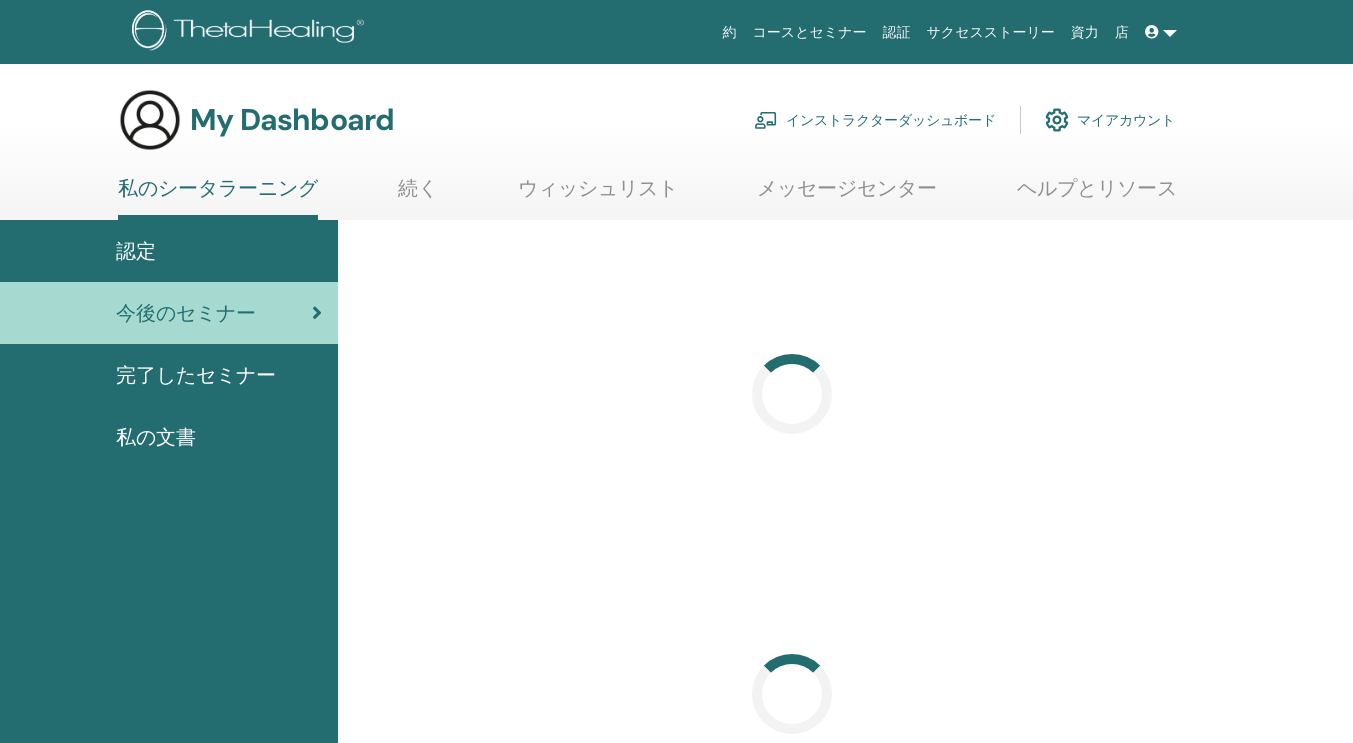 scroll, scrollTop: 0, scrollLeft: 0, axis: both 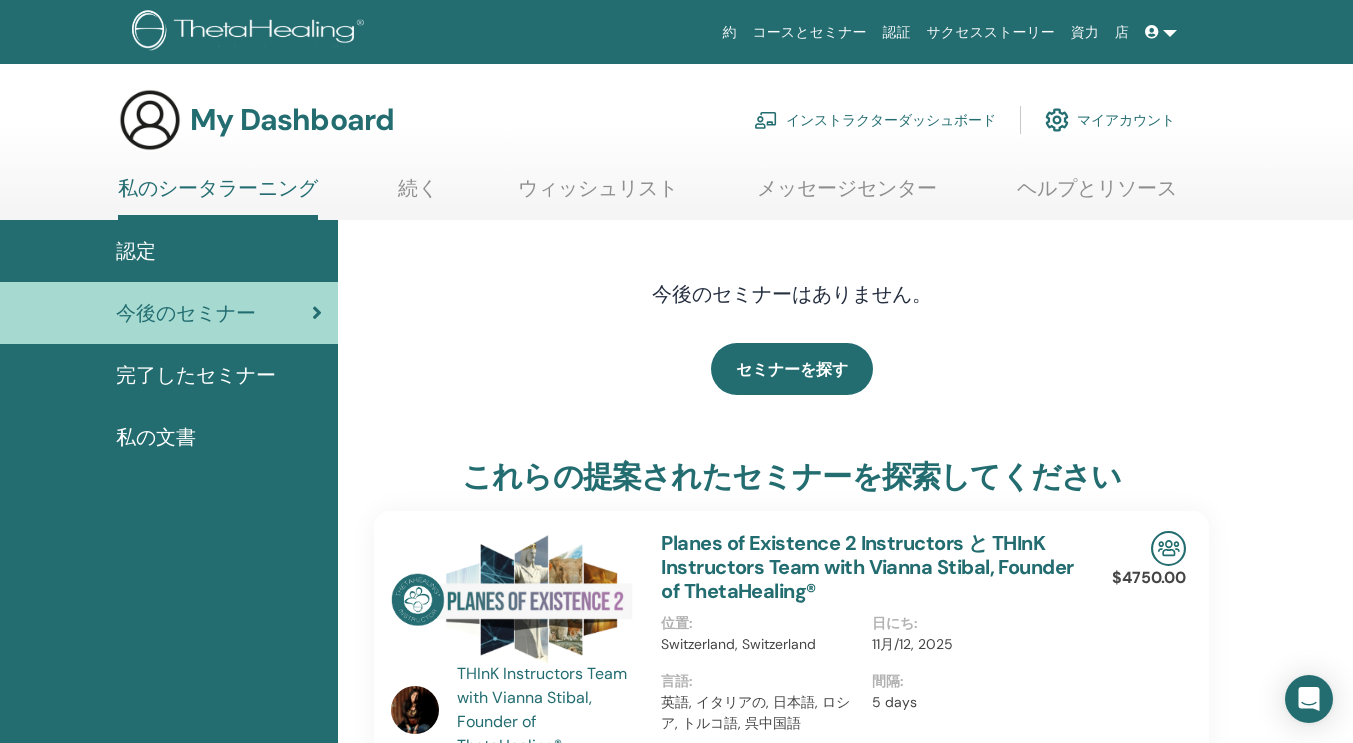 click on "インストラクターダッシュボード" at bounding box center [875, 120] 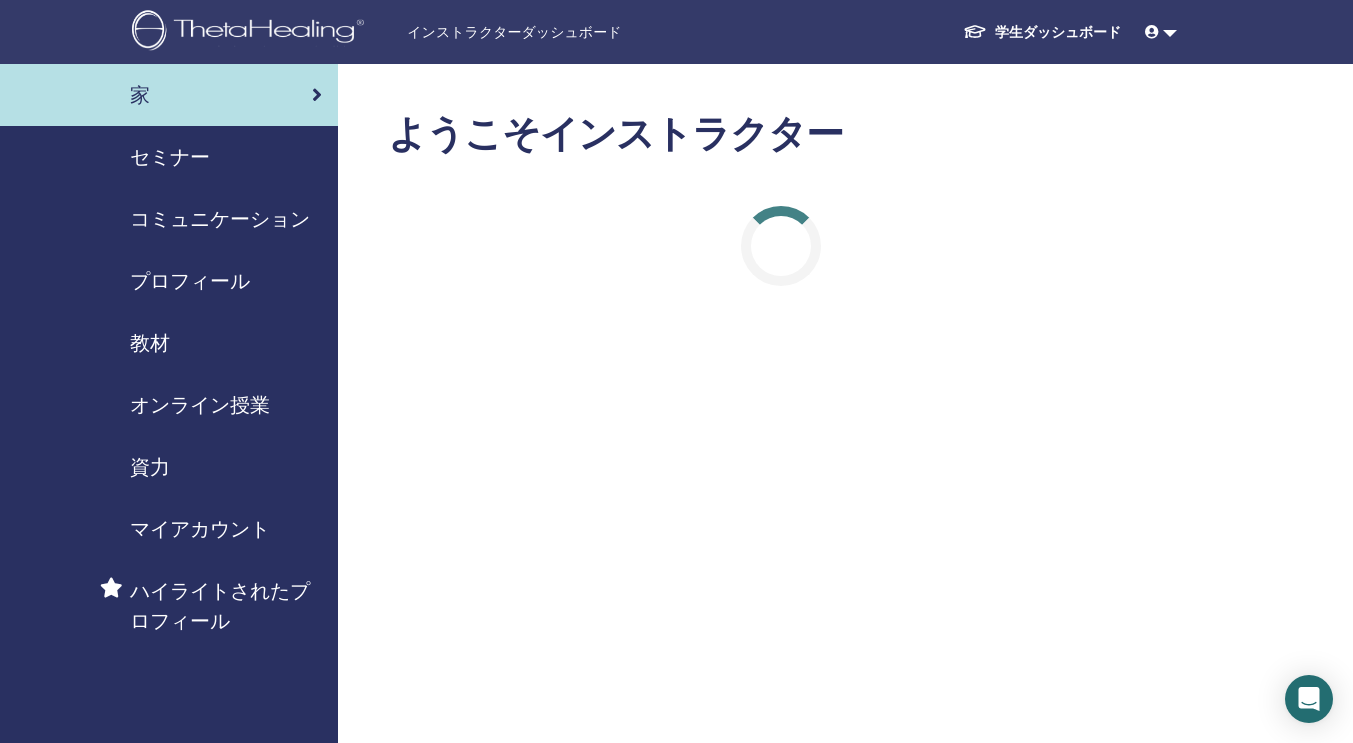 scroll, scrollTop: 0, scrollLeft: 0, axis: both 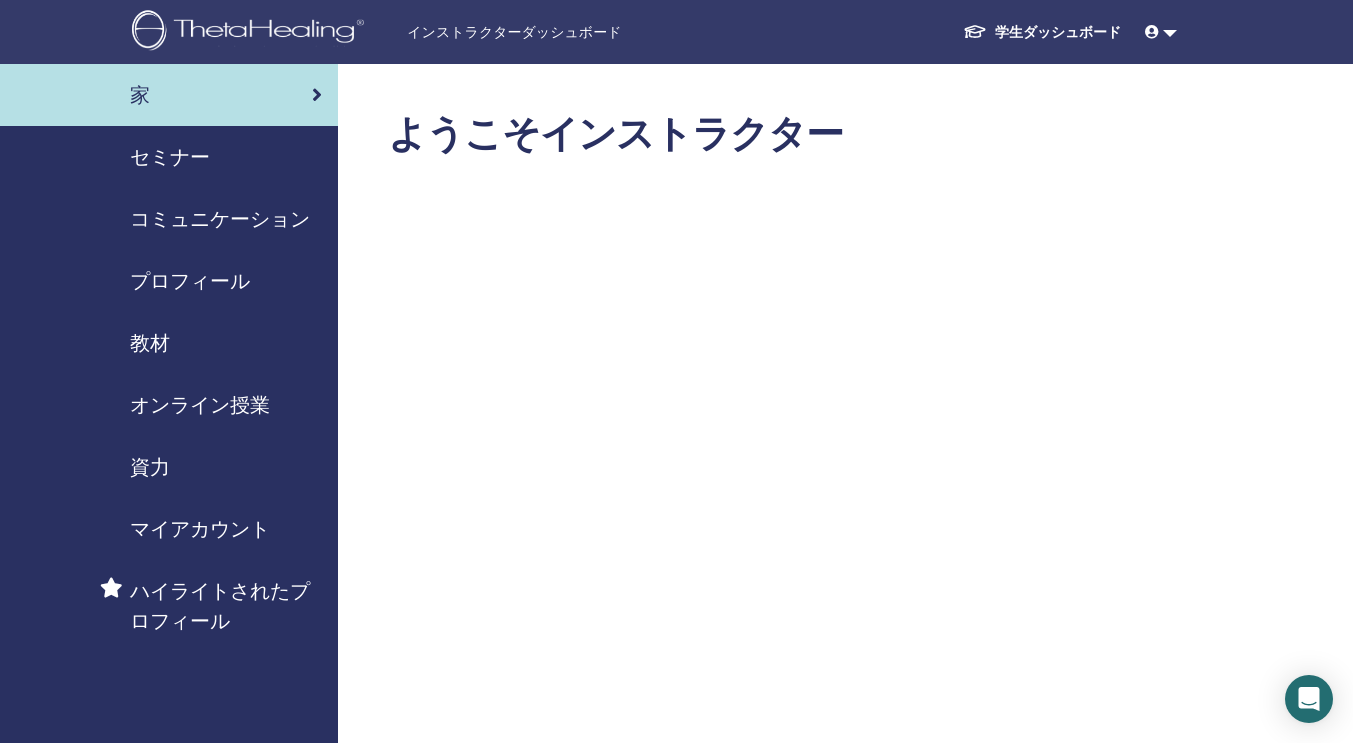 click on "セミナー" at bounding box center (170, 157) 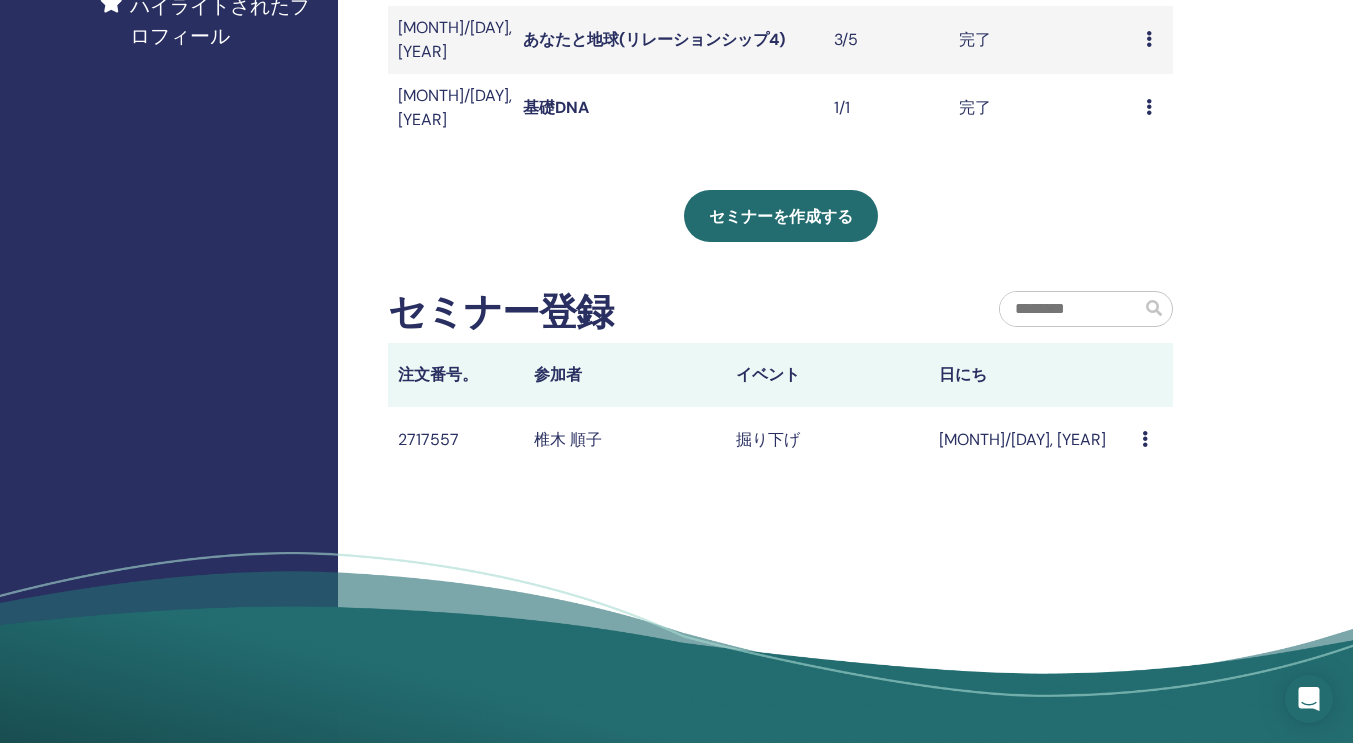 scroll, scrollTop: 603, scrollLeft: 0, axis: vertical 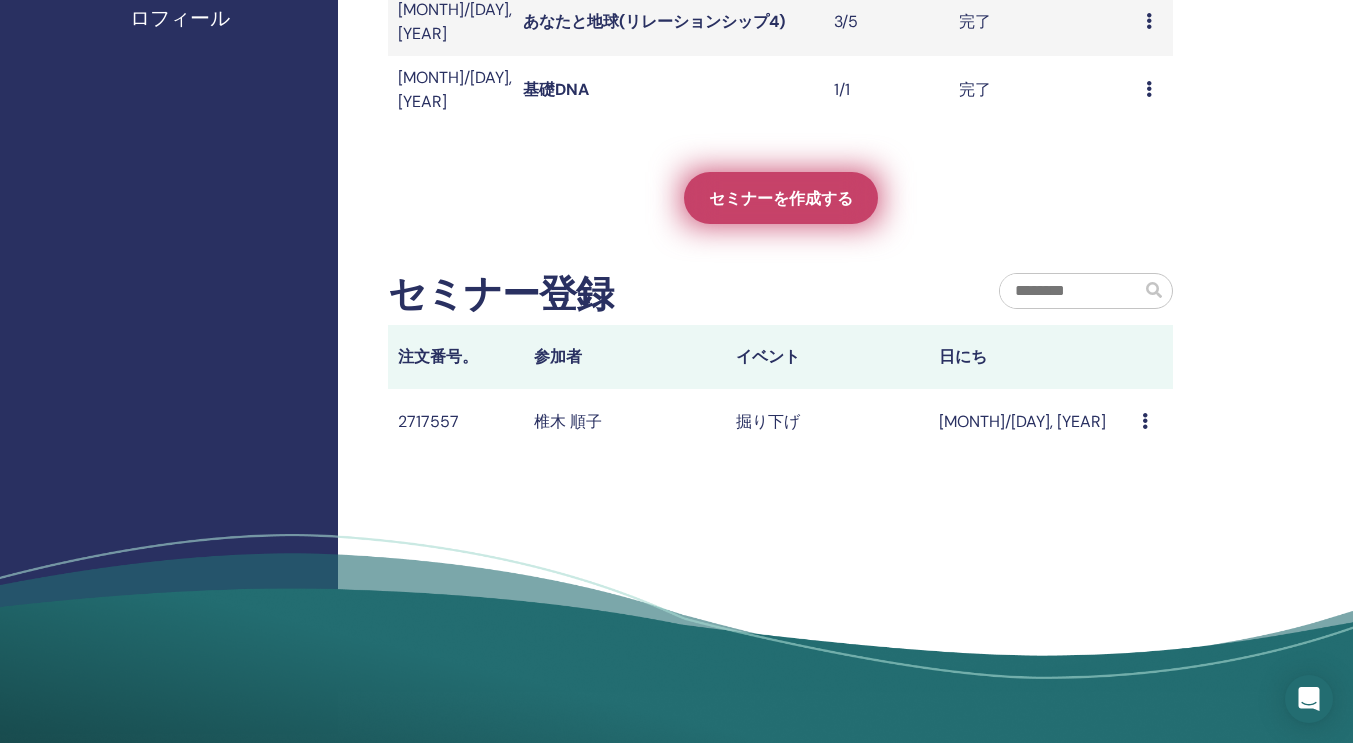 click on "セミナーを作成する" at bounding box center (781, 198) 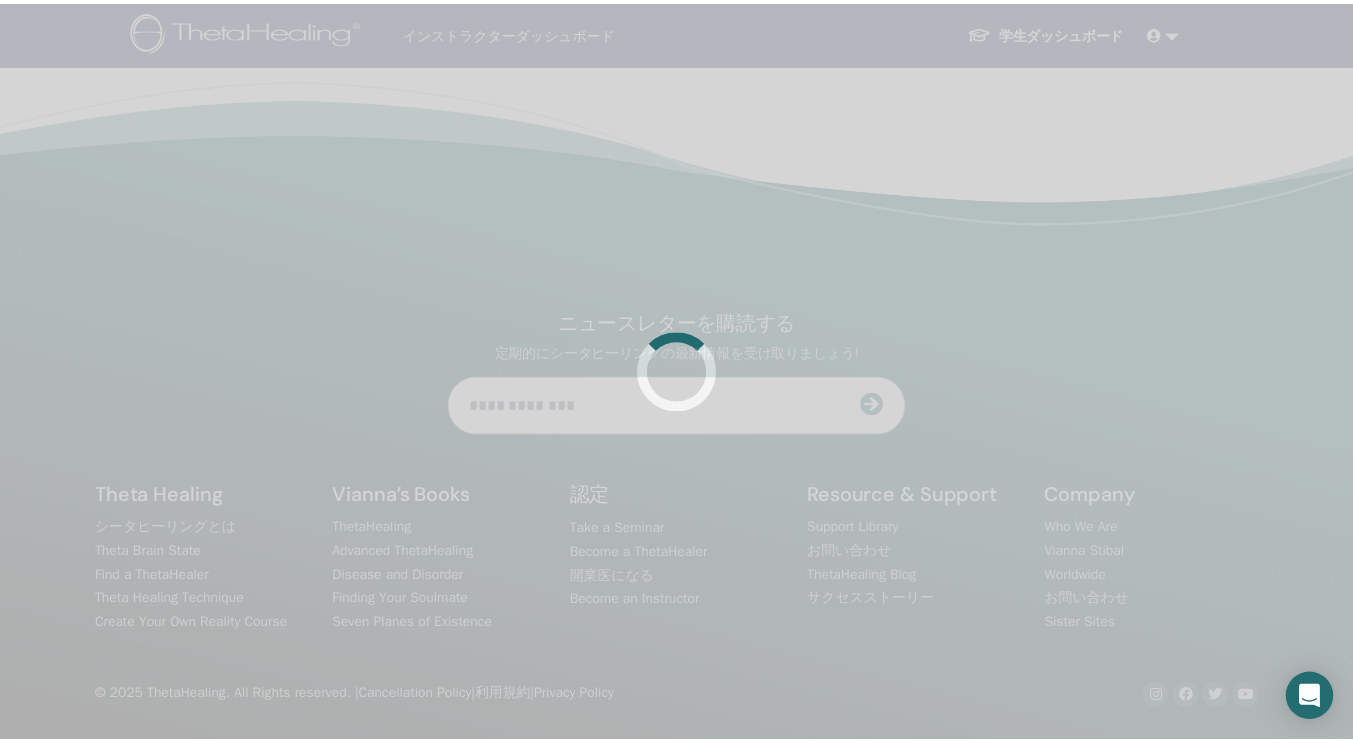 scroll, scrollTop: 0, scrollLeft: 0, axis: both 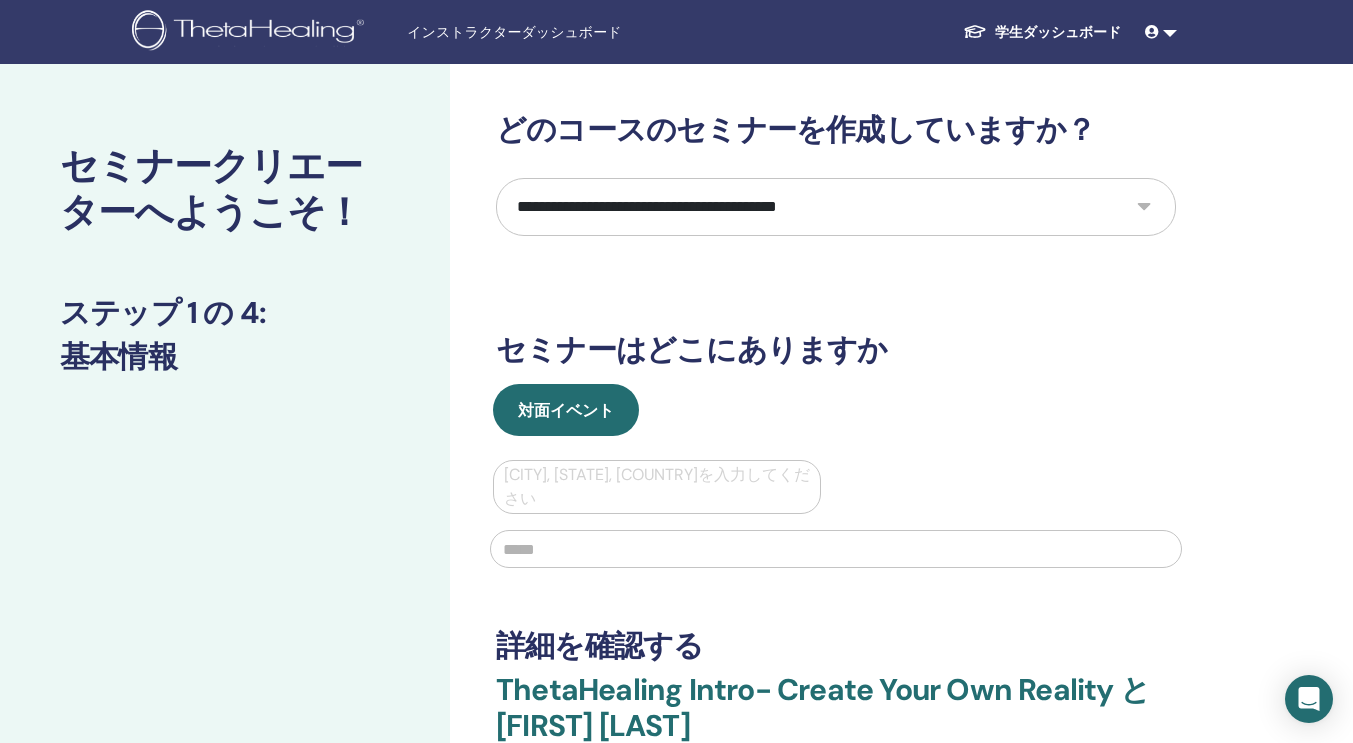 click on "**********" at bounding box center (836, 207) 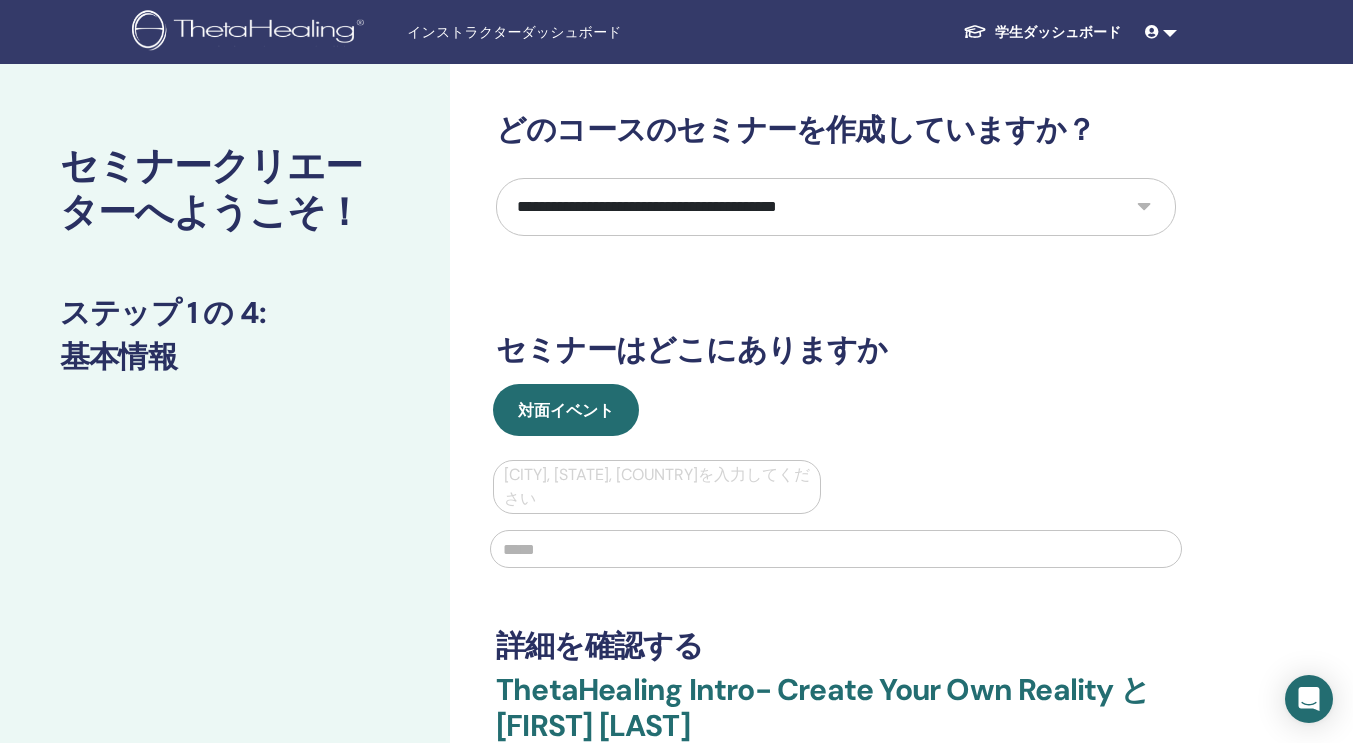 select on "*" 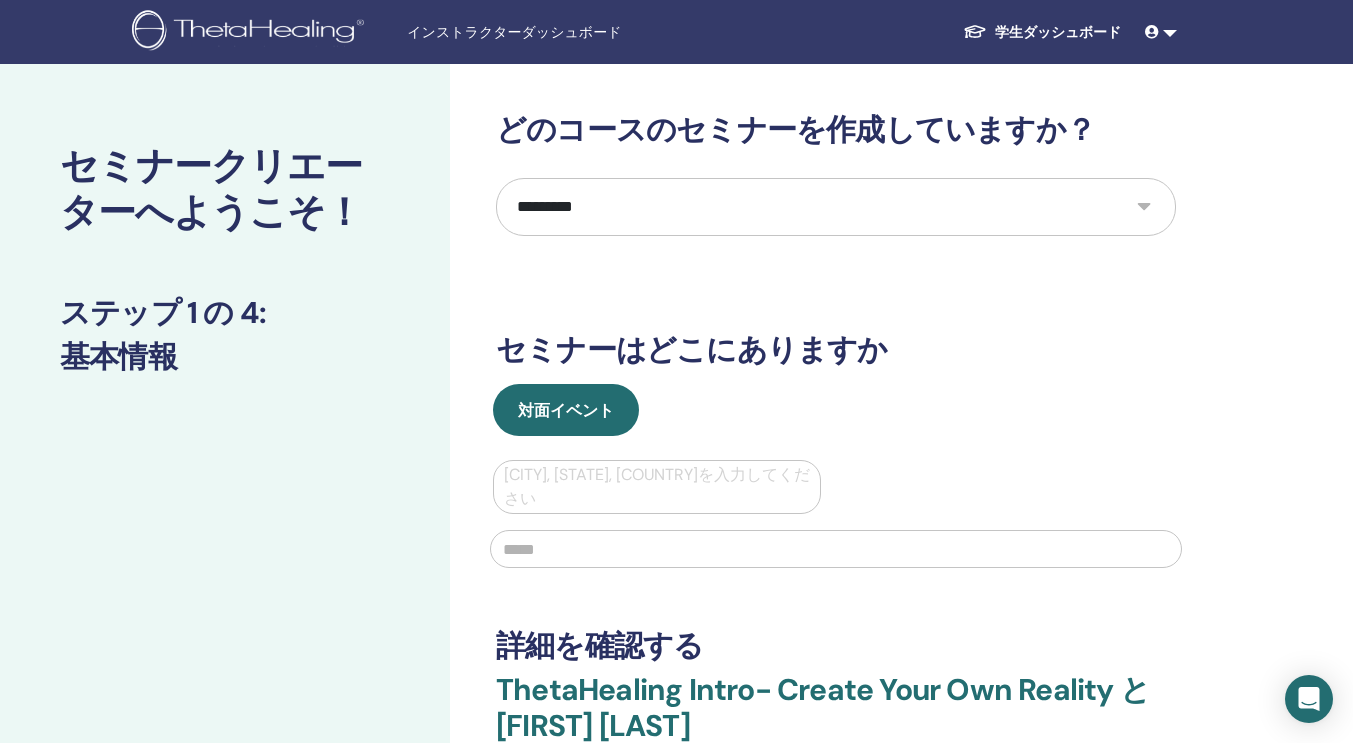 click on "**********" at bounding box center [836, 207] 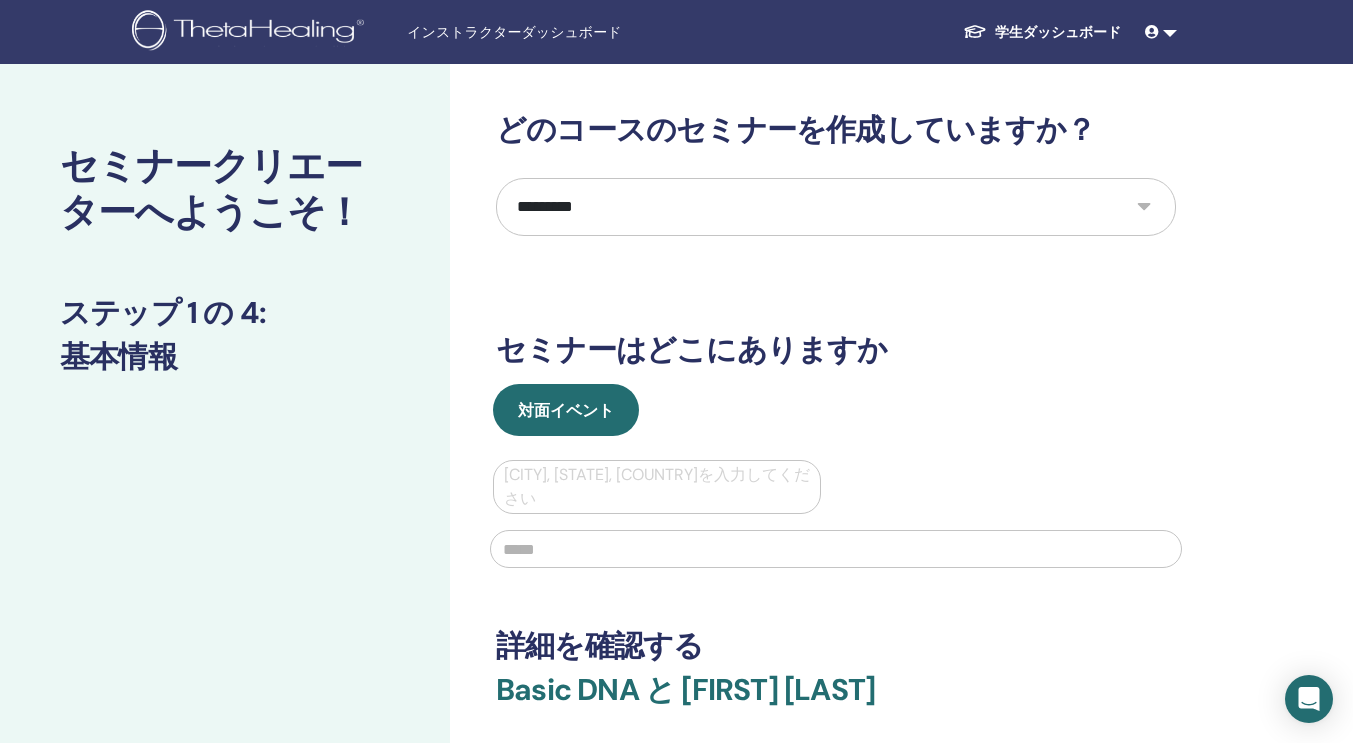 click at bounding box center (657, 487) 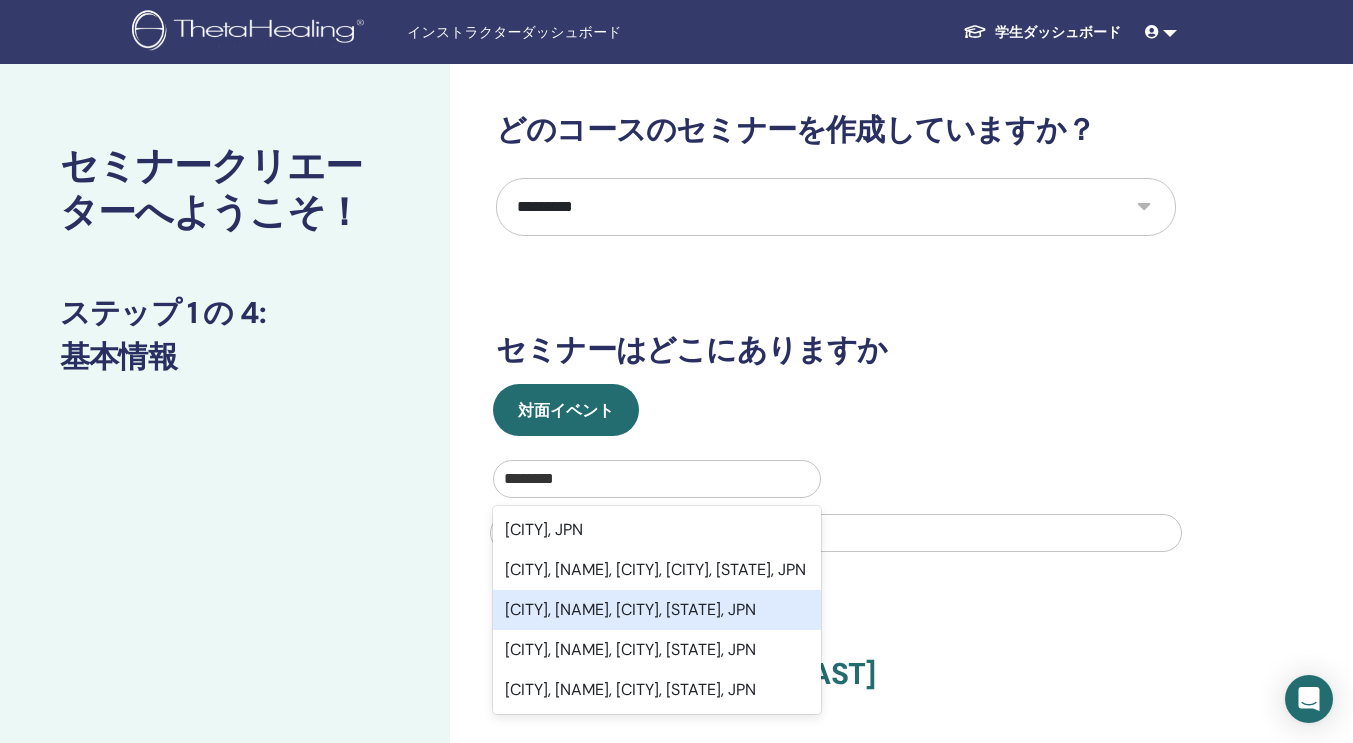type on "********" 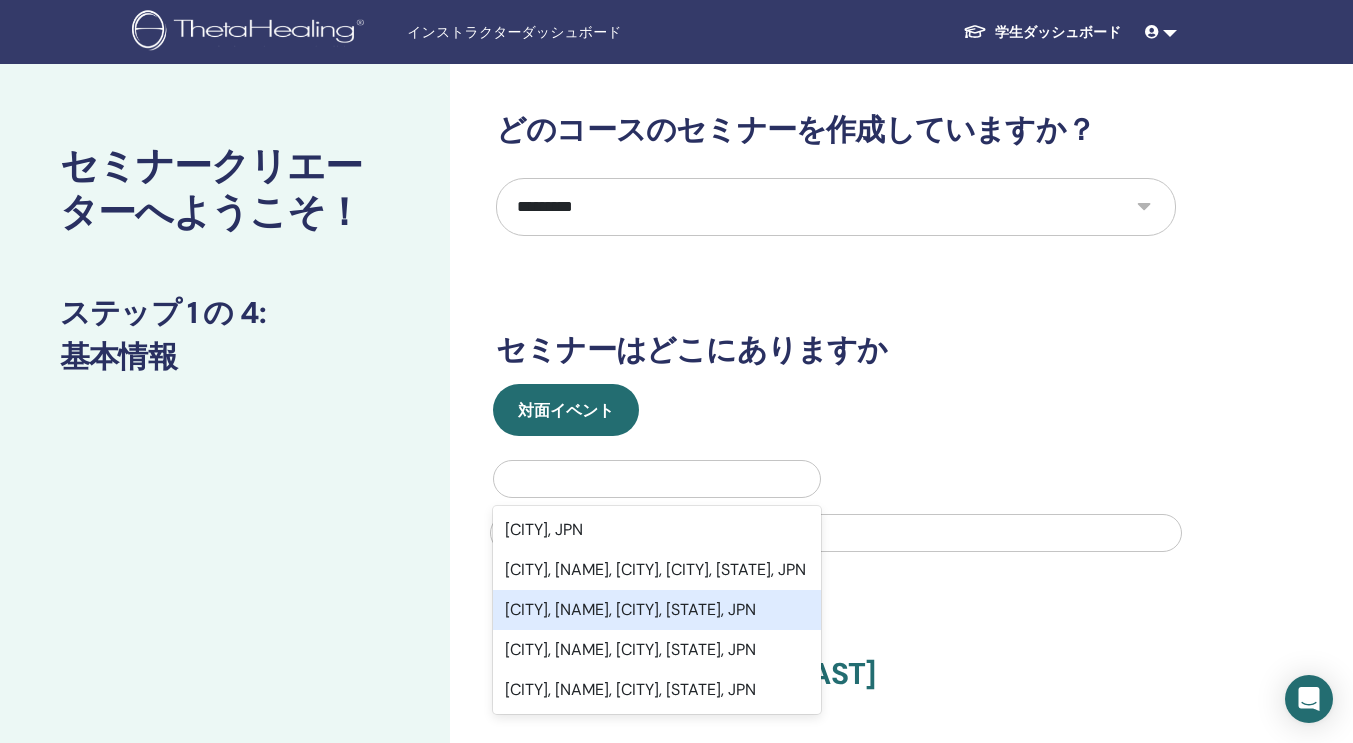 click on "**********" at bounding box center [836, 466] 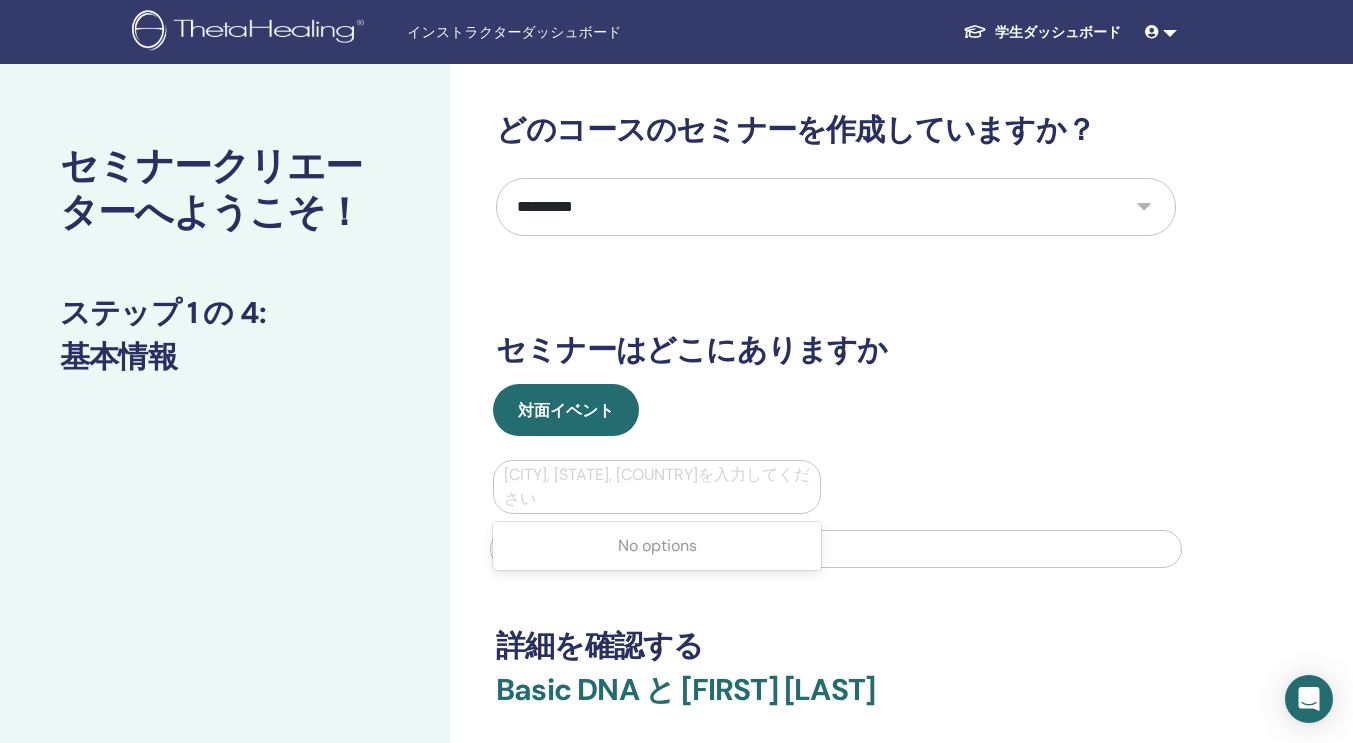 click at bounding box center [657, 487] 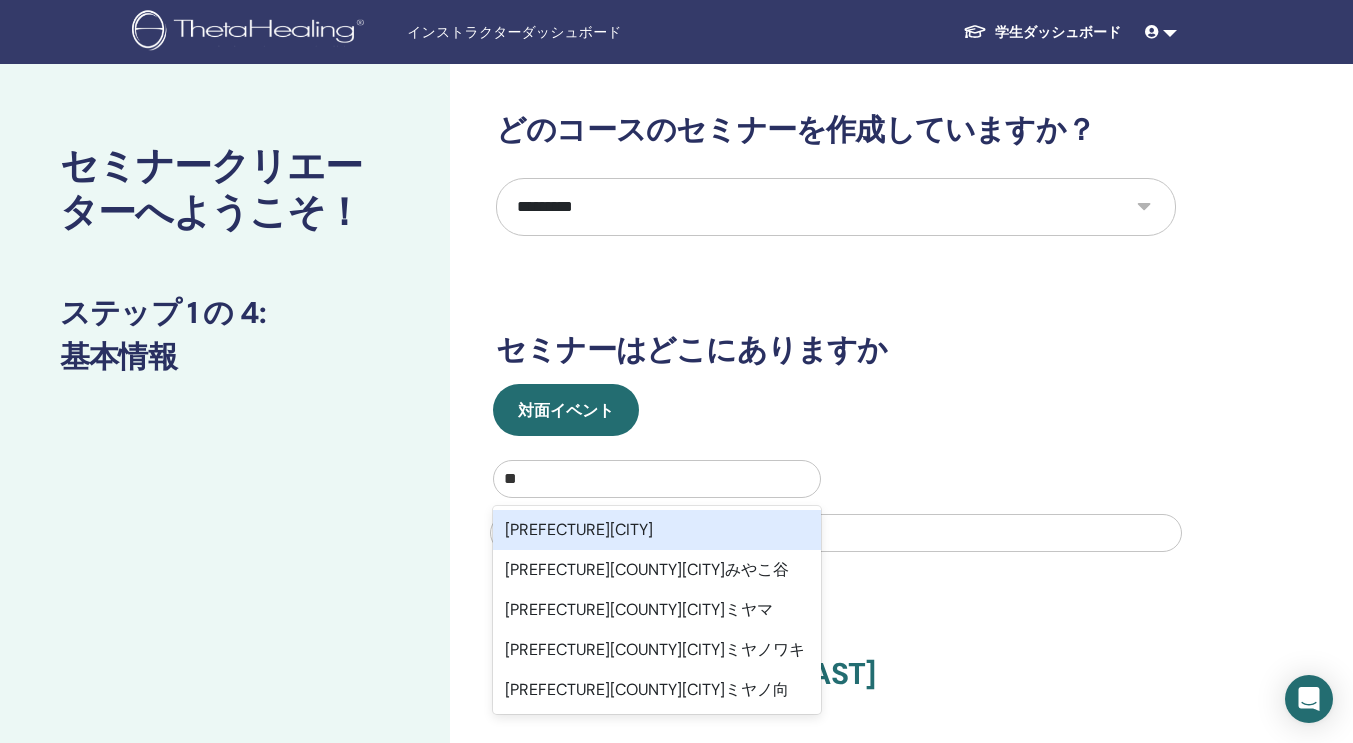 type on "********" 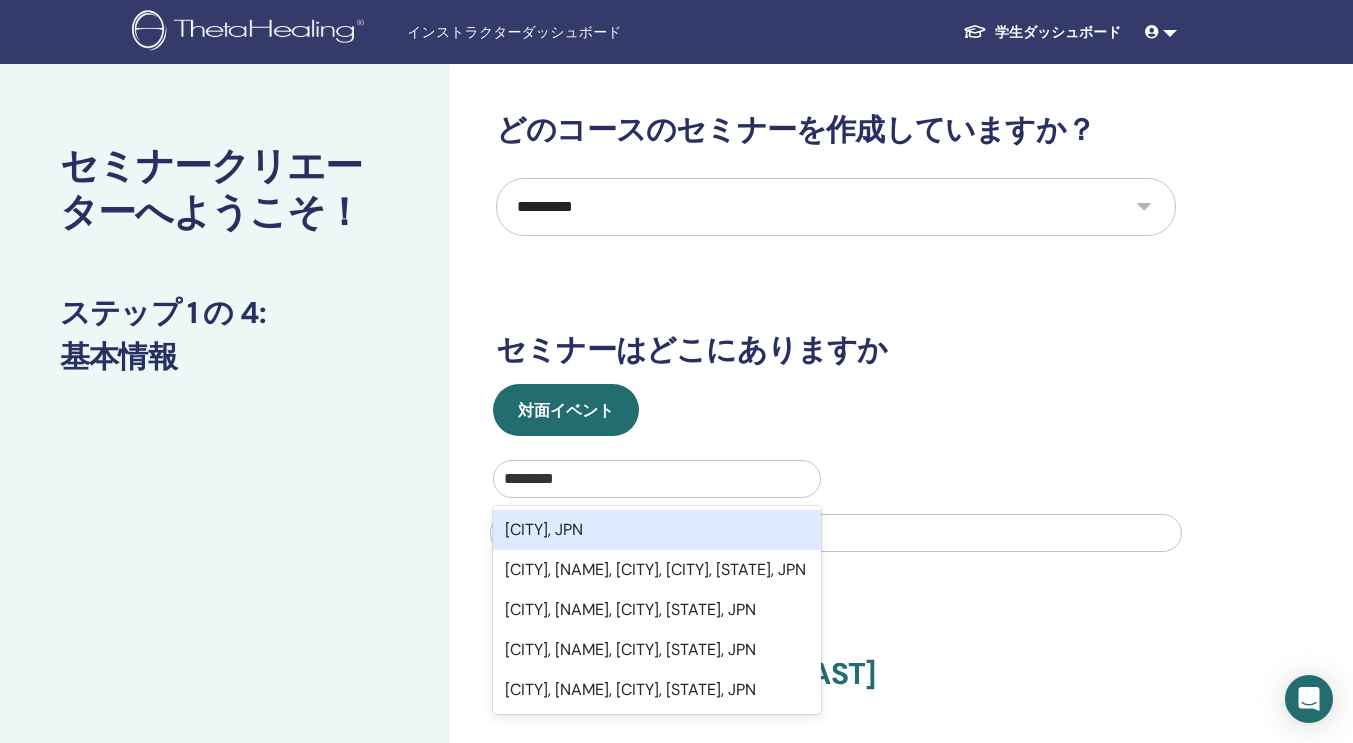 click on "Miyazaki, JPN" at bounding box center (657, 530) 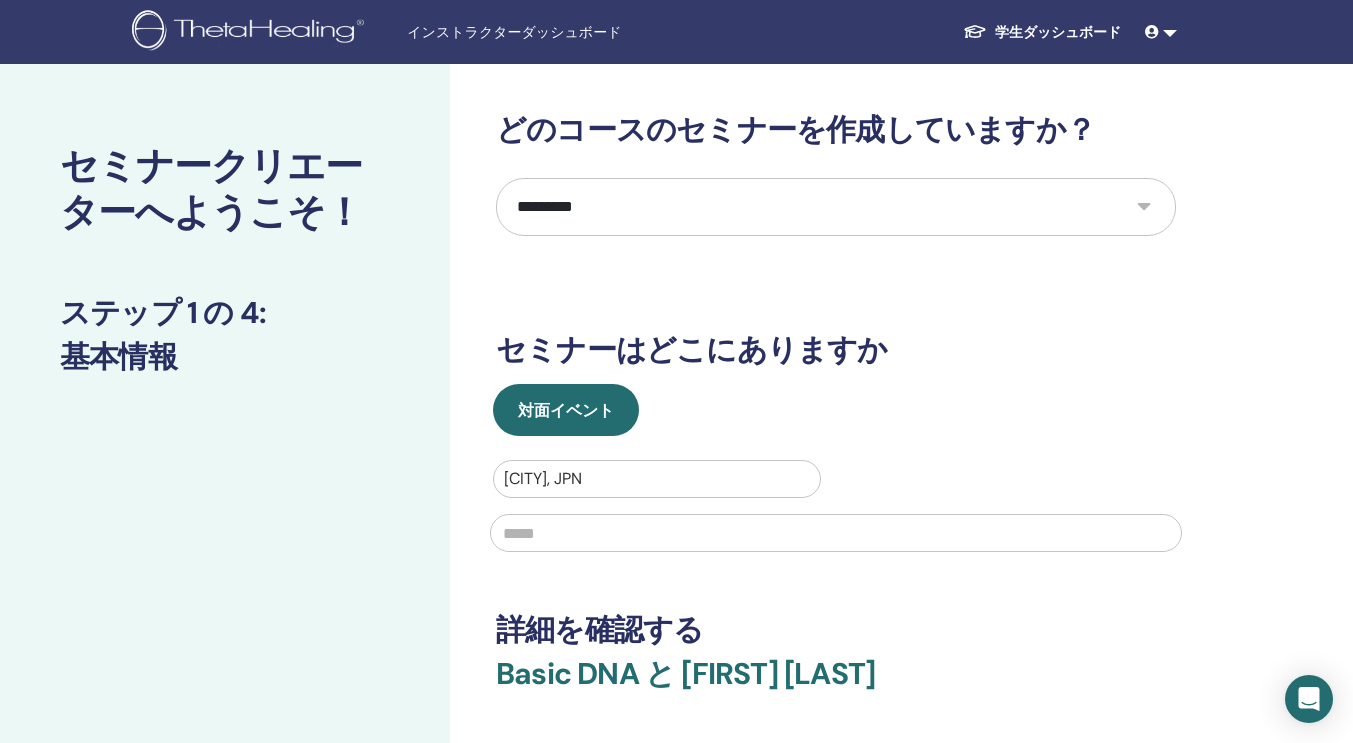 click at bounding box center (836, 533) 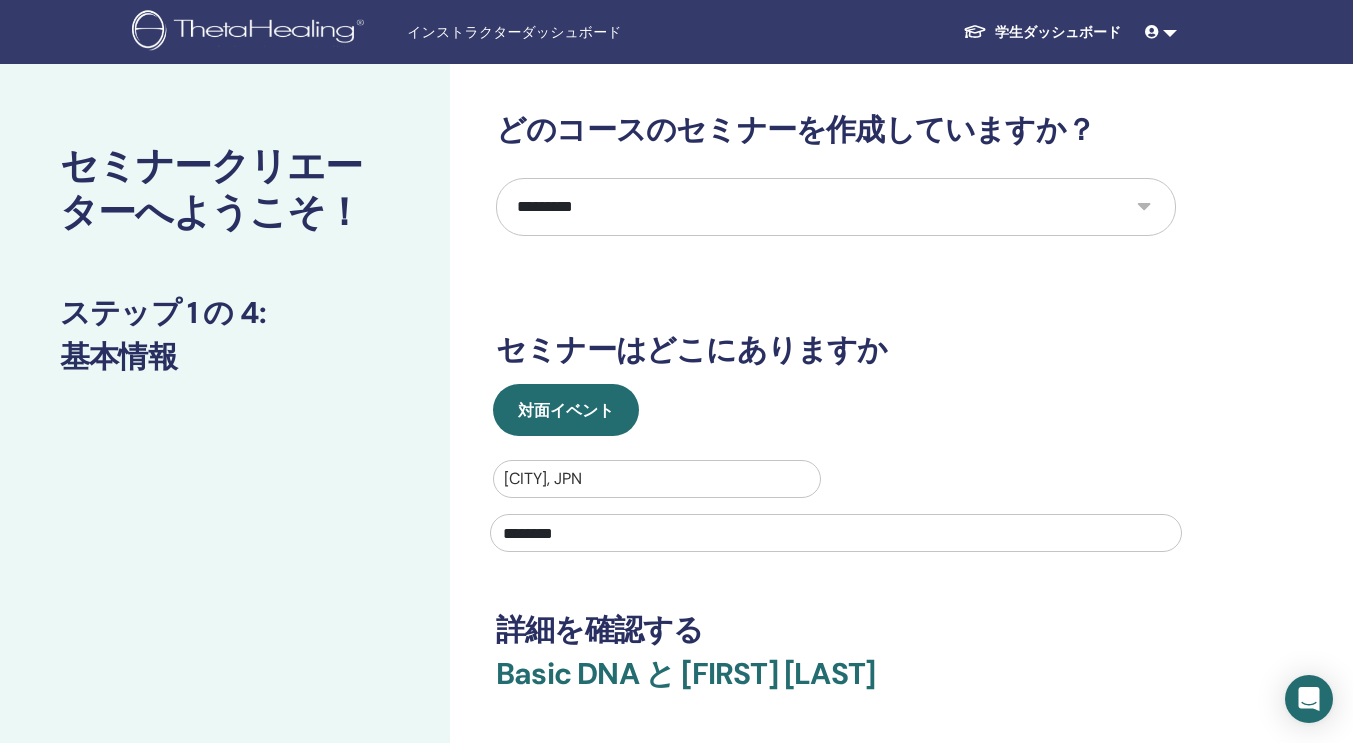type on "********" 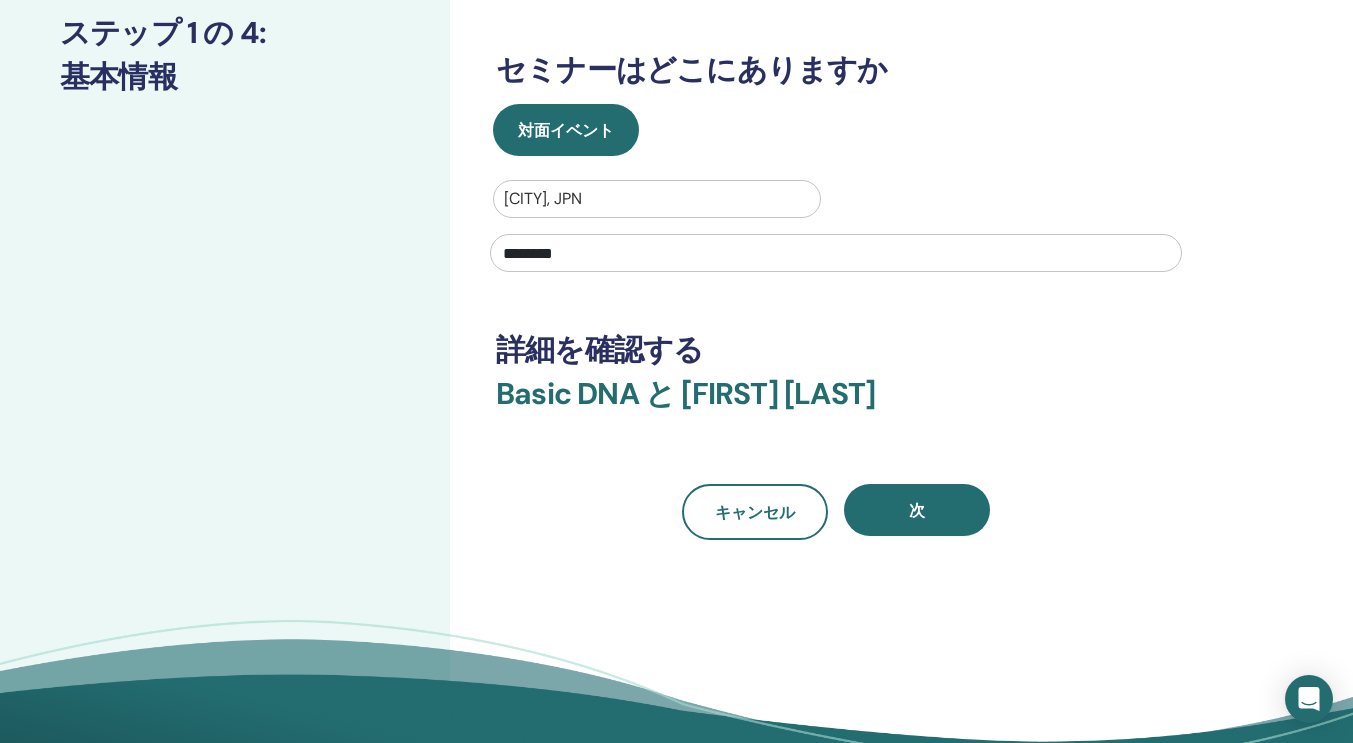 scroll, scrollTop: 293, scrollLeft: 0, axis: vertical 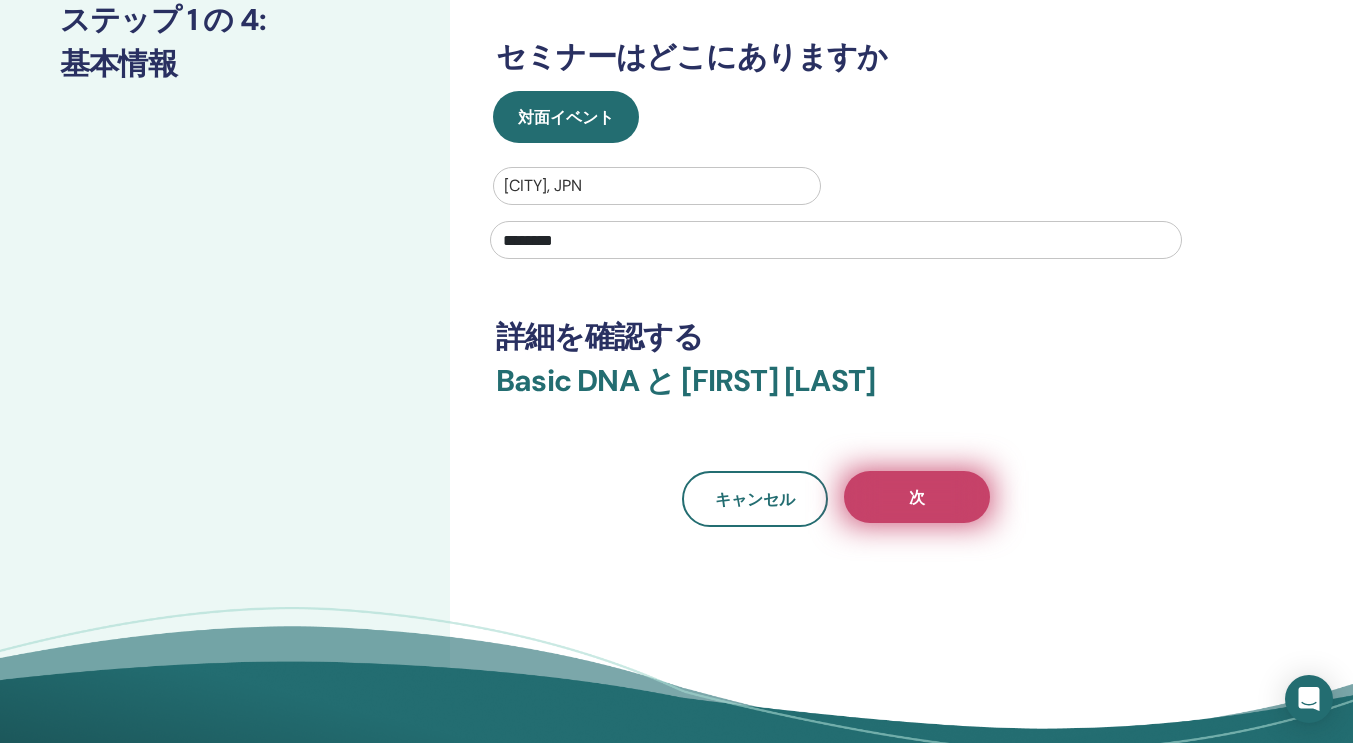 click on "次" at bounding box center [917, 497] 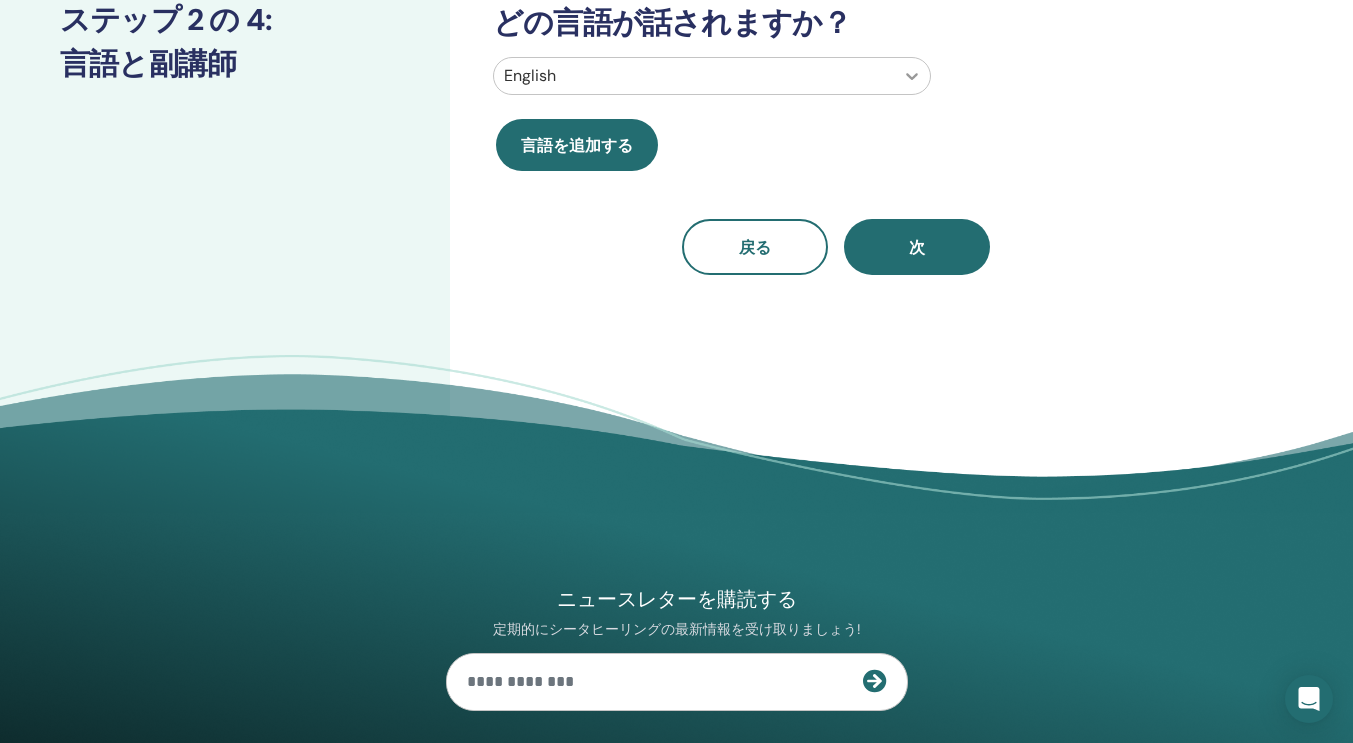 click at bounding box center (912, 76) 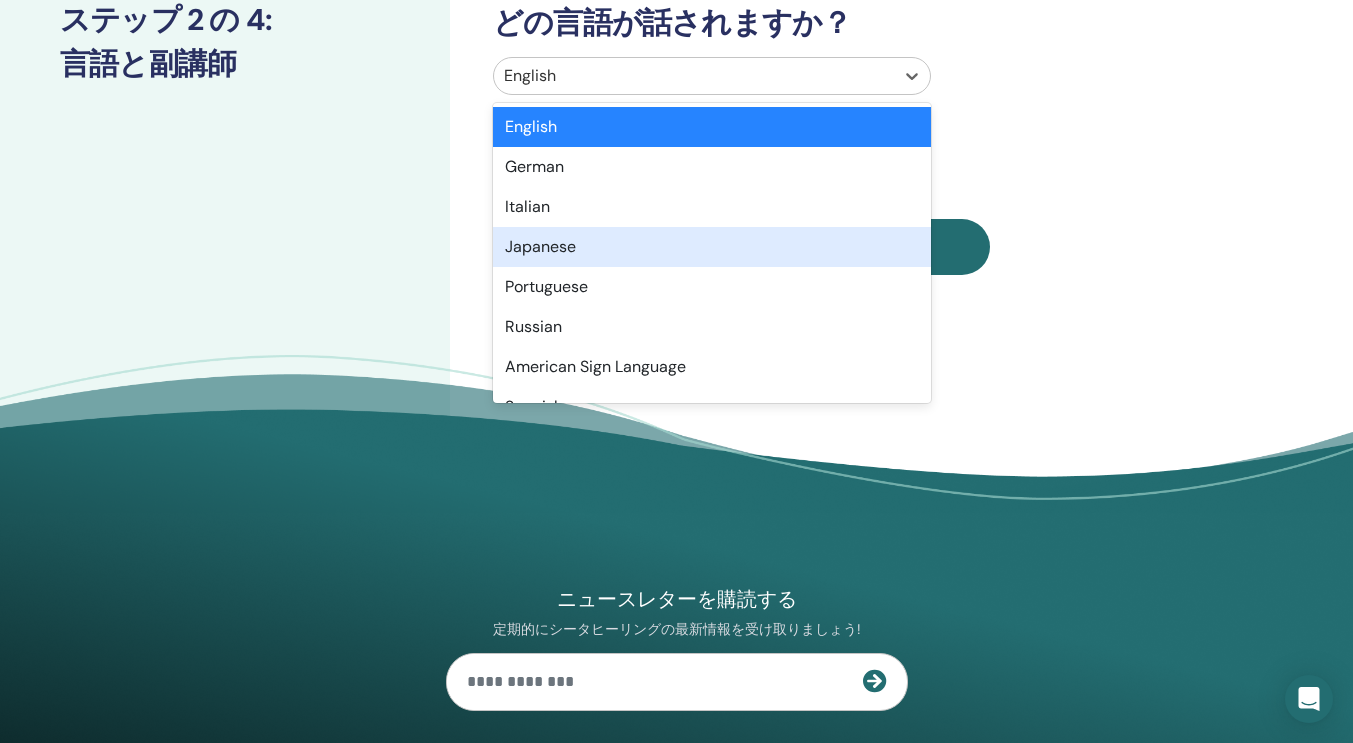 click on "Japanese" at bounding box center [712, 247] 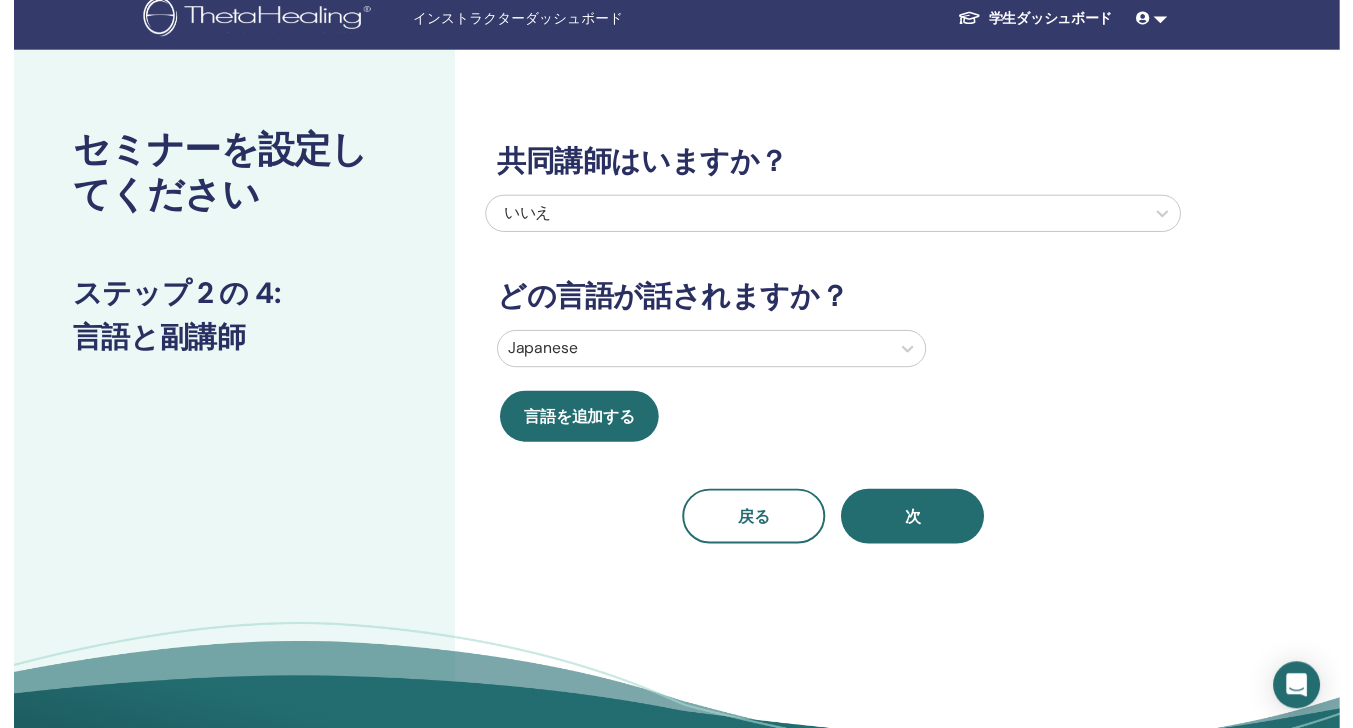 scroll, scrollTop: 0, scrollLeft: 0, axis: both 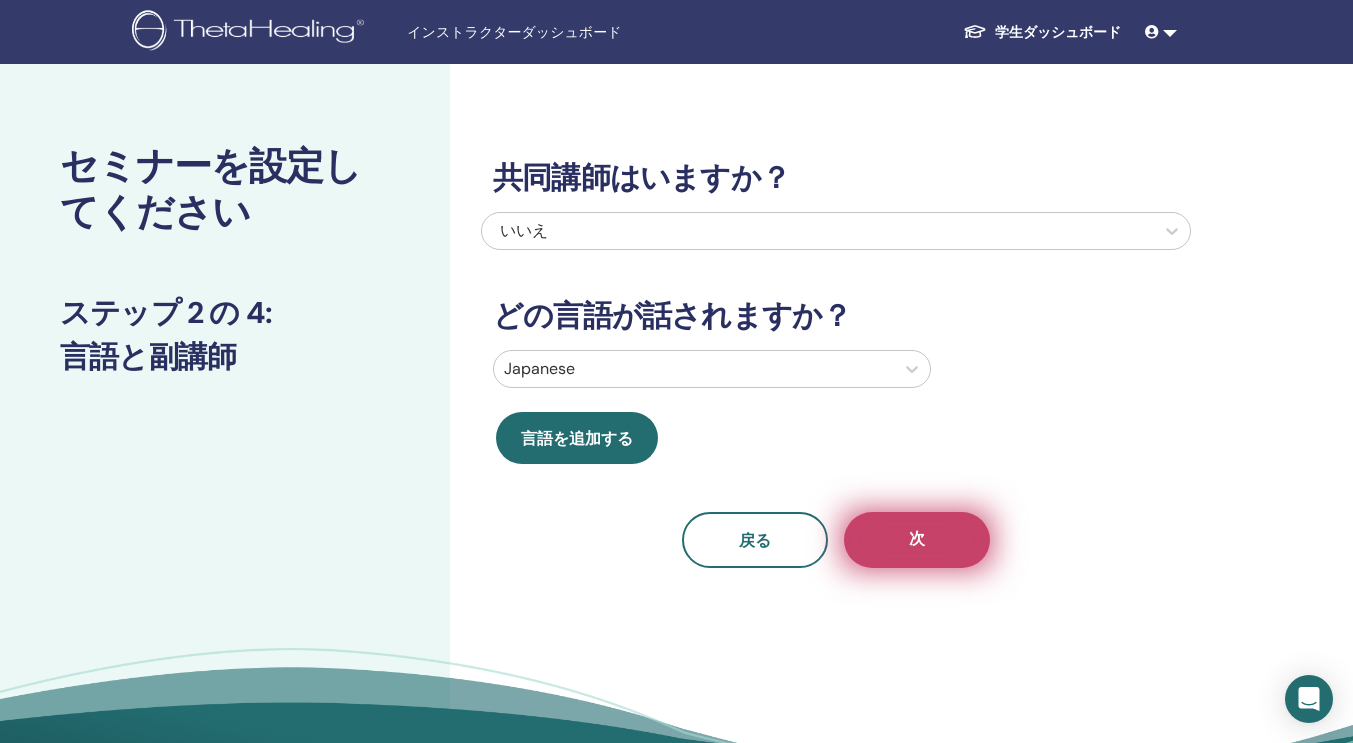 click on "次" at bounding box center (917, 540) 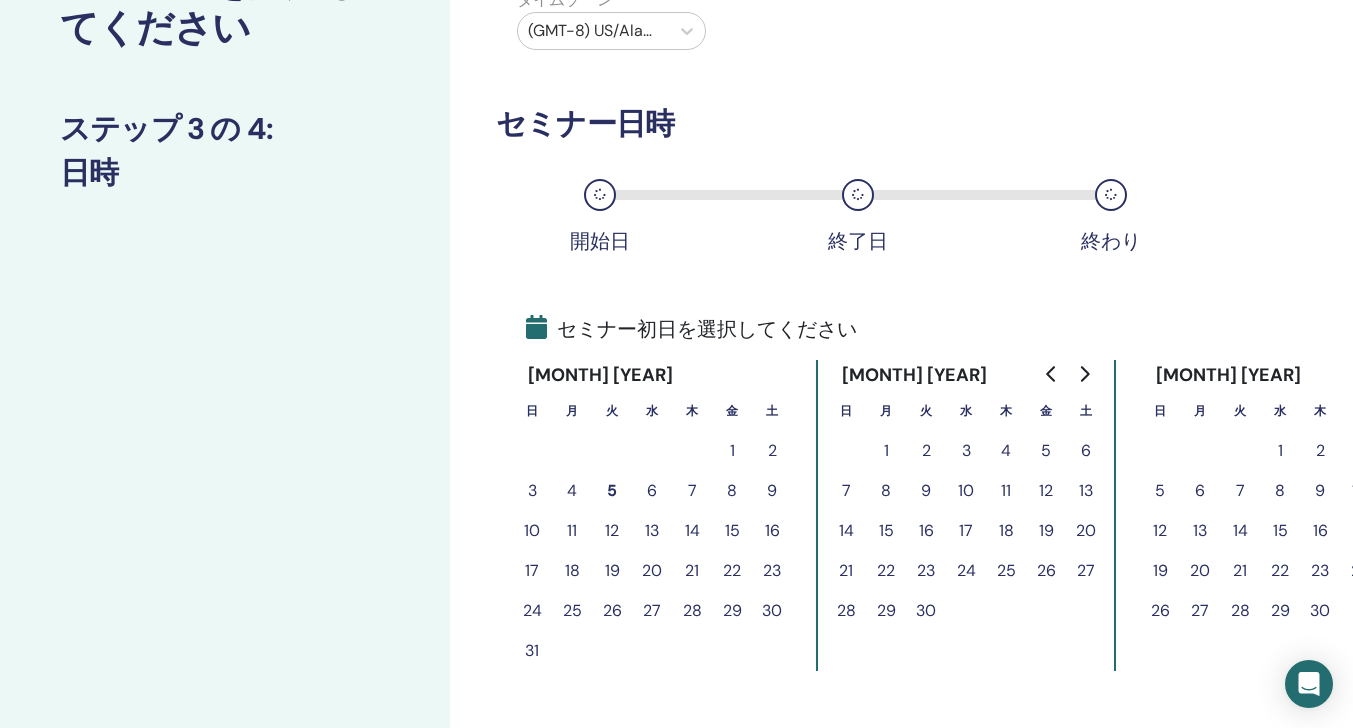 scroll, scrollTop: 190, scrollLeft: 0, axis: vertical 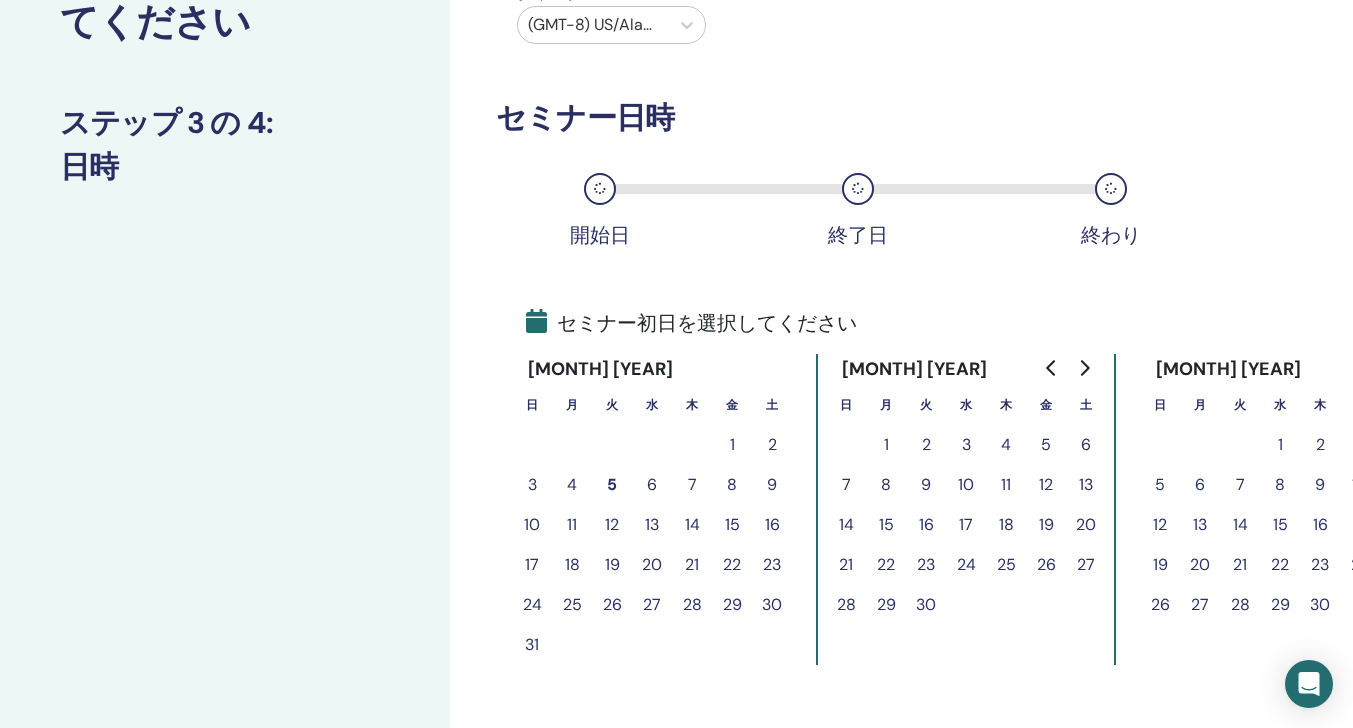click on "6" at bounding box center [652, 485] 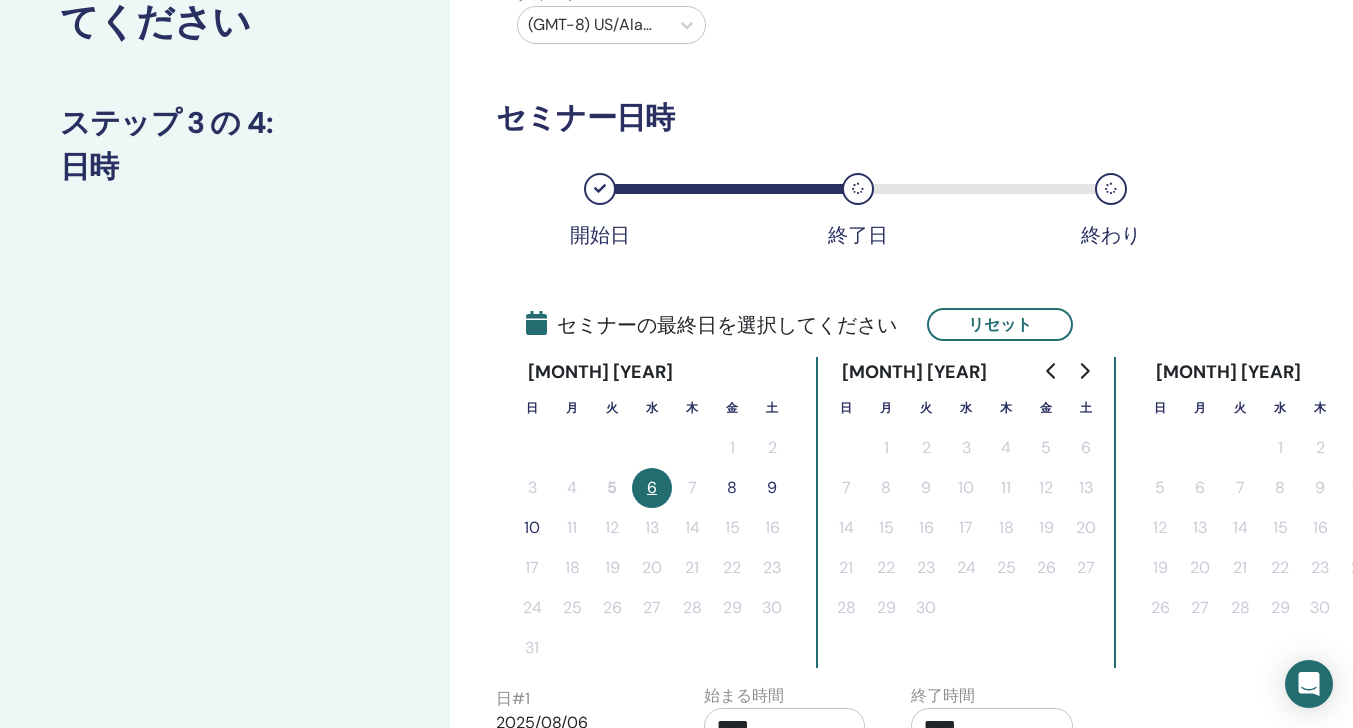 click on "8" at bounding box center [732, 488] 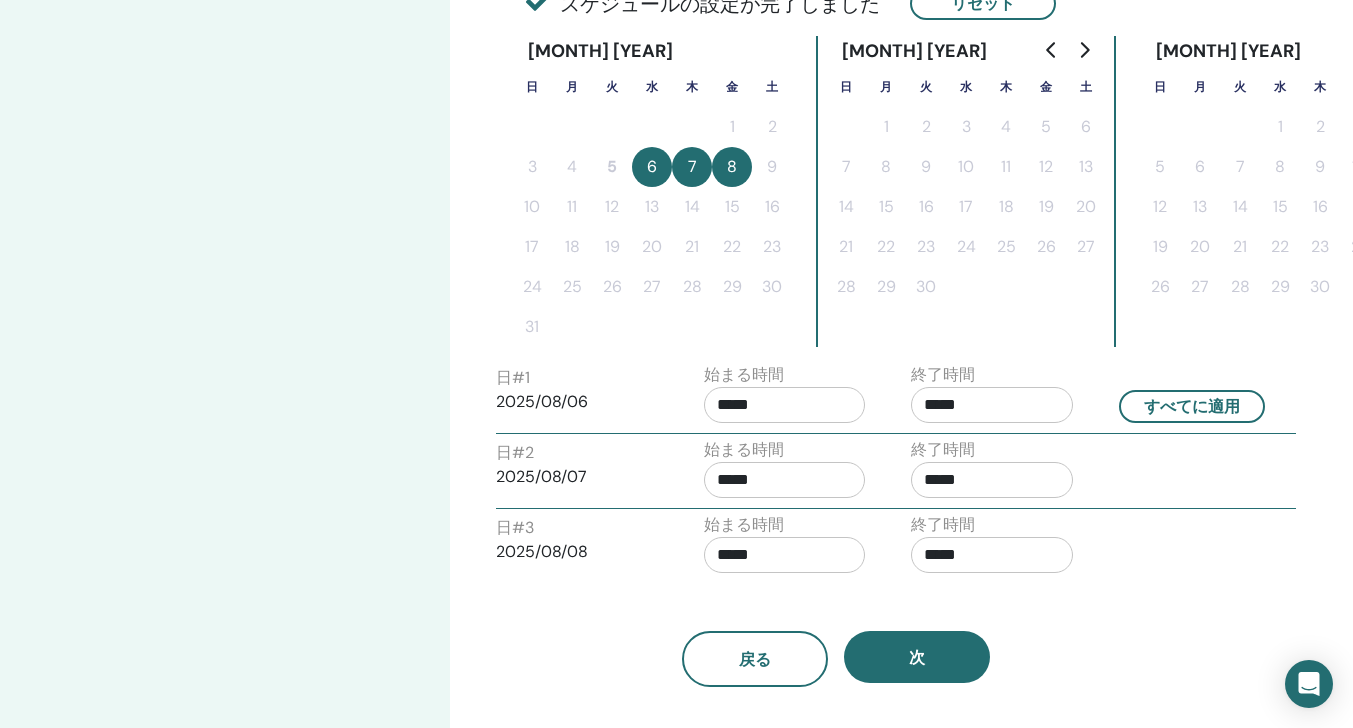 scroll, scrollTop: 606, scrollLeft: 0, axis: vertical 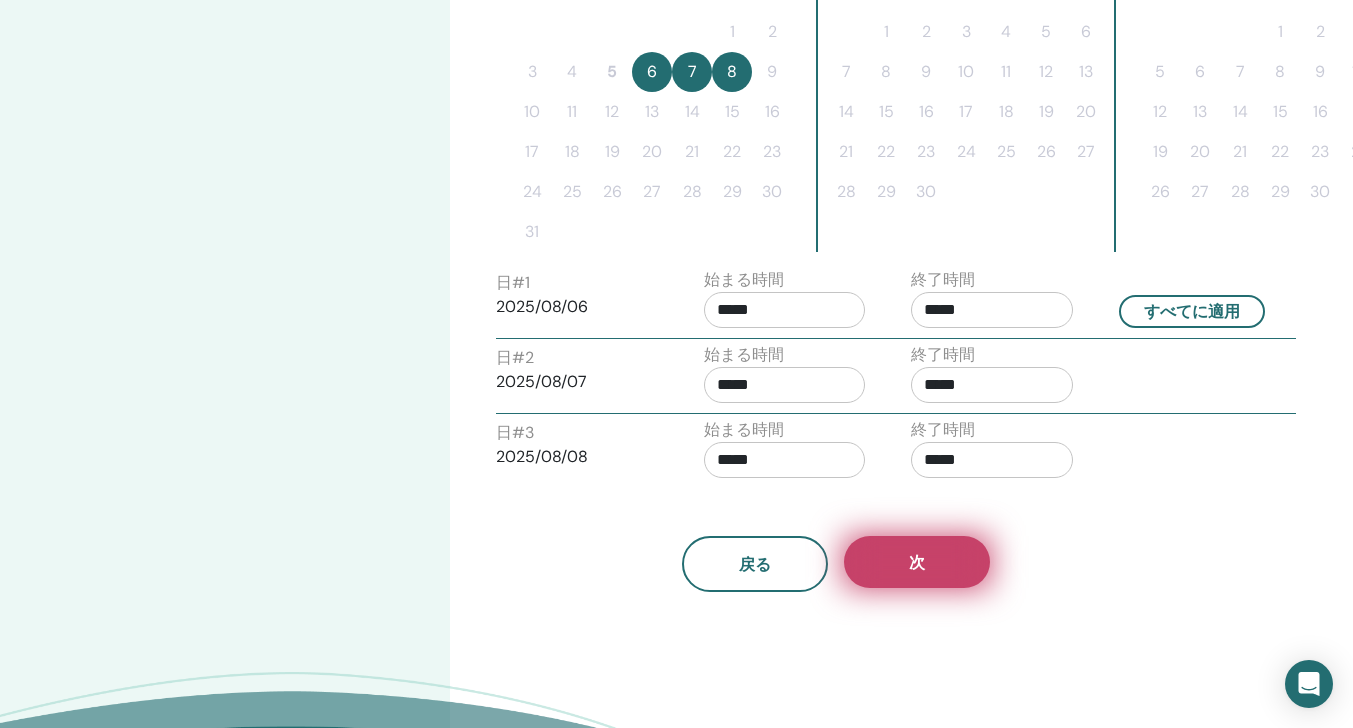 click on "次" at bounding box center [917, 562] 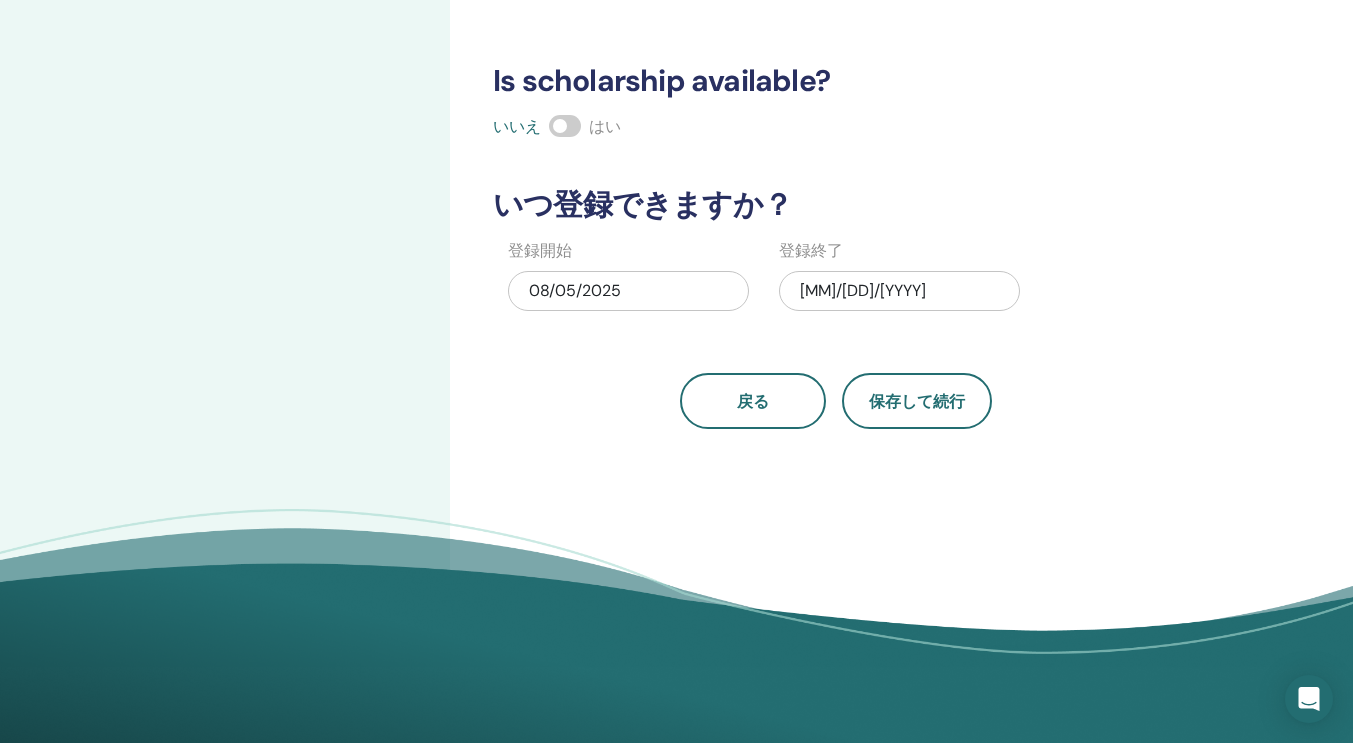 scroll, scrollTop: 606, scrollLeft: 0, axis: vertical 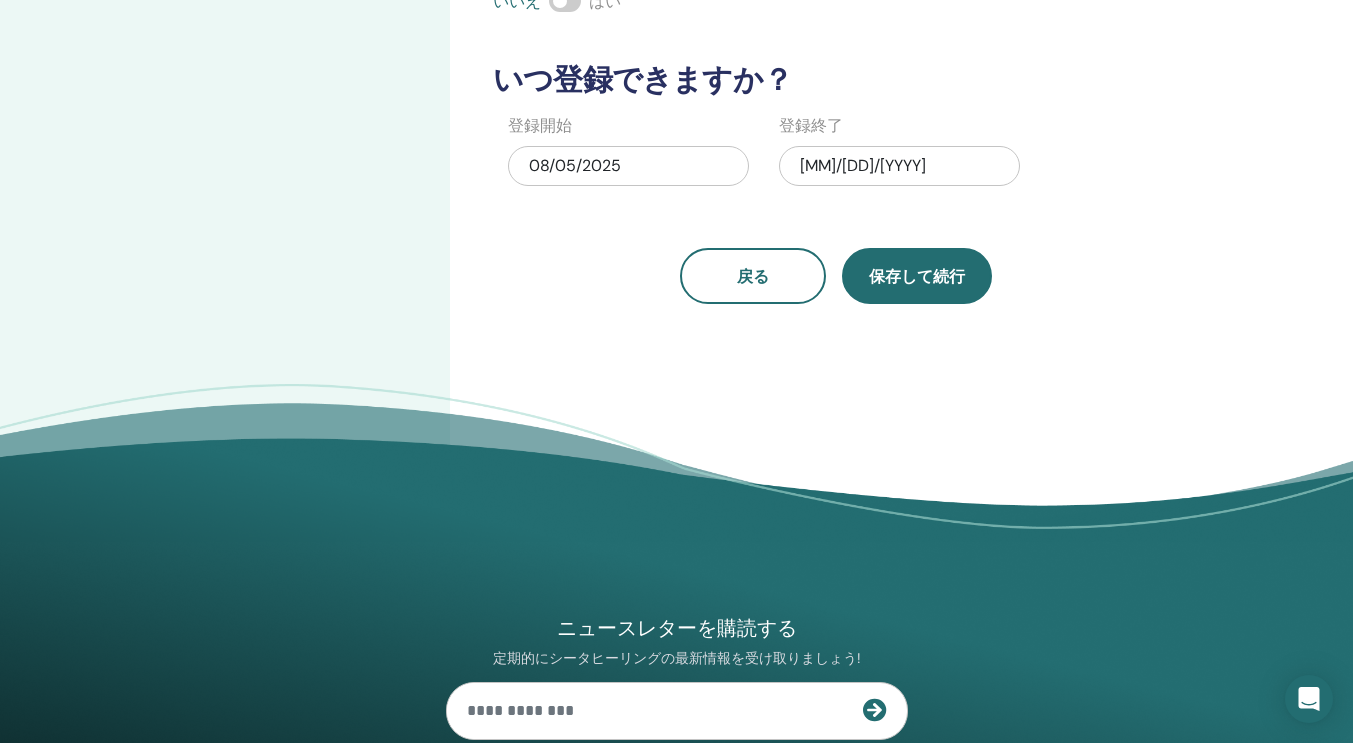 click on "保存して続行" at bounding box center [917, 276] 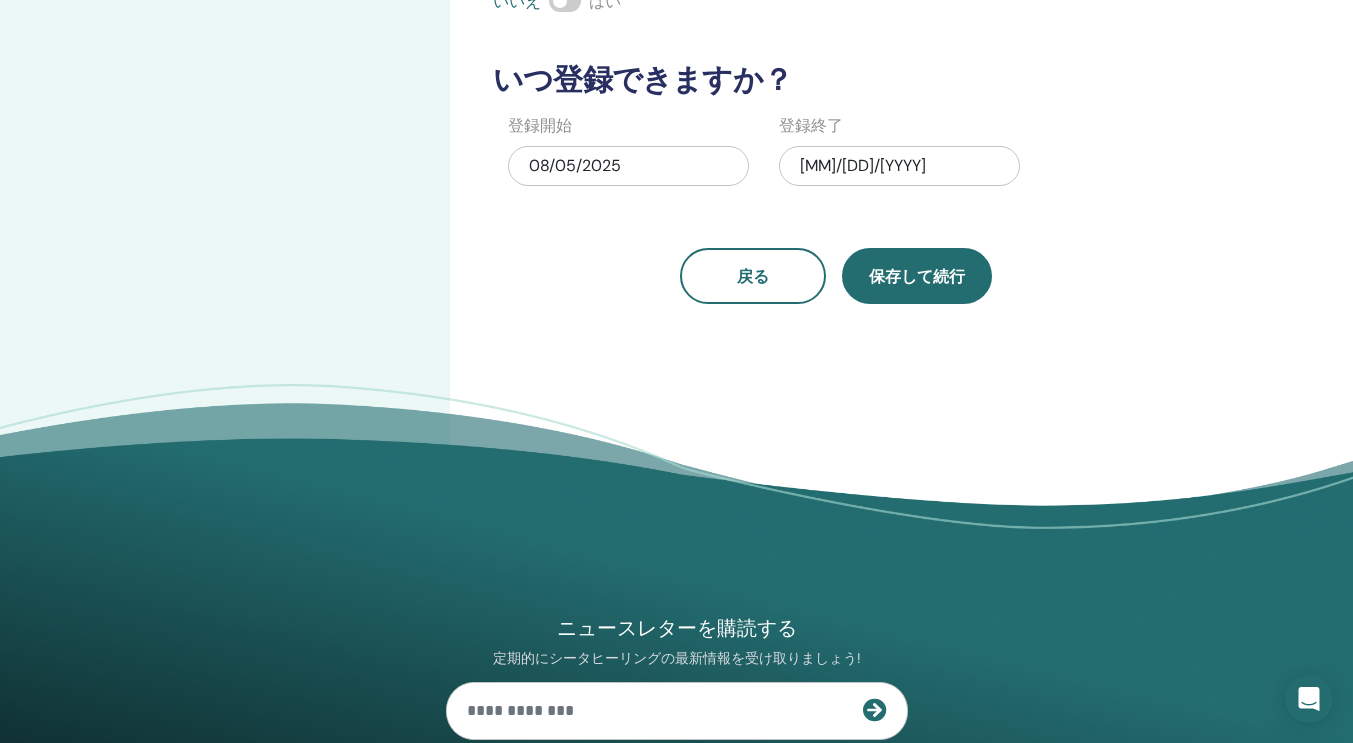 click on "保存して続行" at bounding box center (917, 276) 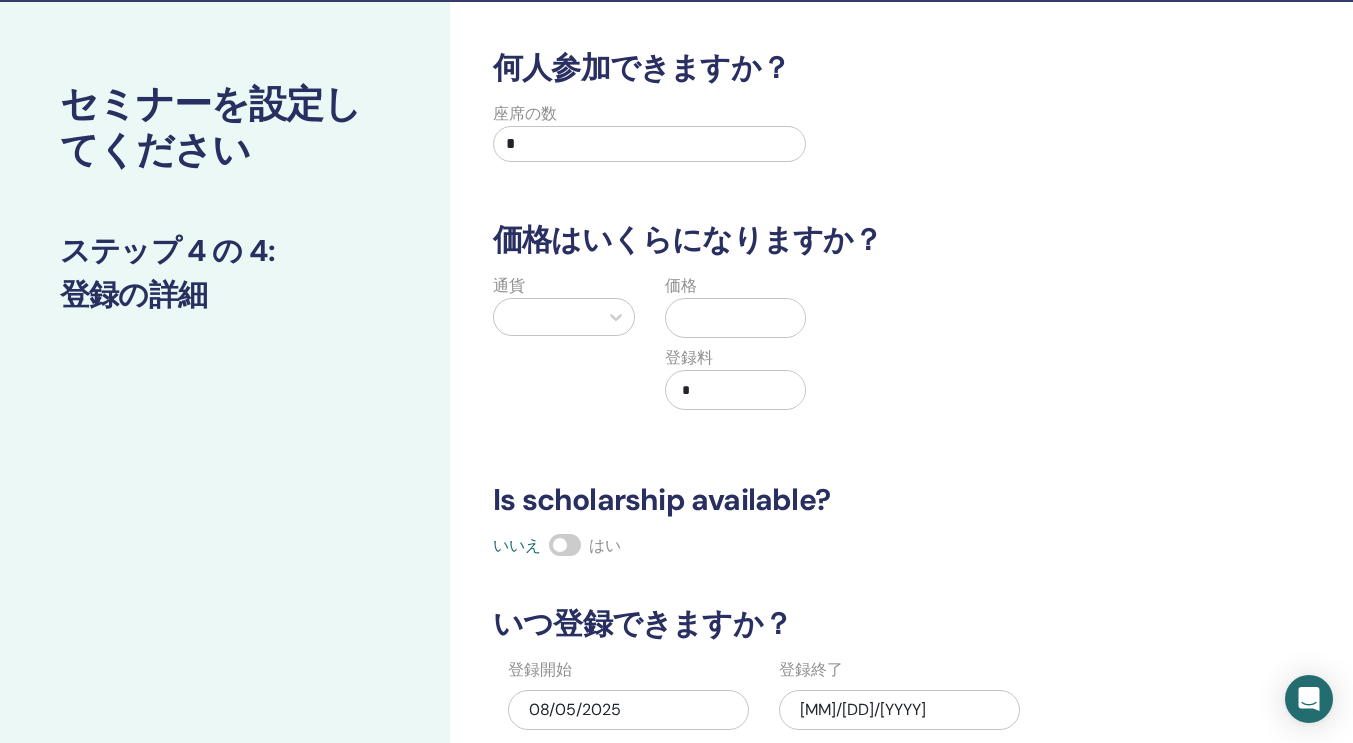 scroll, scrollTop: 0, scrollLeft: 0, axis: both 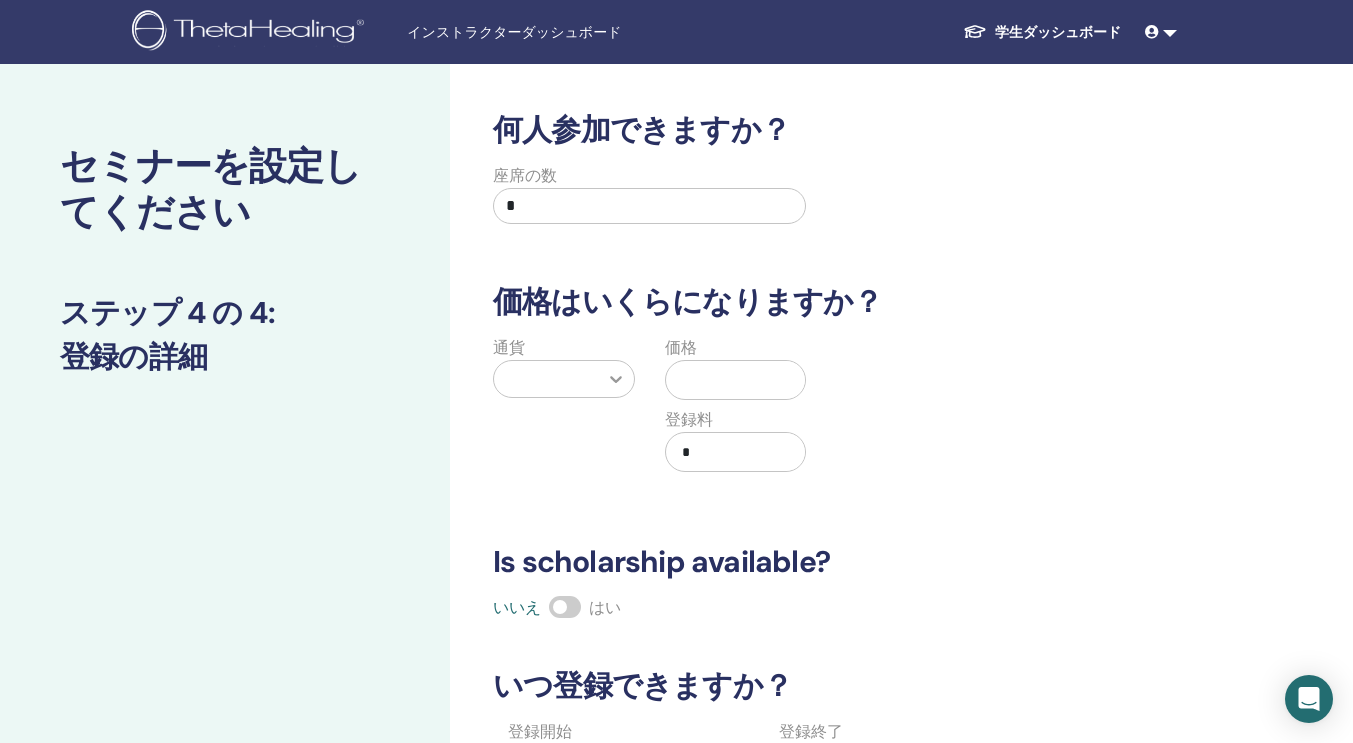 click 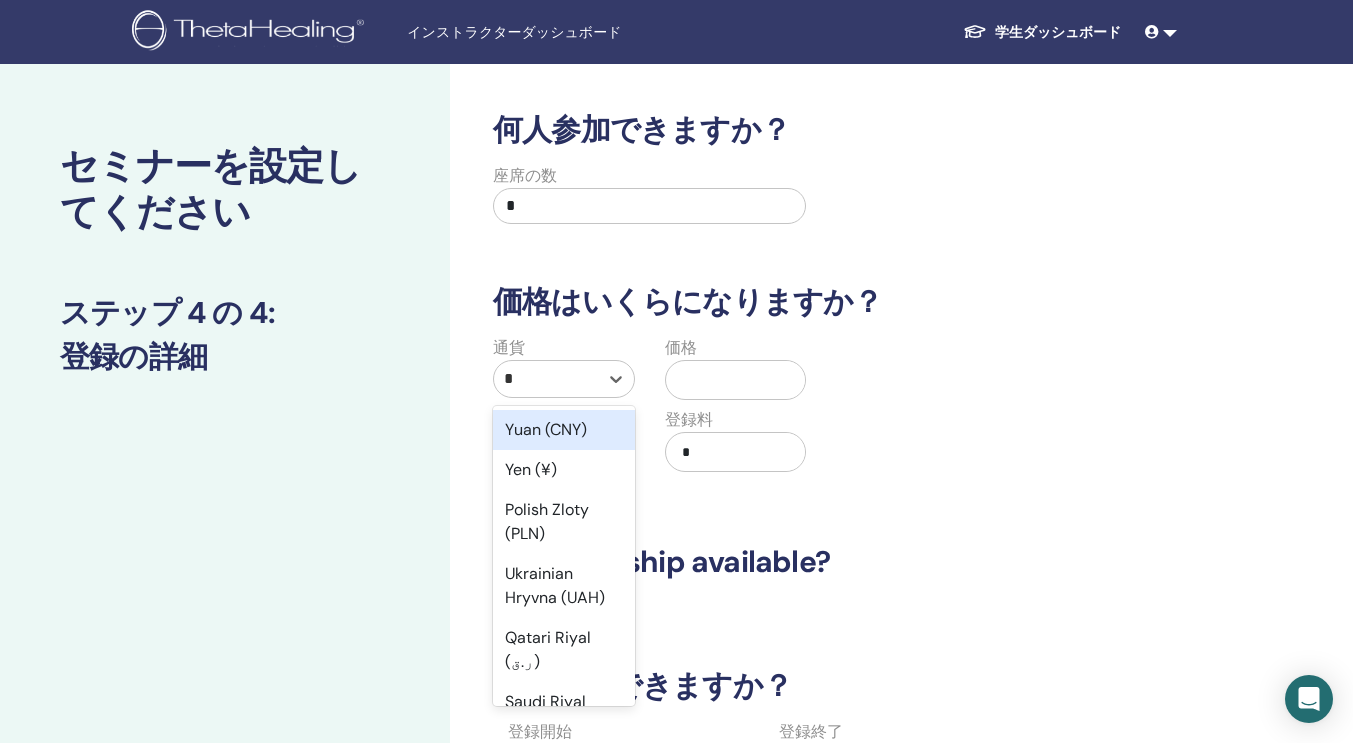 type on "***" 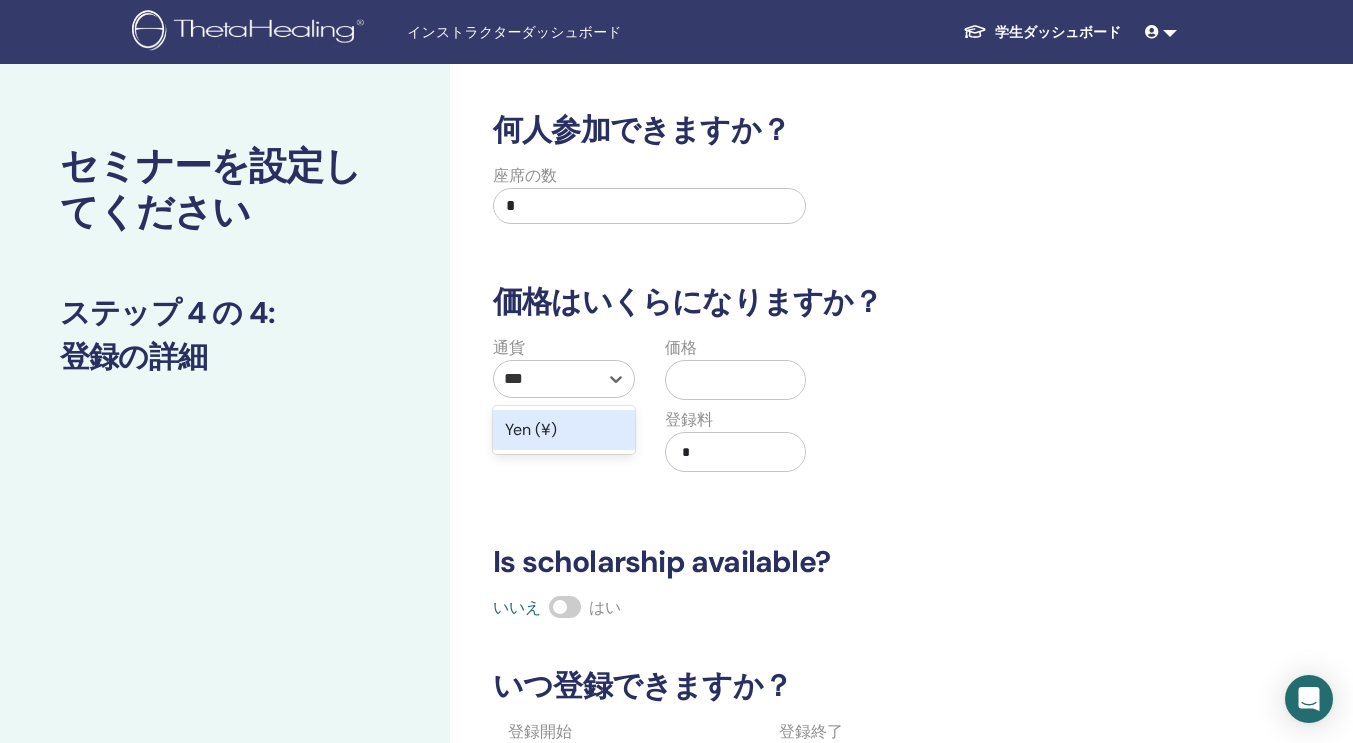 click on "Yen (¥)" at bounding box center [564, 430] 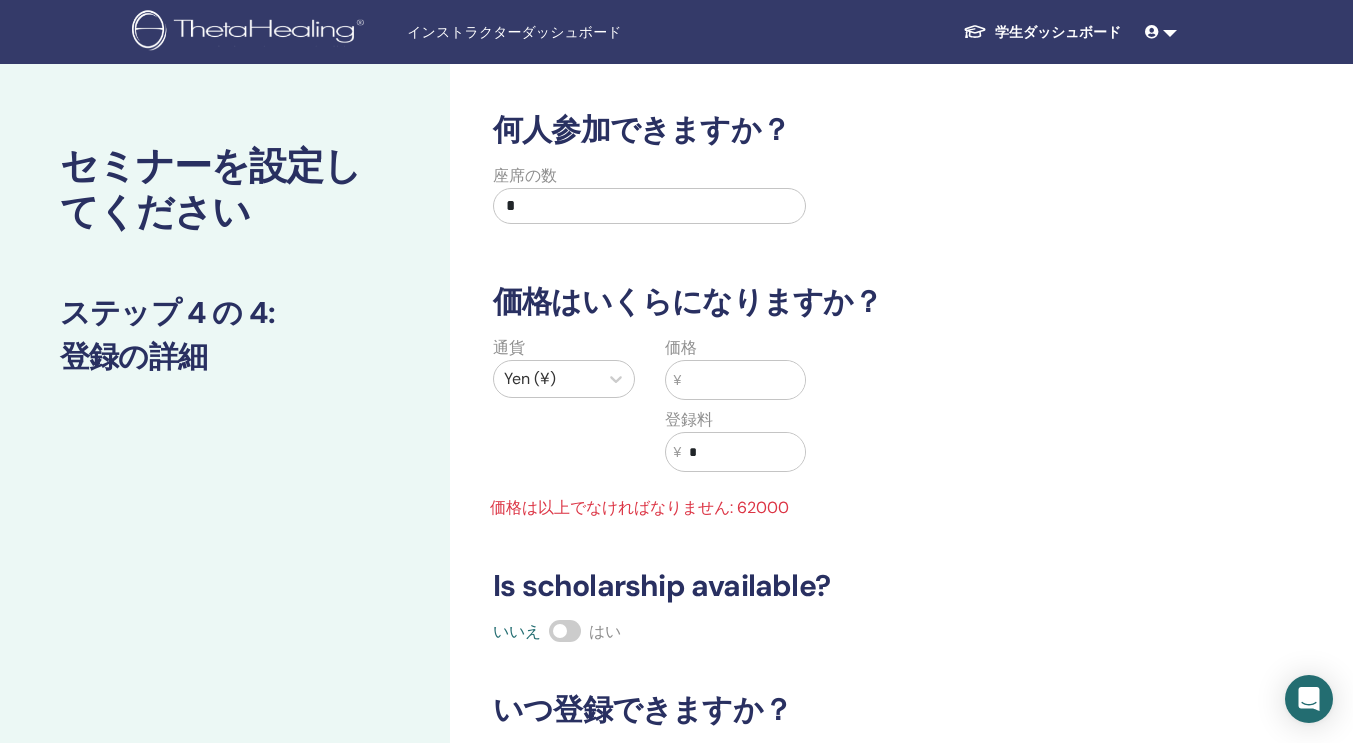 click at bounding box center (743, 380) 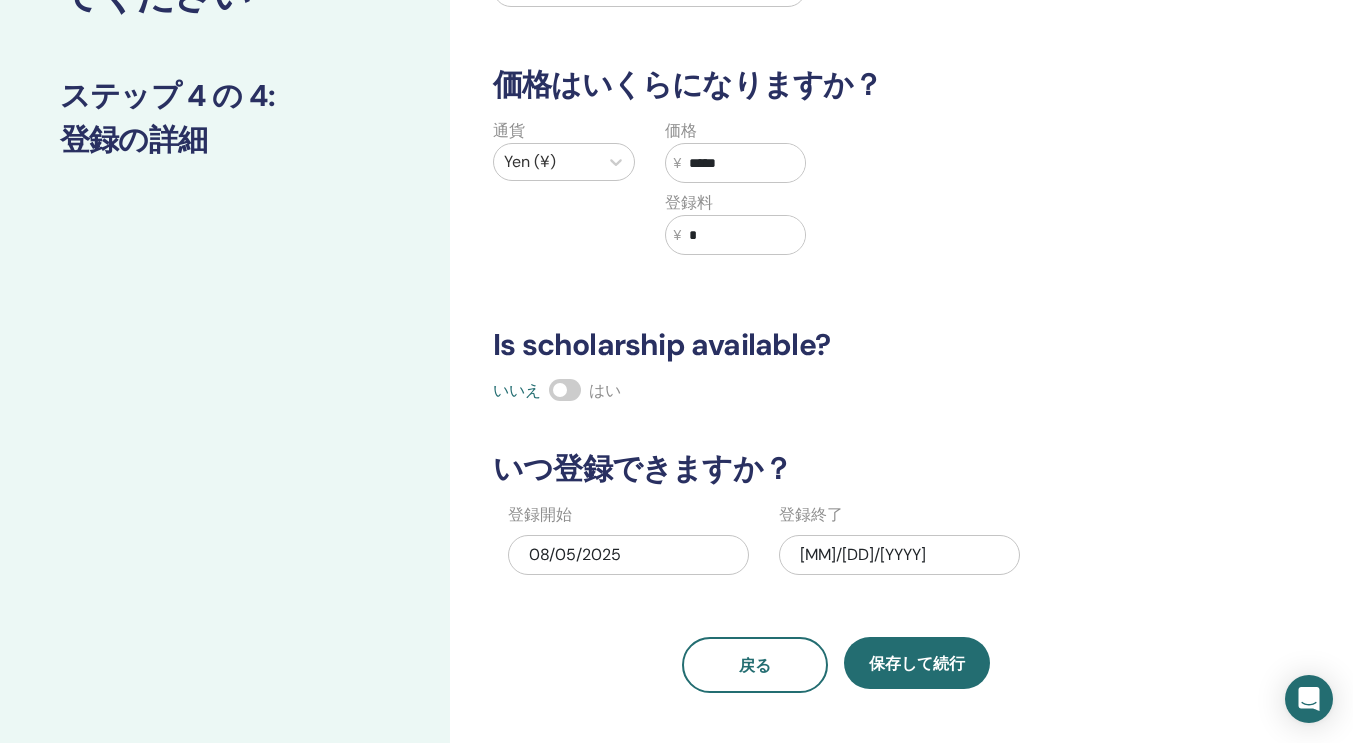 scroll, scrollTop: 408, scrollLeft: 0, axis: vertical 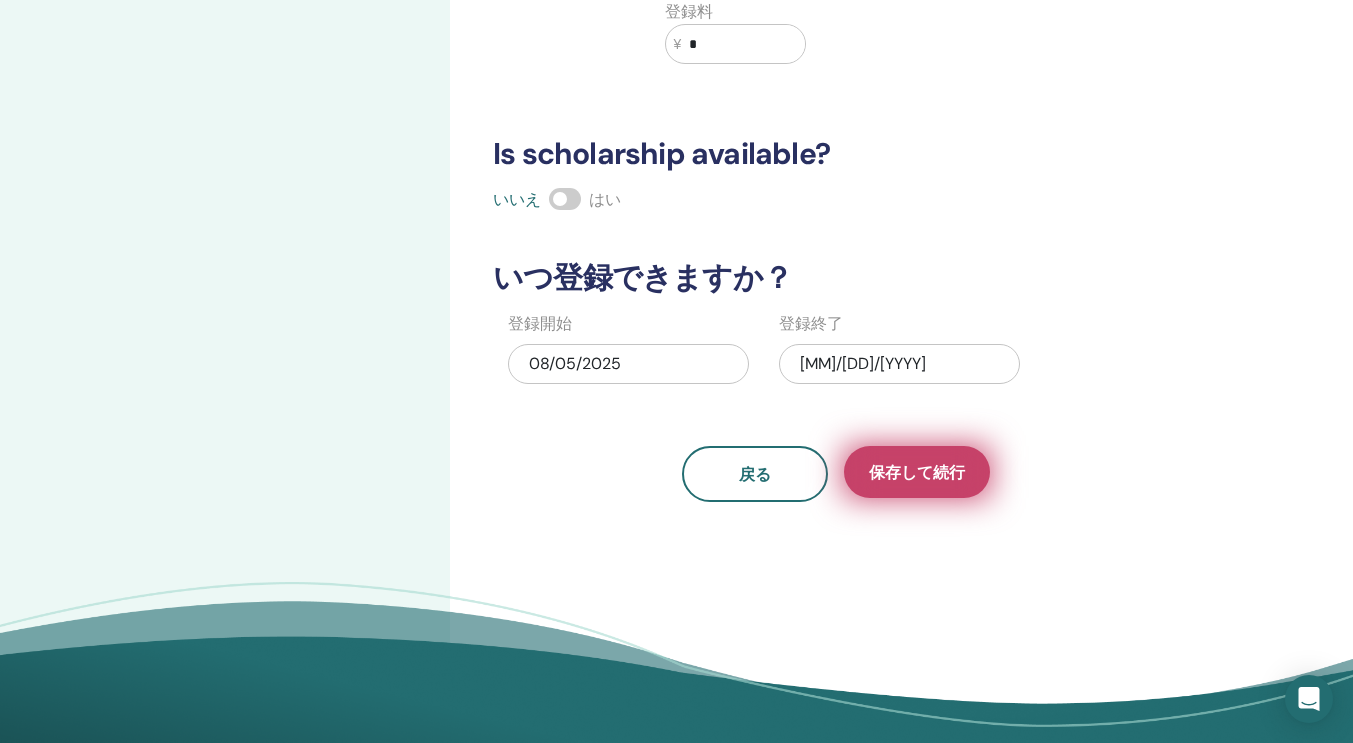 type on "*****" 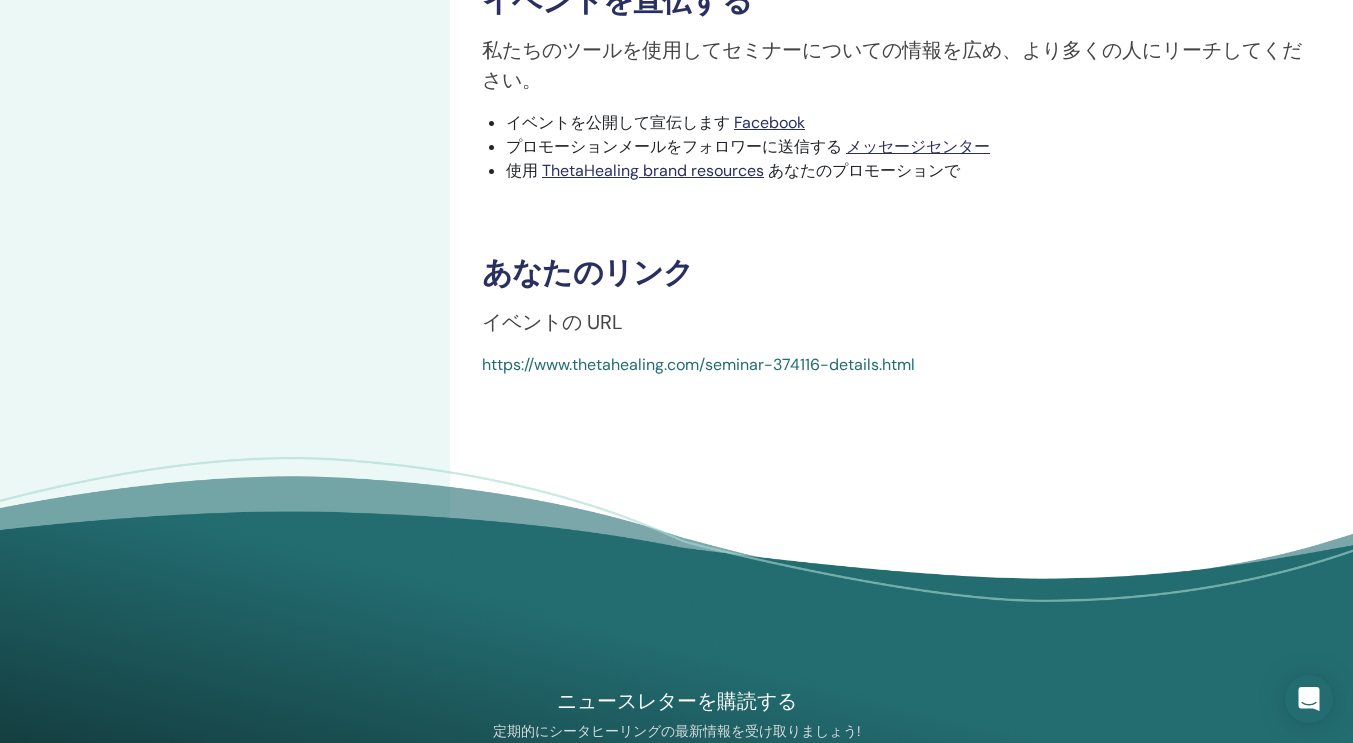 scroll, scrollTop: 636, scrollLeft: 0, axis: vertical 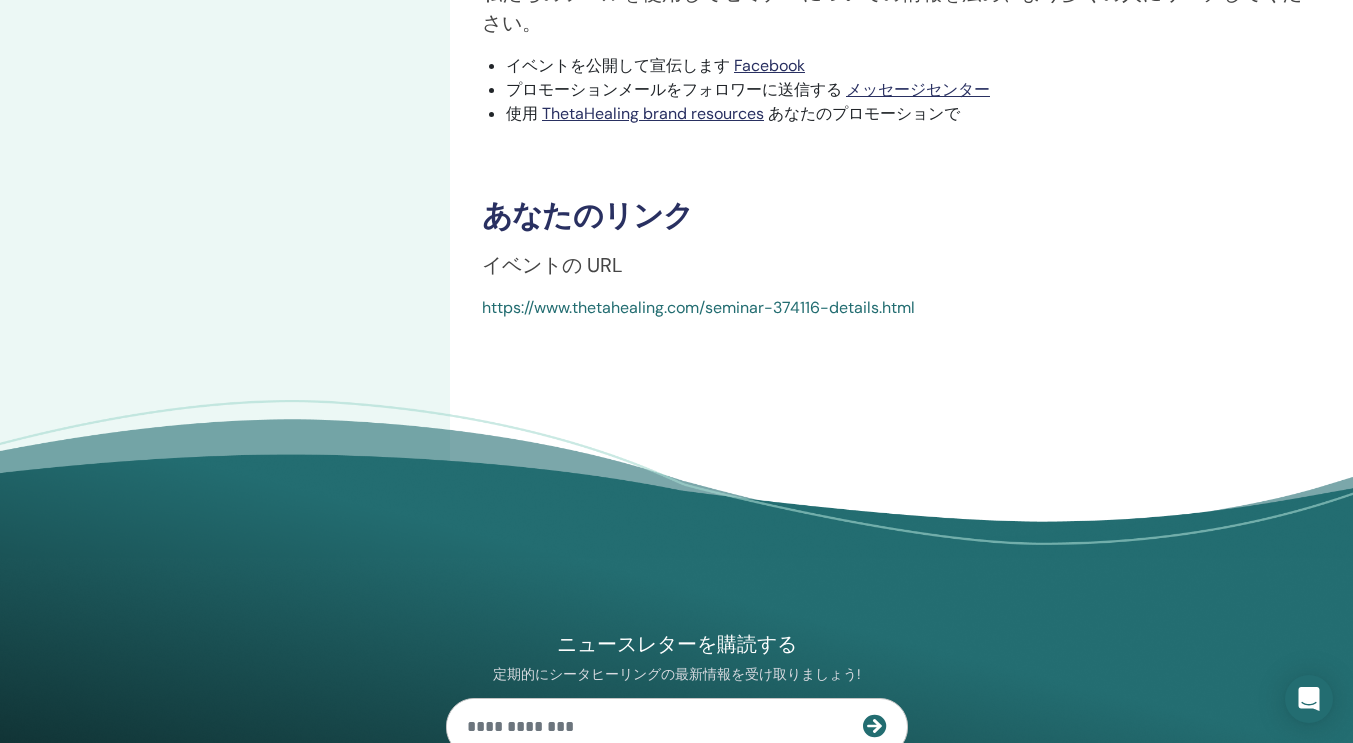 click on "イベントの URL" at bounding box center (901, 265) 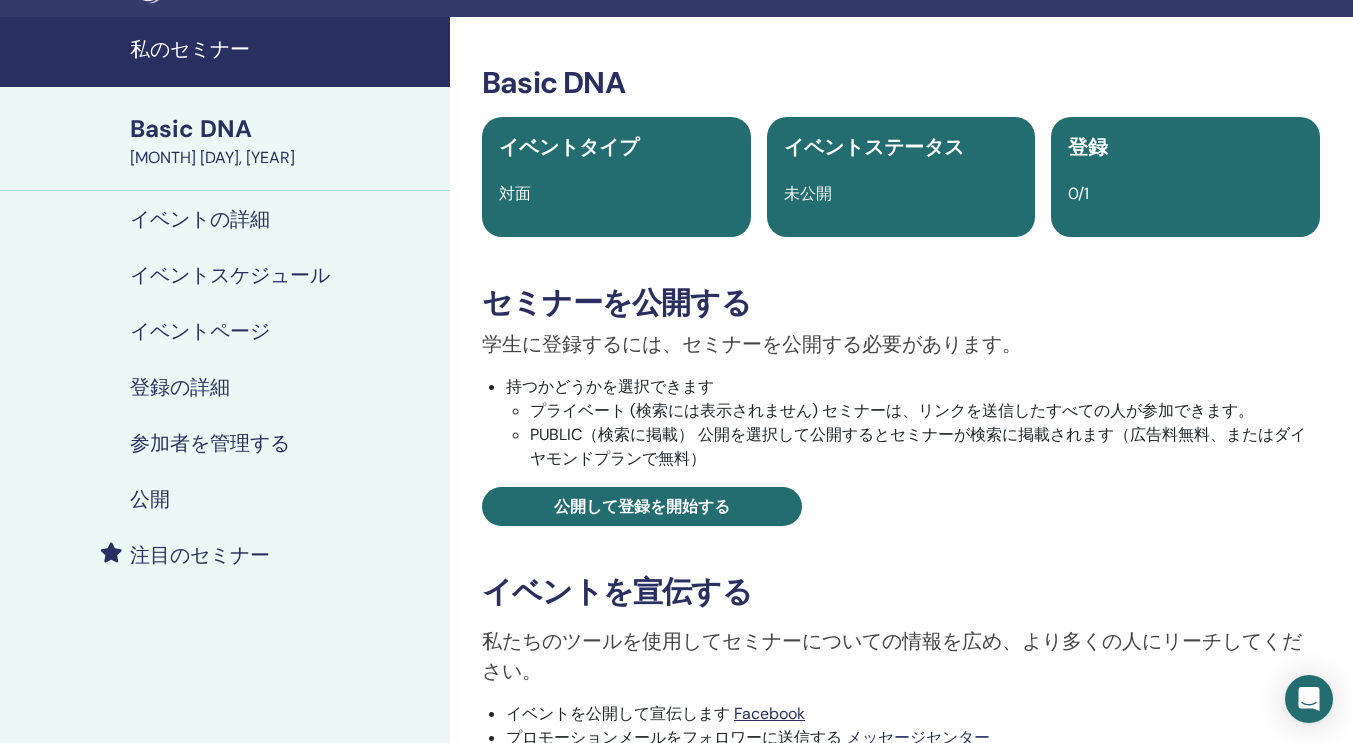 scroll, scrollTop: 0, scrollLeft: 0, axis: both 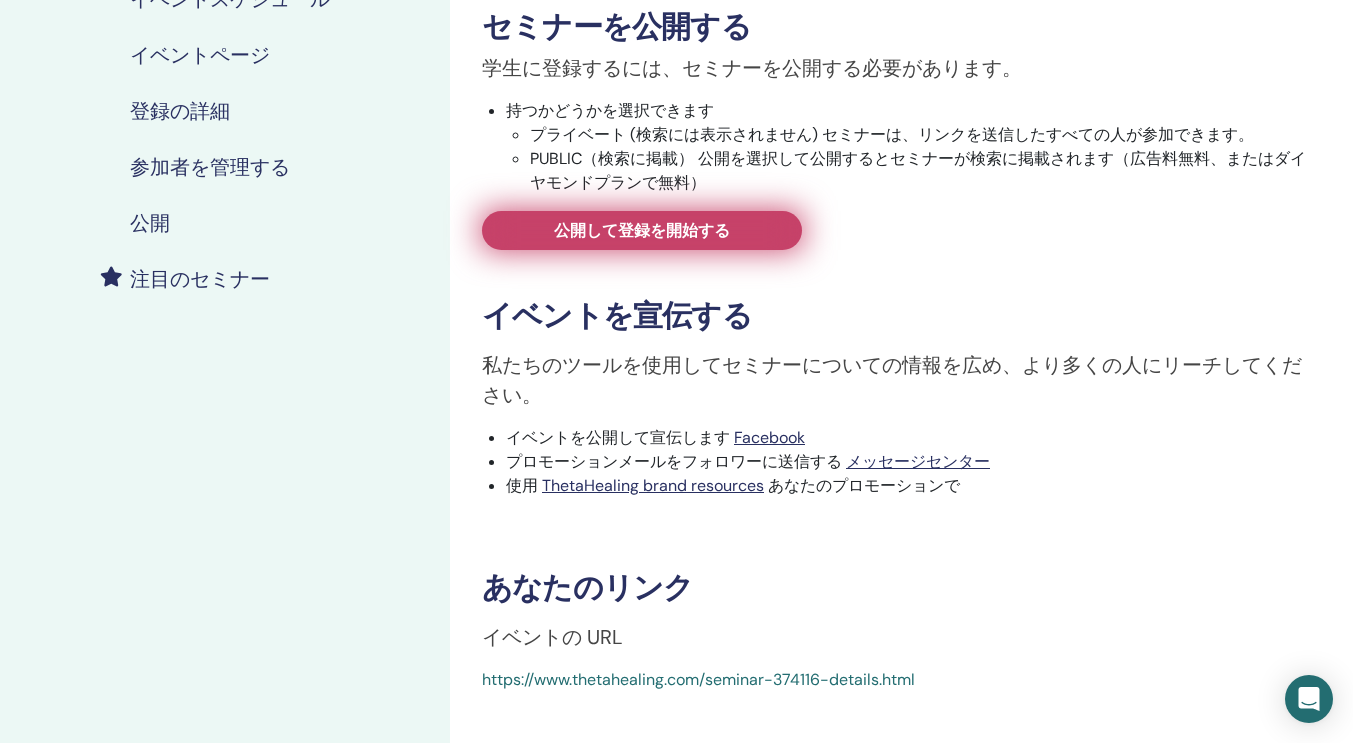click on "公開して登録を開始する" at bounding box center [642, 230] 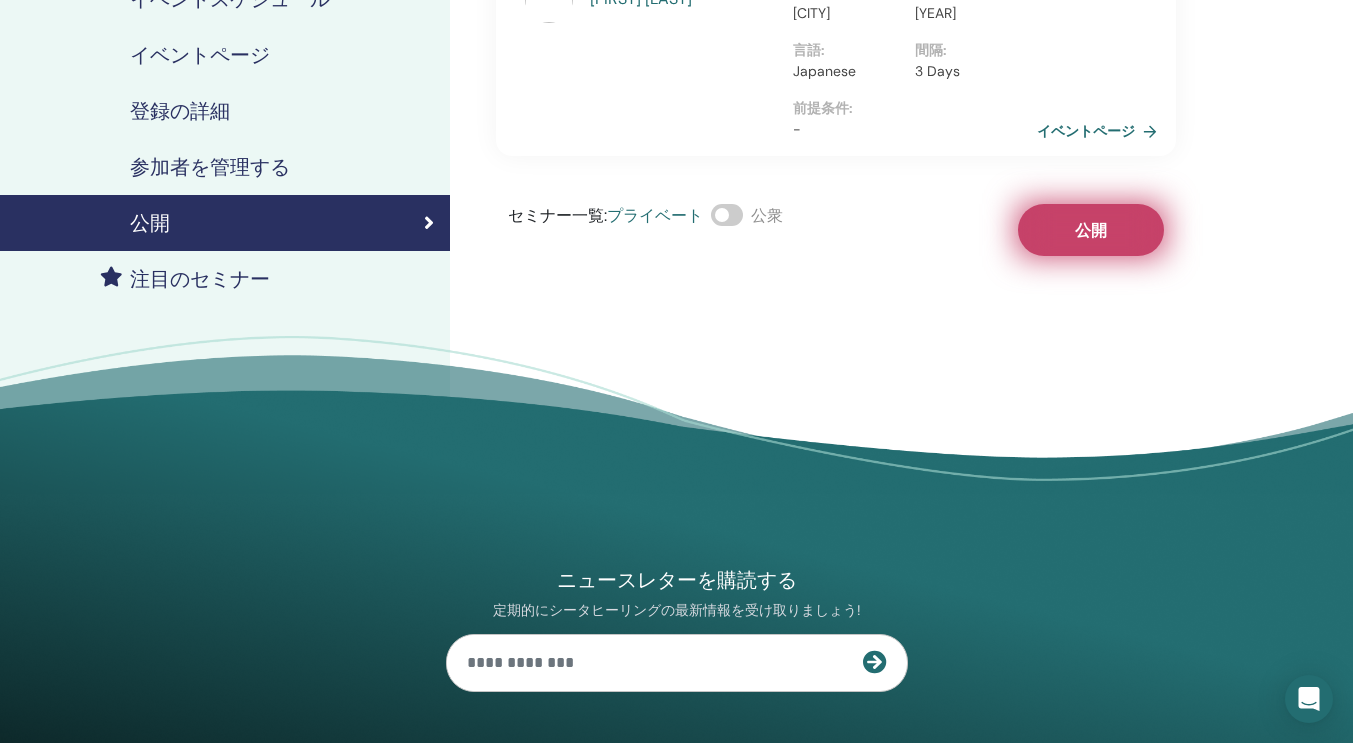 click on "公開" at bounding box center (1091, 230) 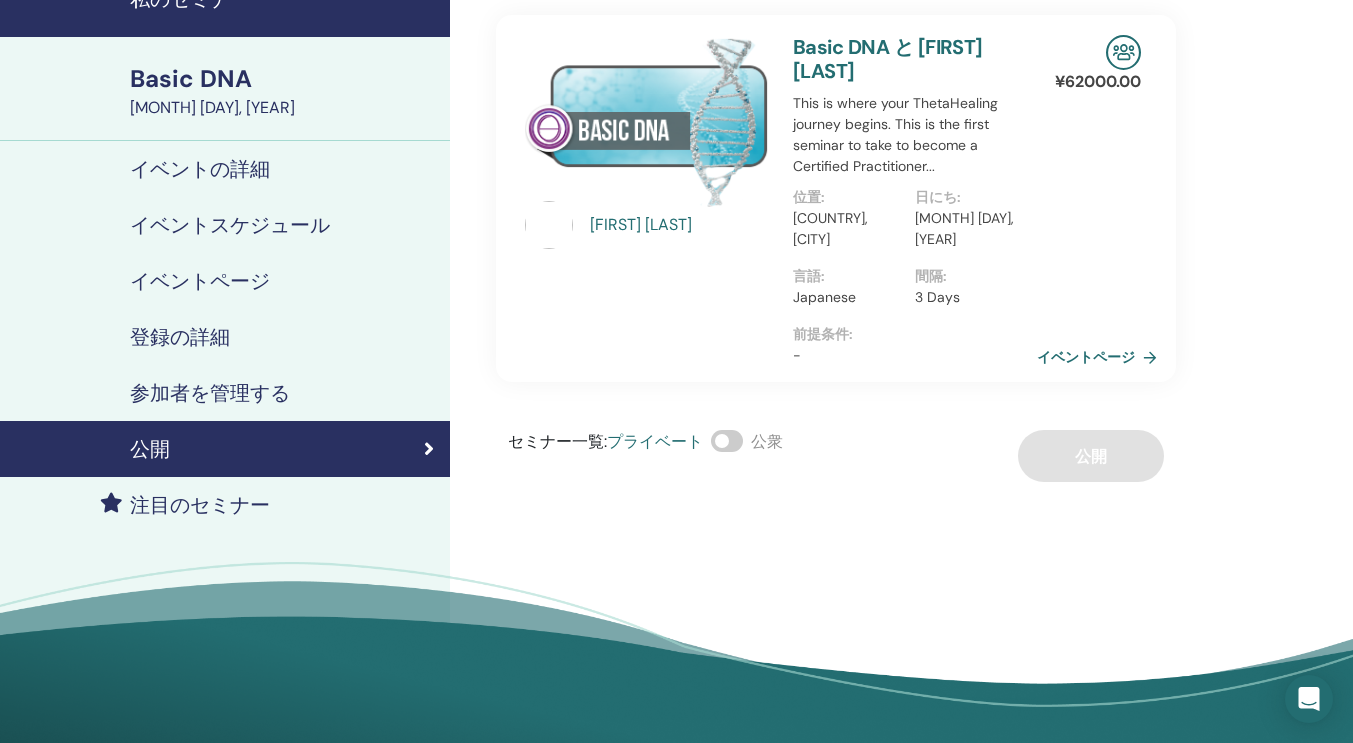scroll, scrollTop: 0, scrollLeft: 0, axis: both 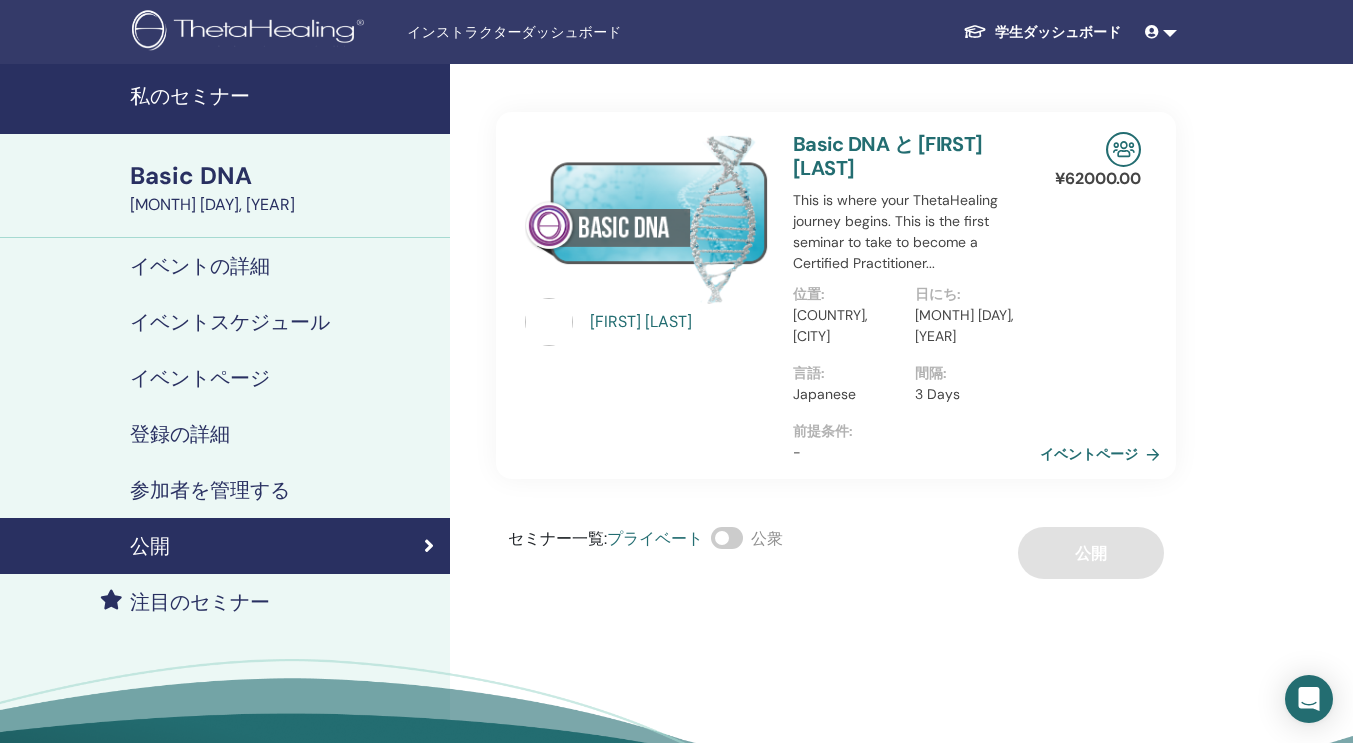 click on "イベントページ" at bounding box center [1104, 454] 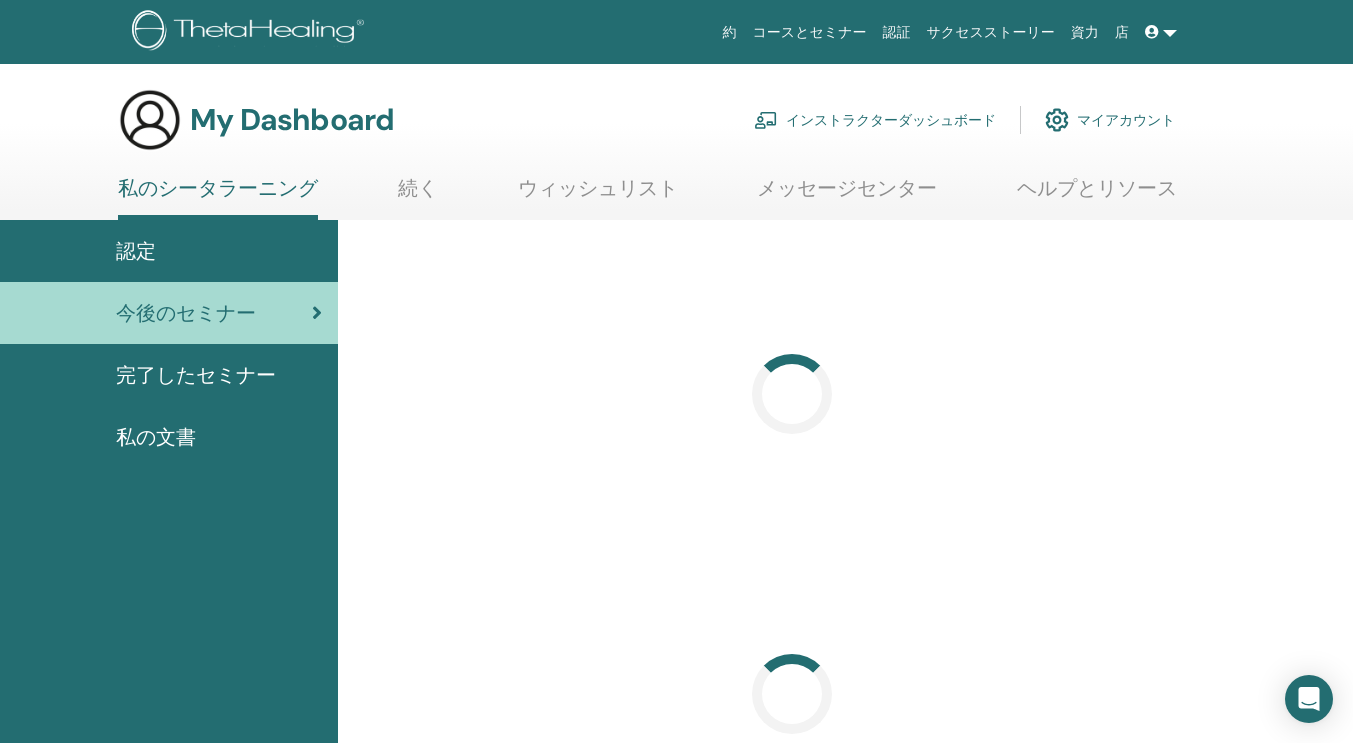 scroll, scrollTop: 0, scrollLeft: 0, axis: both 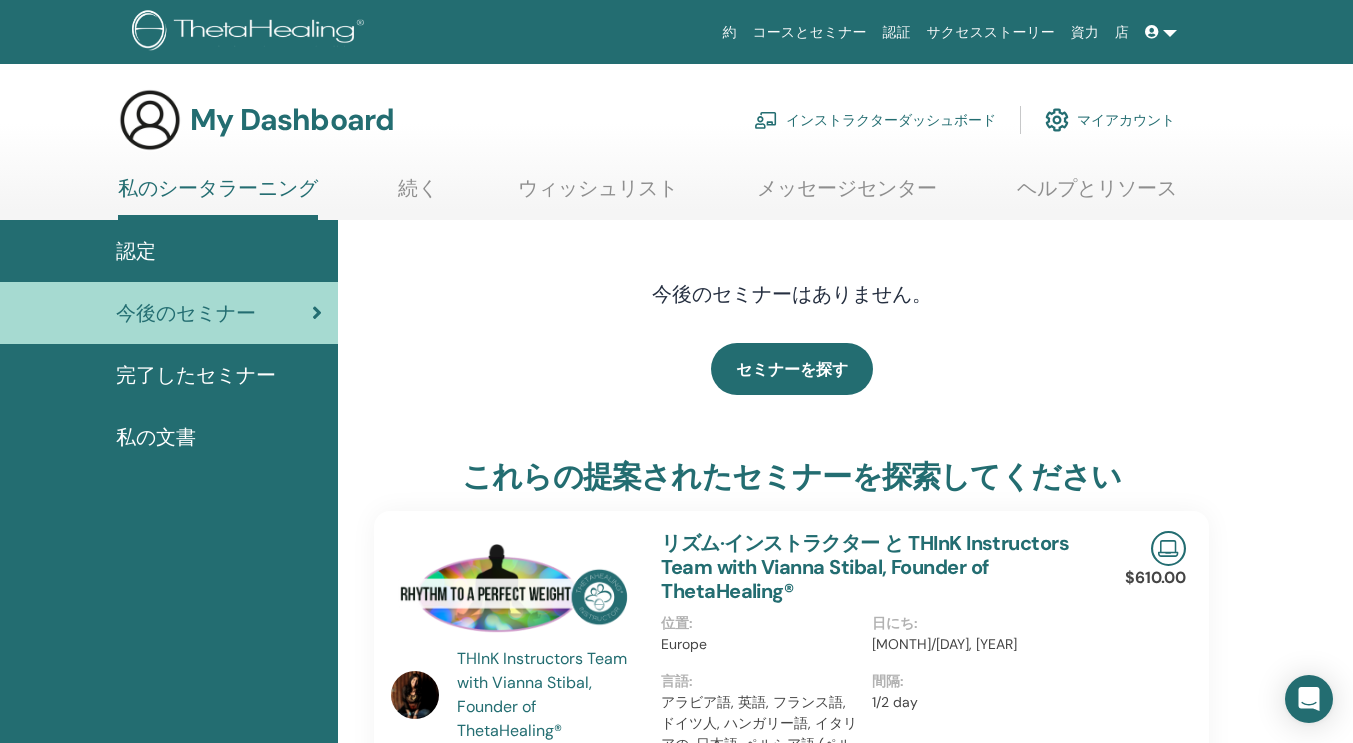 click on "インストラクターダッシュボード" at bounding box center [875, 120] 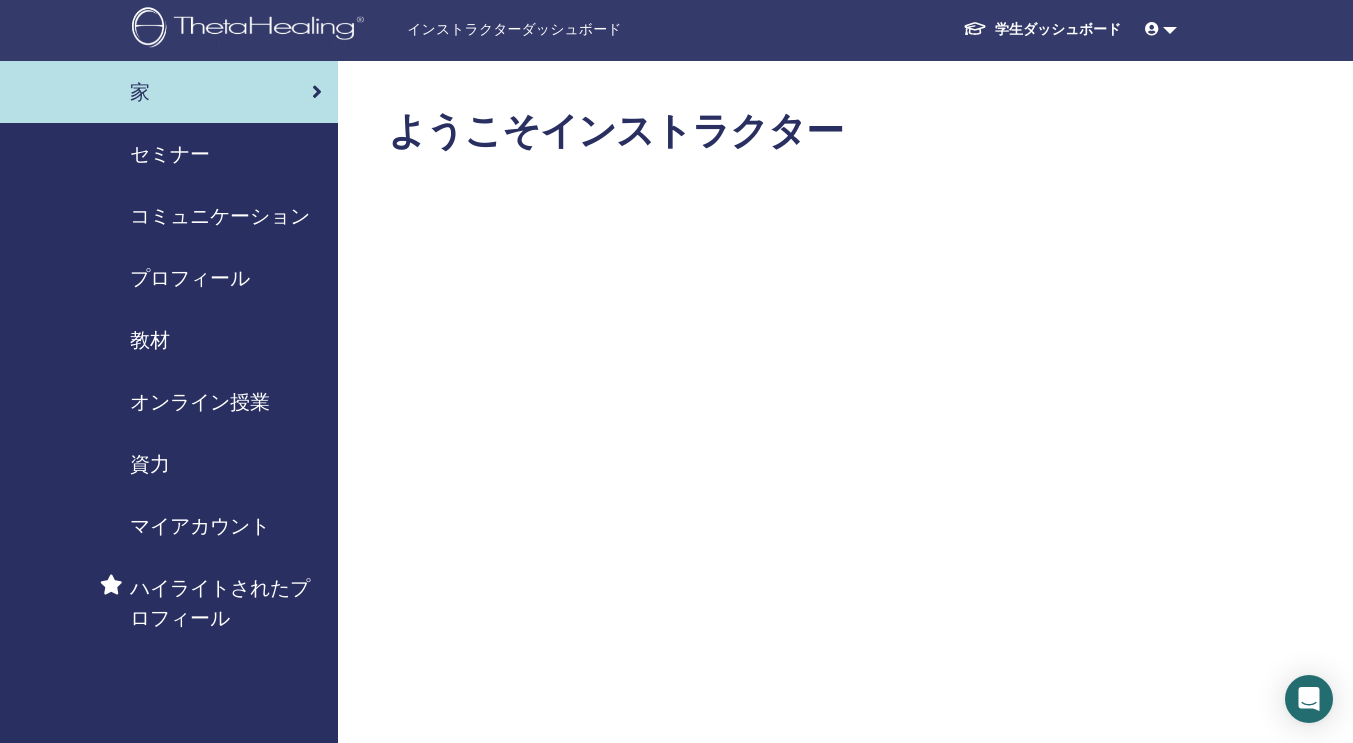 scroll, scrollTop: 0, scrollLeft: 0, axis: both 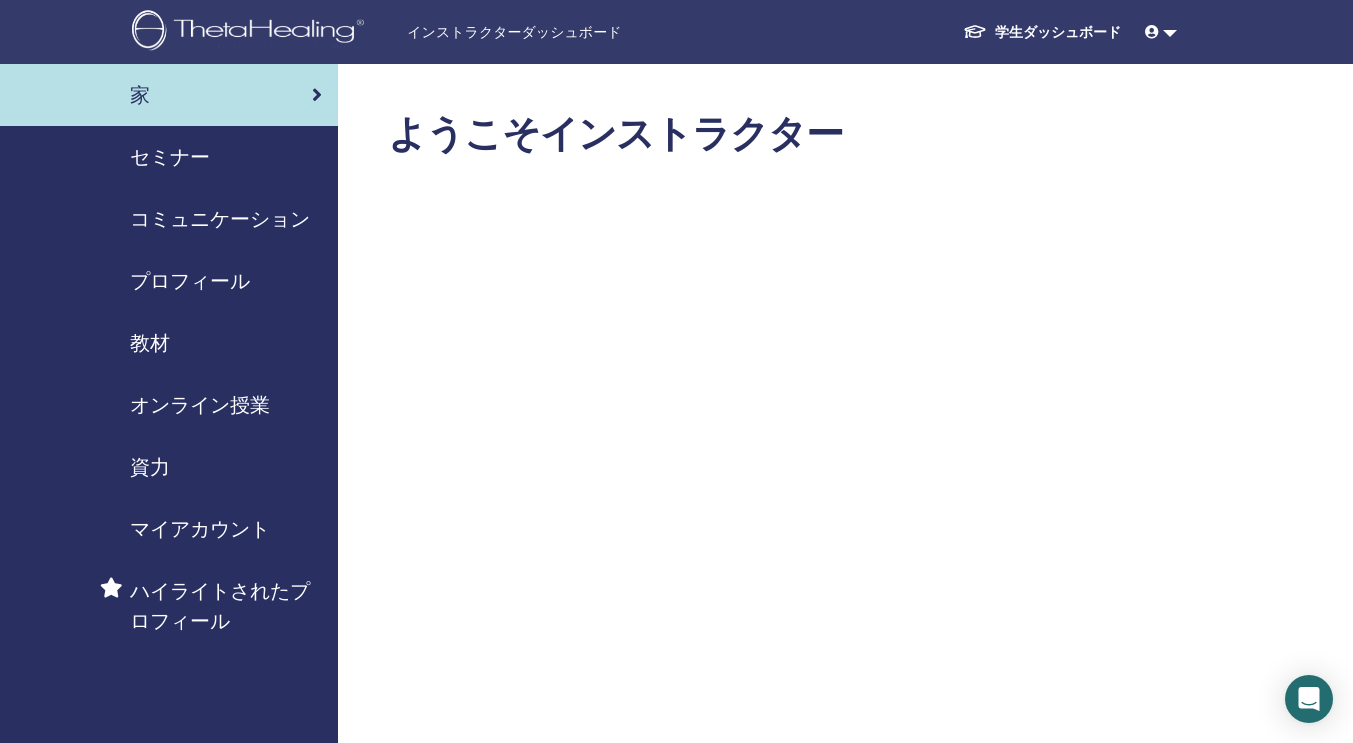 click on "セミナー" at bounding box center (170, 157) 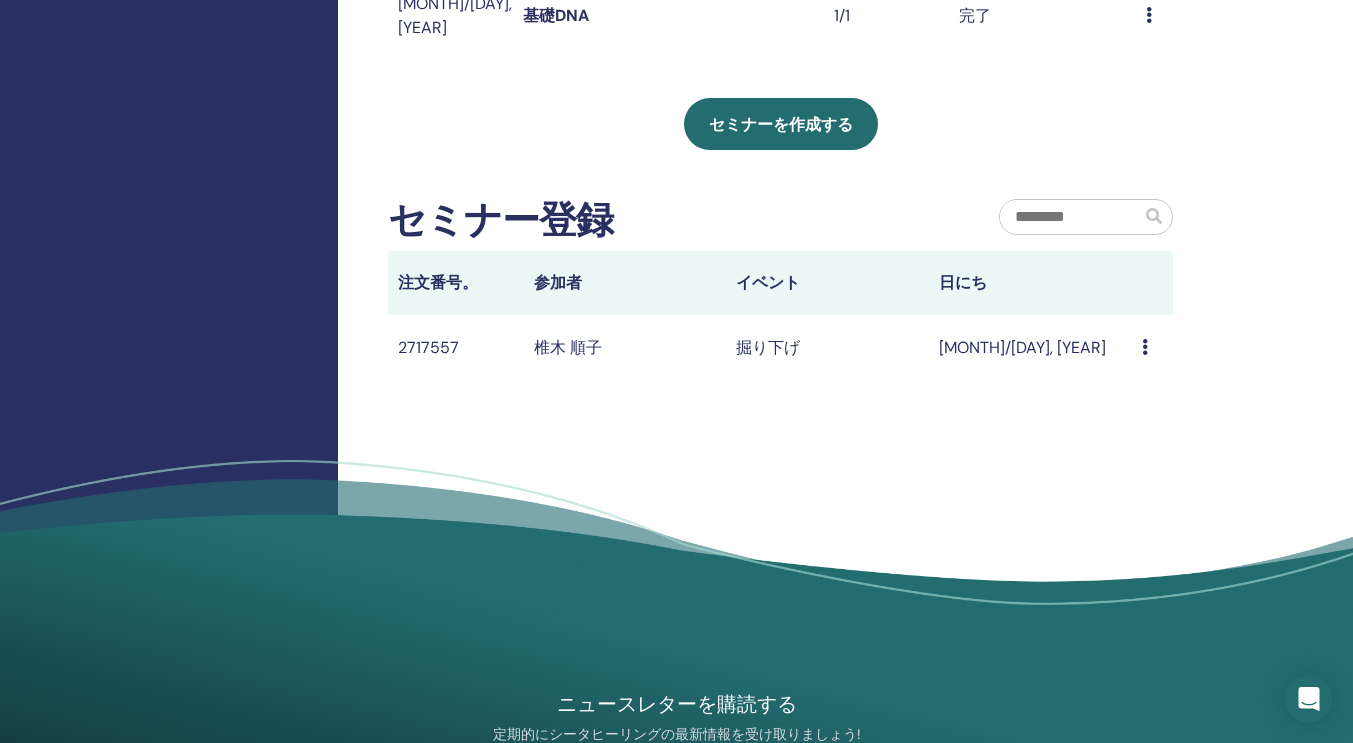 scroll, scrollTop: 863, scrollLeft: 0, axis: vertical 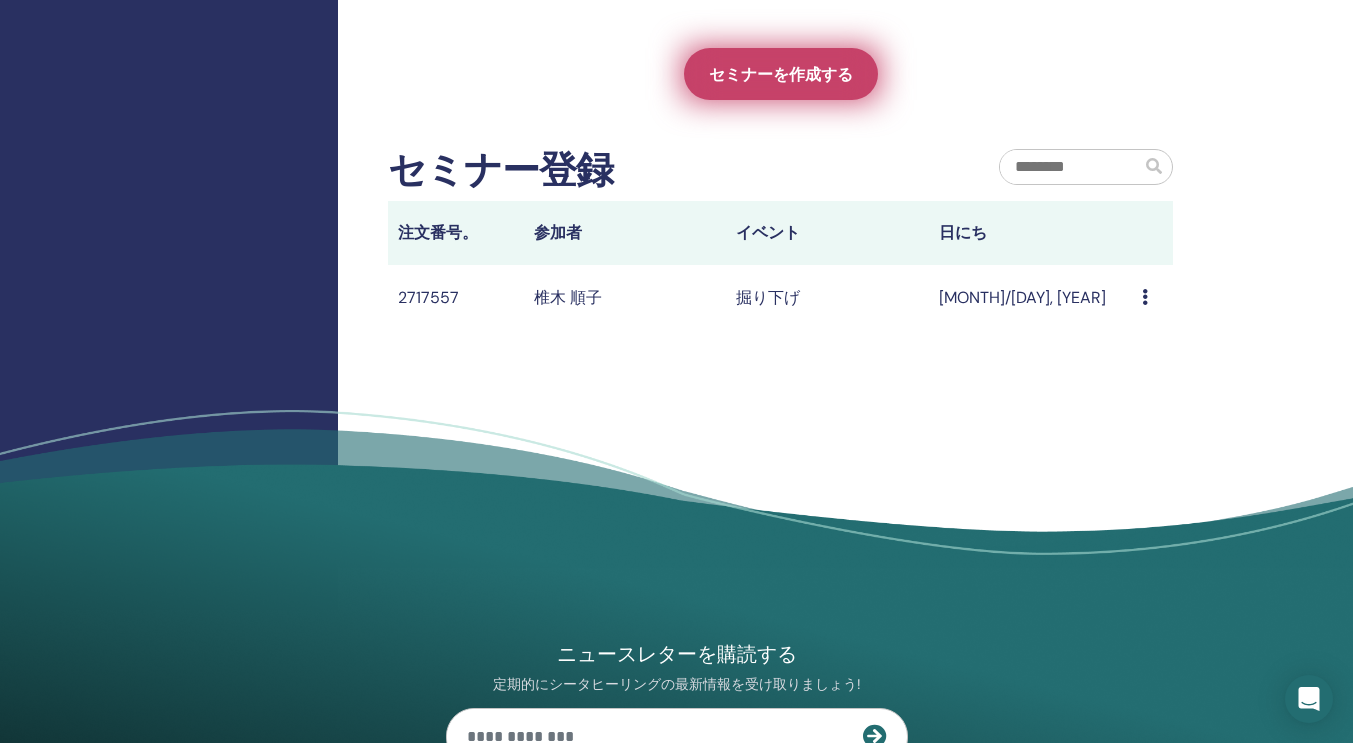 click on "セミナーを作成する" at bounding box center (781, 74) 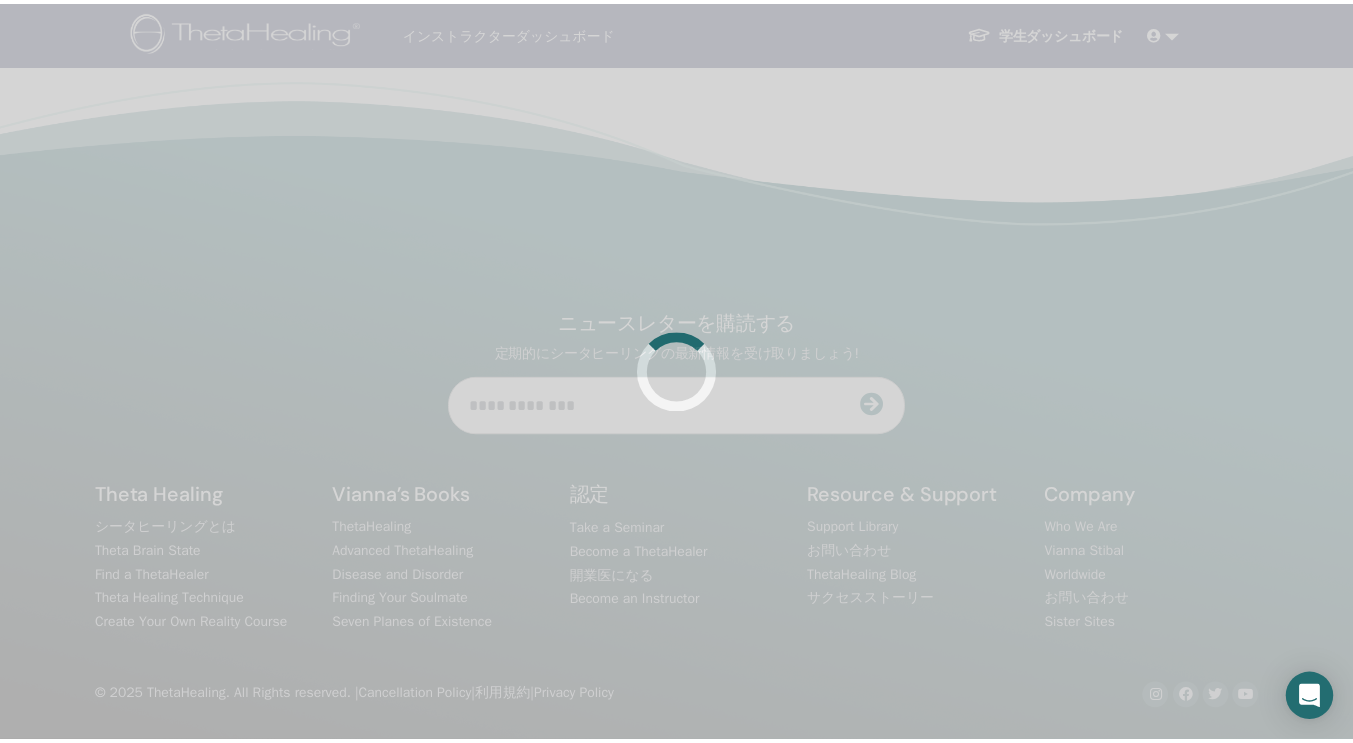 scroll, scrollTop: 0, scrollLeft: 0, axis: both 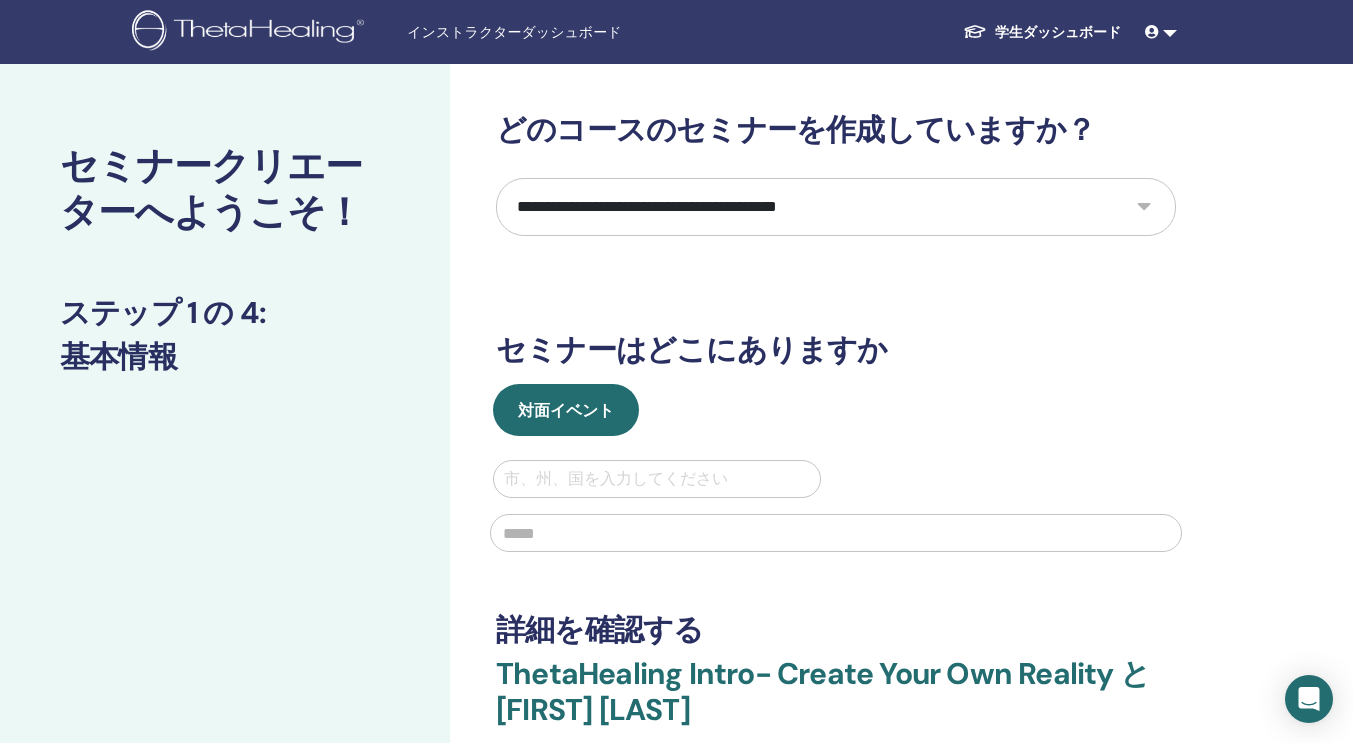click on "**********" at bounding box center [836, 207] 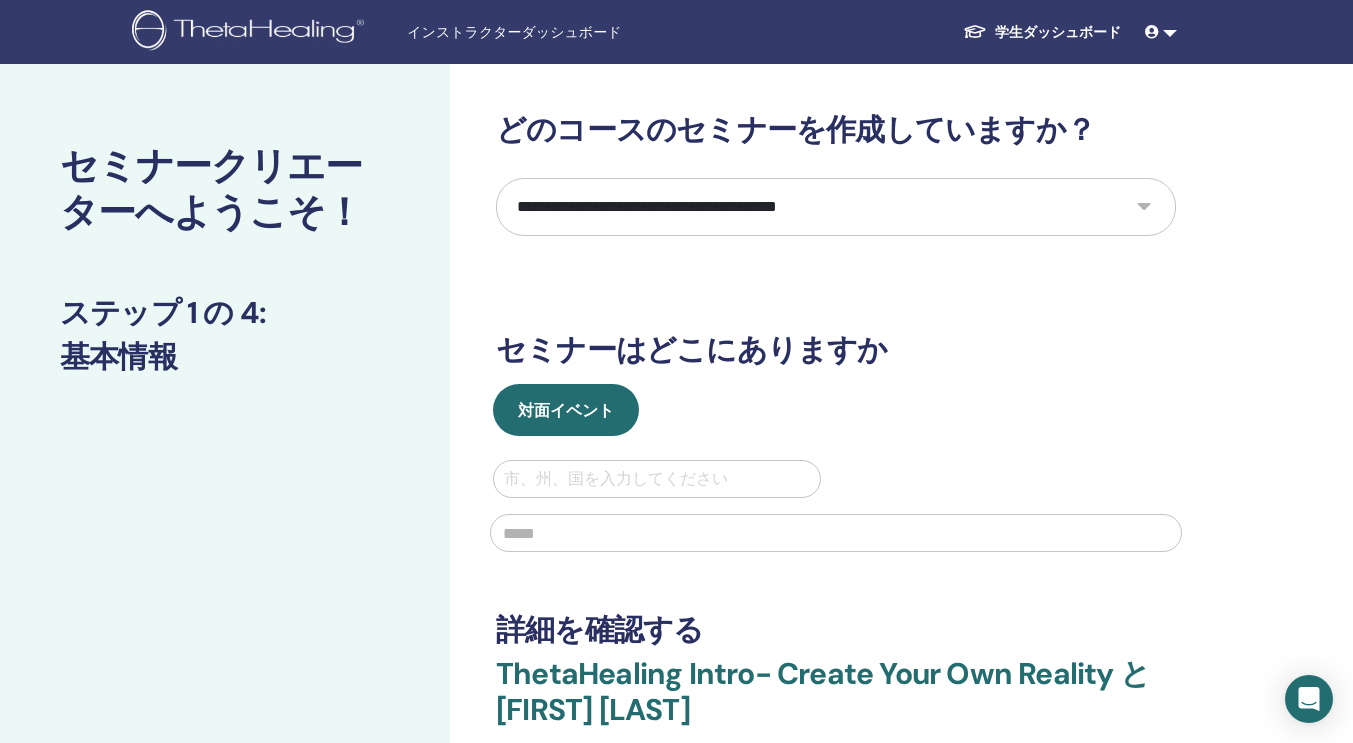 select on "*" 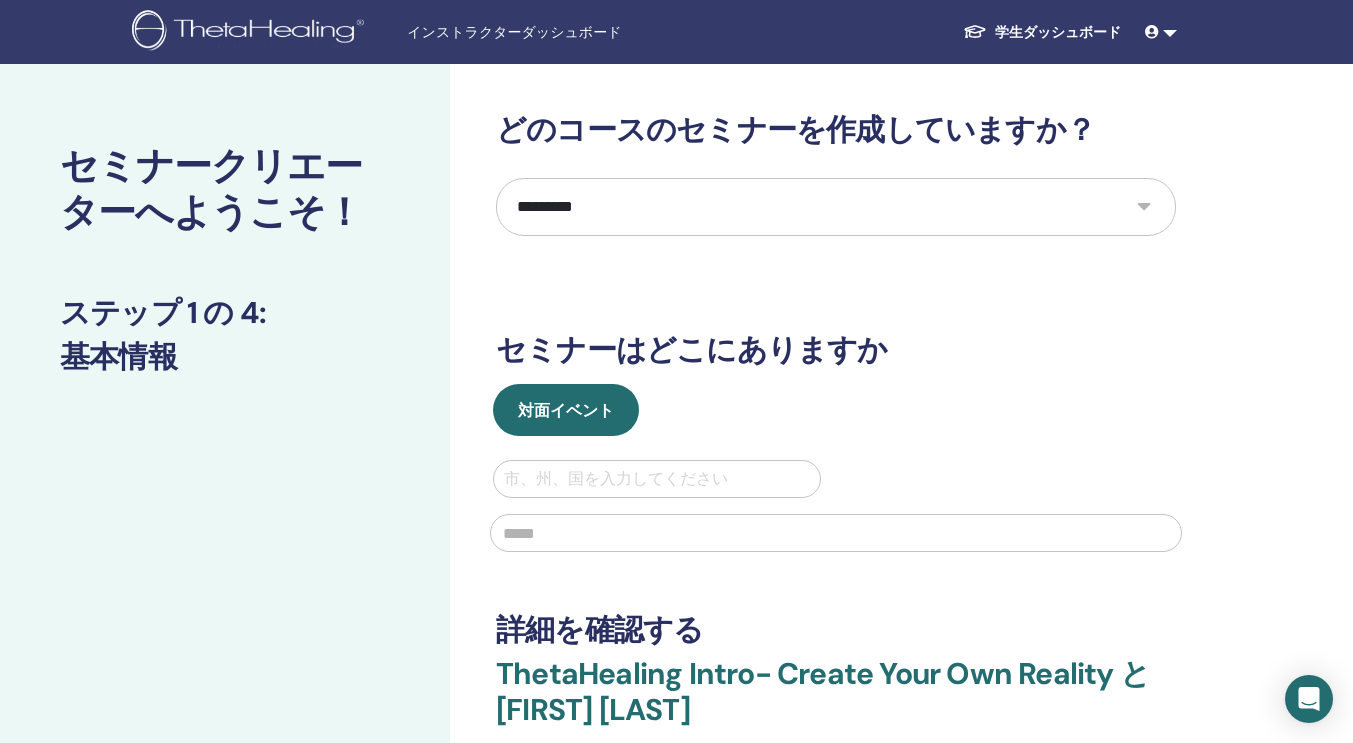 click on "**********" at bounding box center (836, 207) 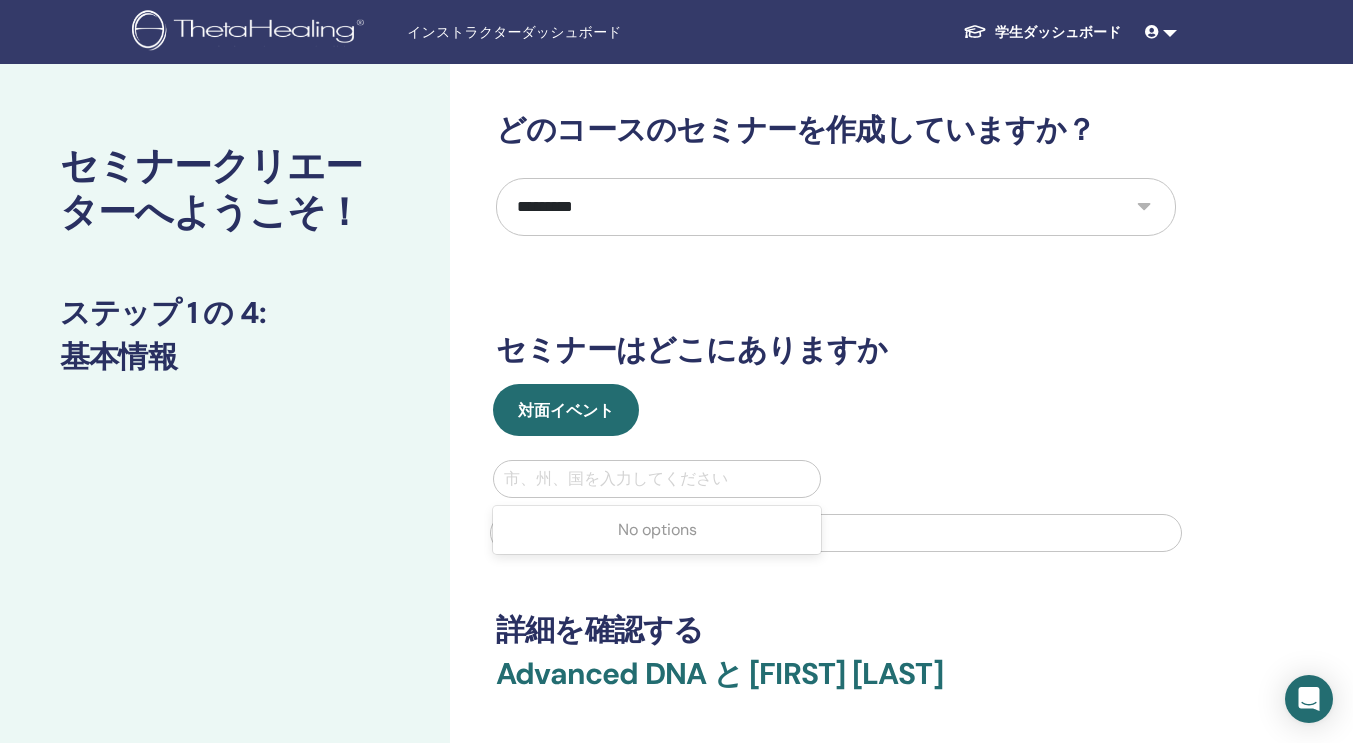 click at bounding box center (657, 479) 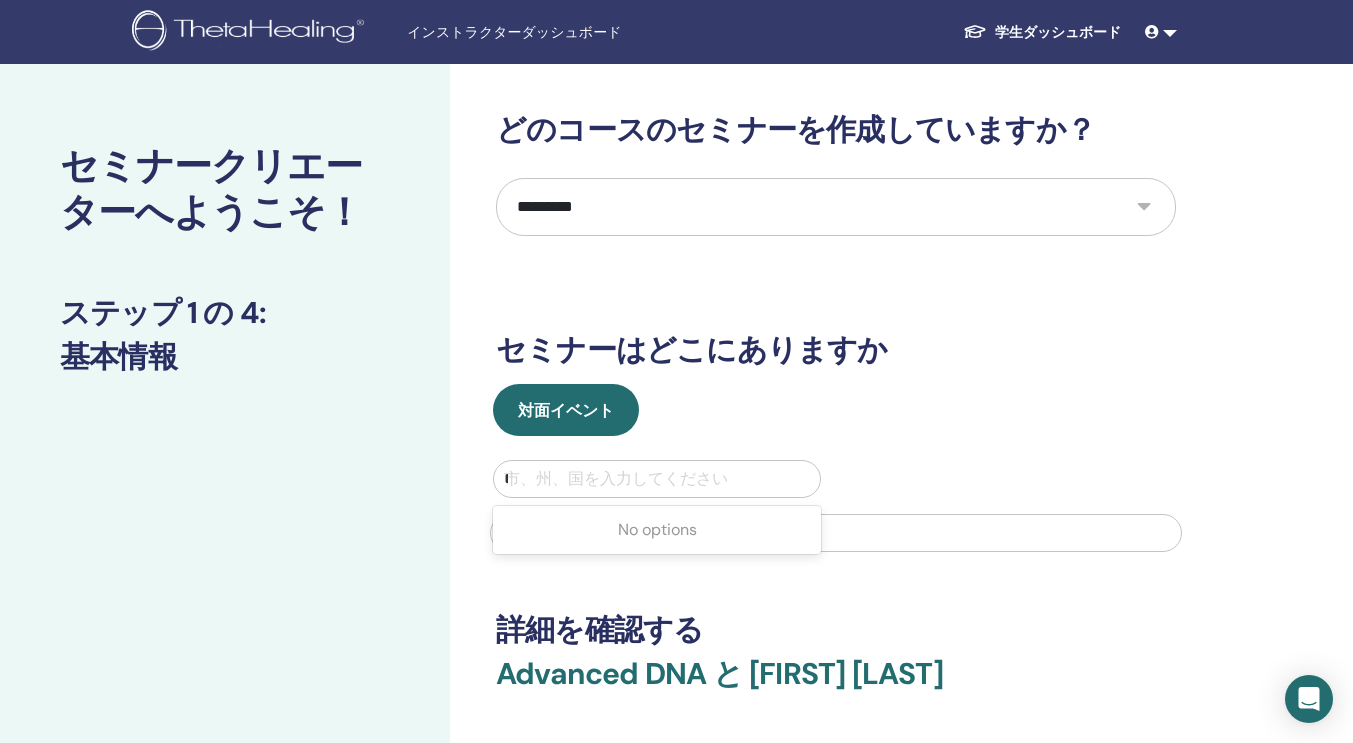 type on "*" 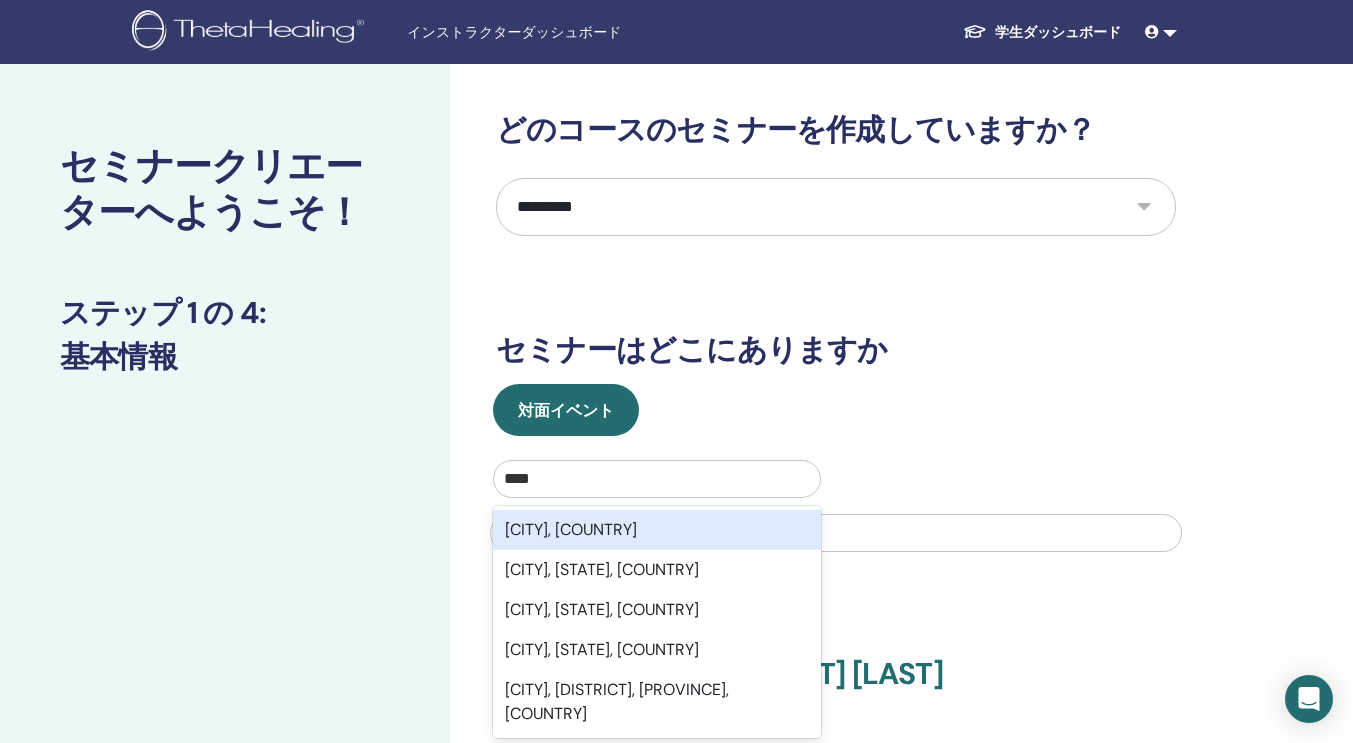 type on "********" 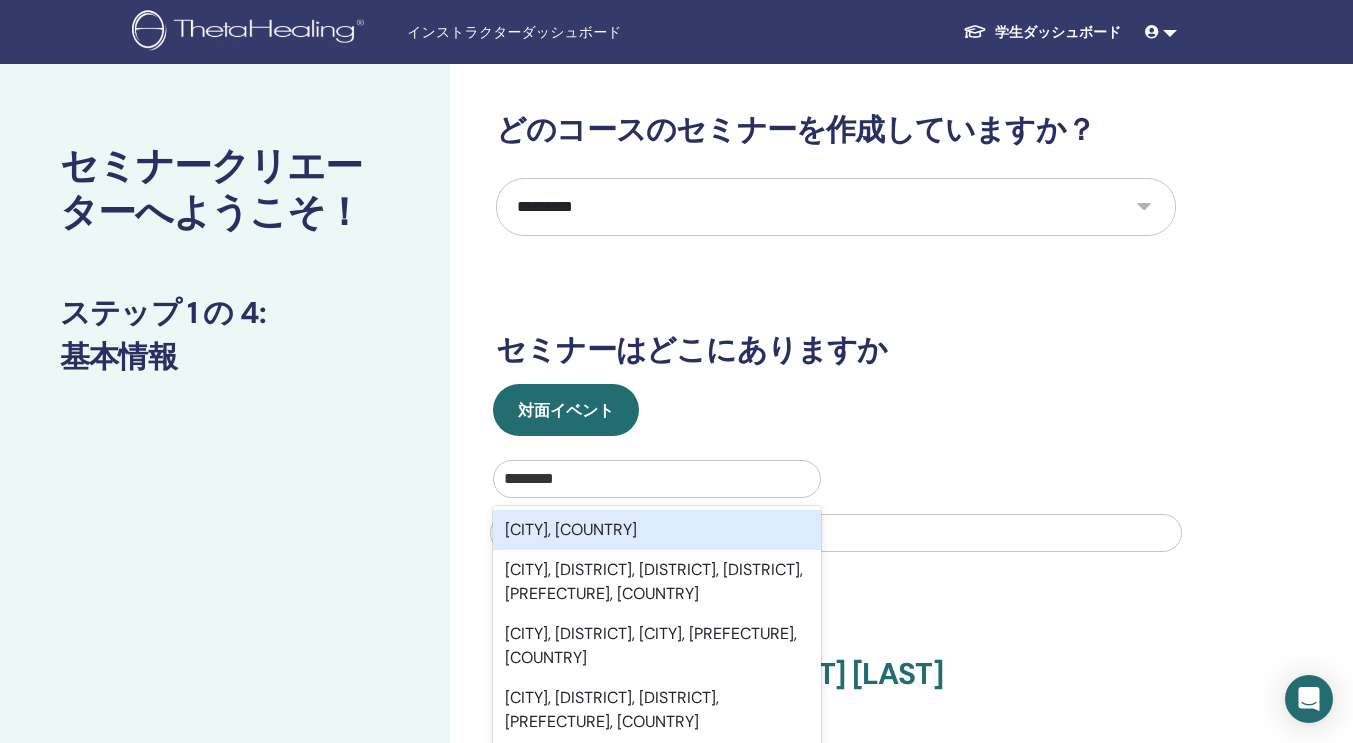 click on "Miyazaki, JPN" at bounding box center (657, 530) 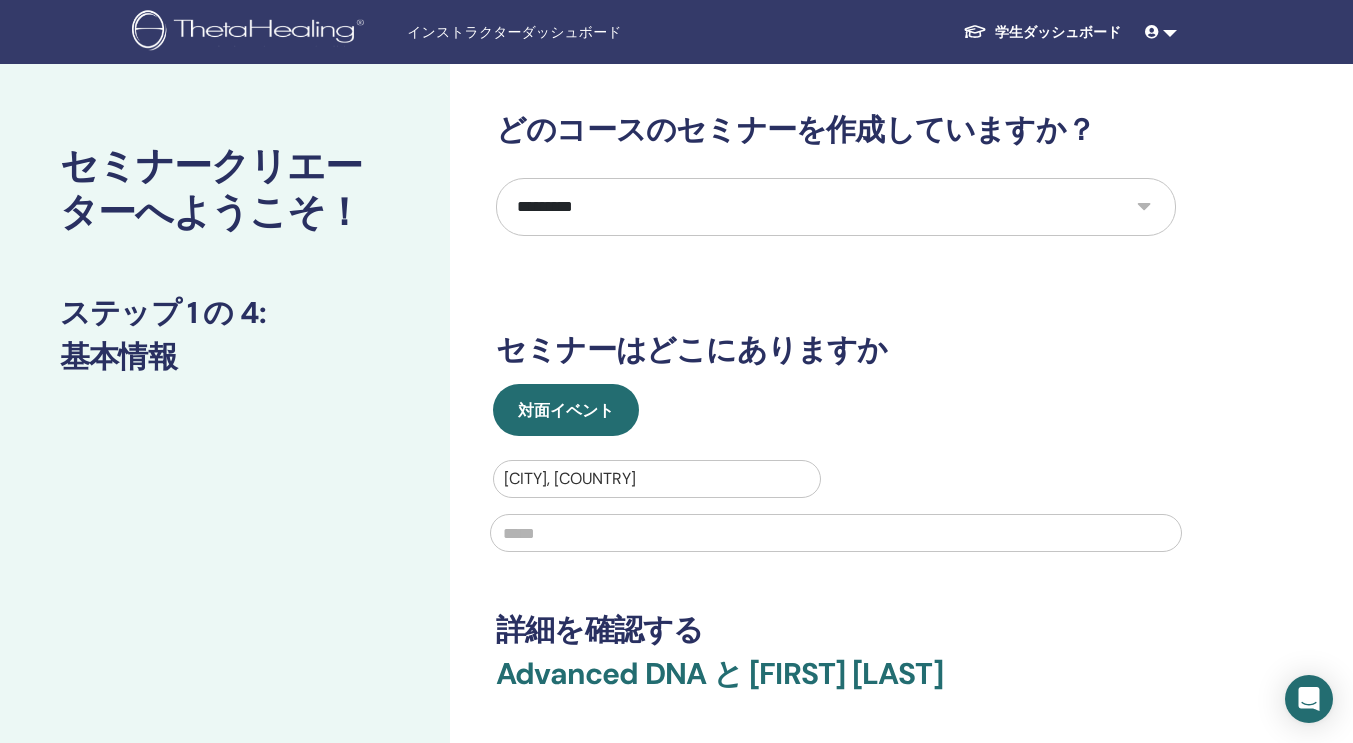 click at bounding box center [836, 533] 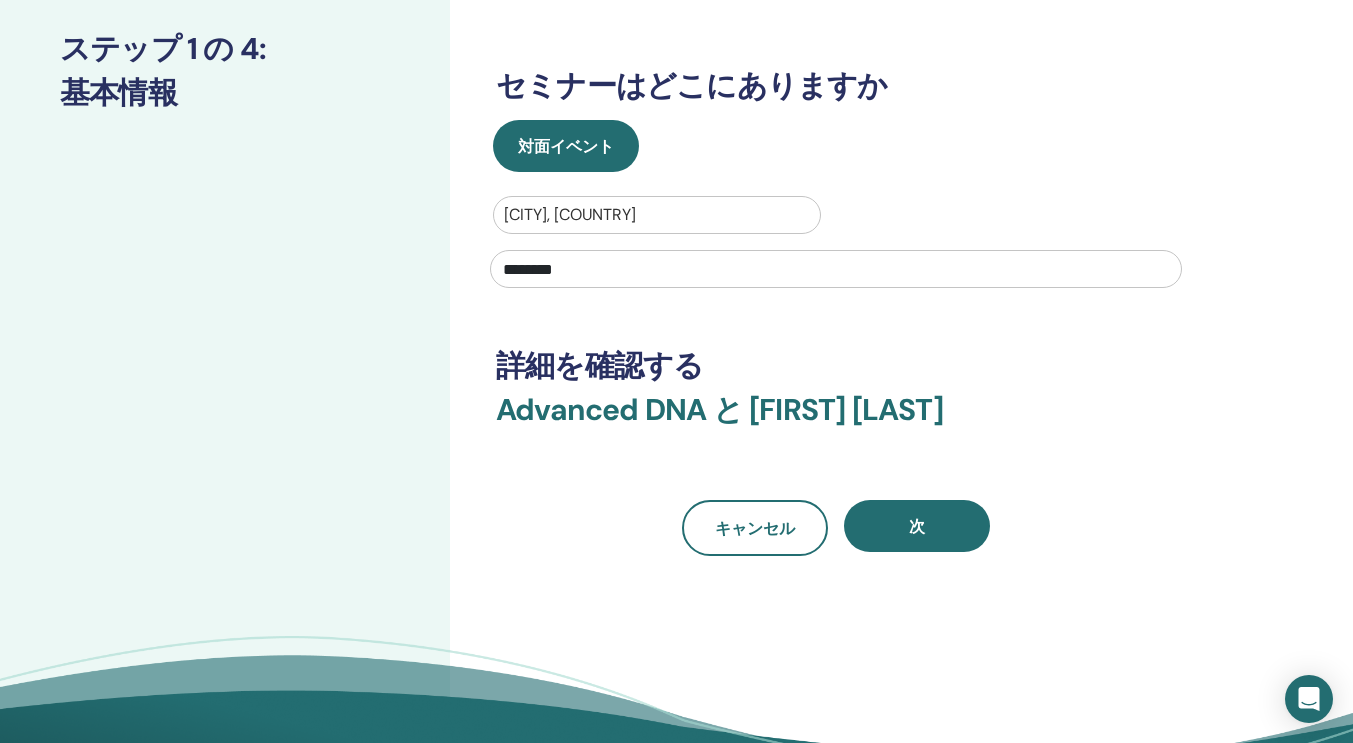 scroll, scrollTop: 285, scrollLeft: 0, axis: vertical 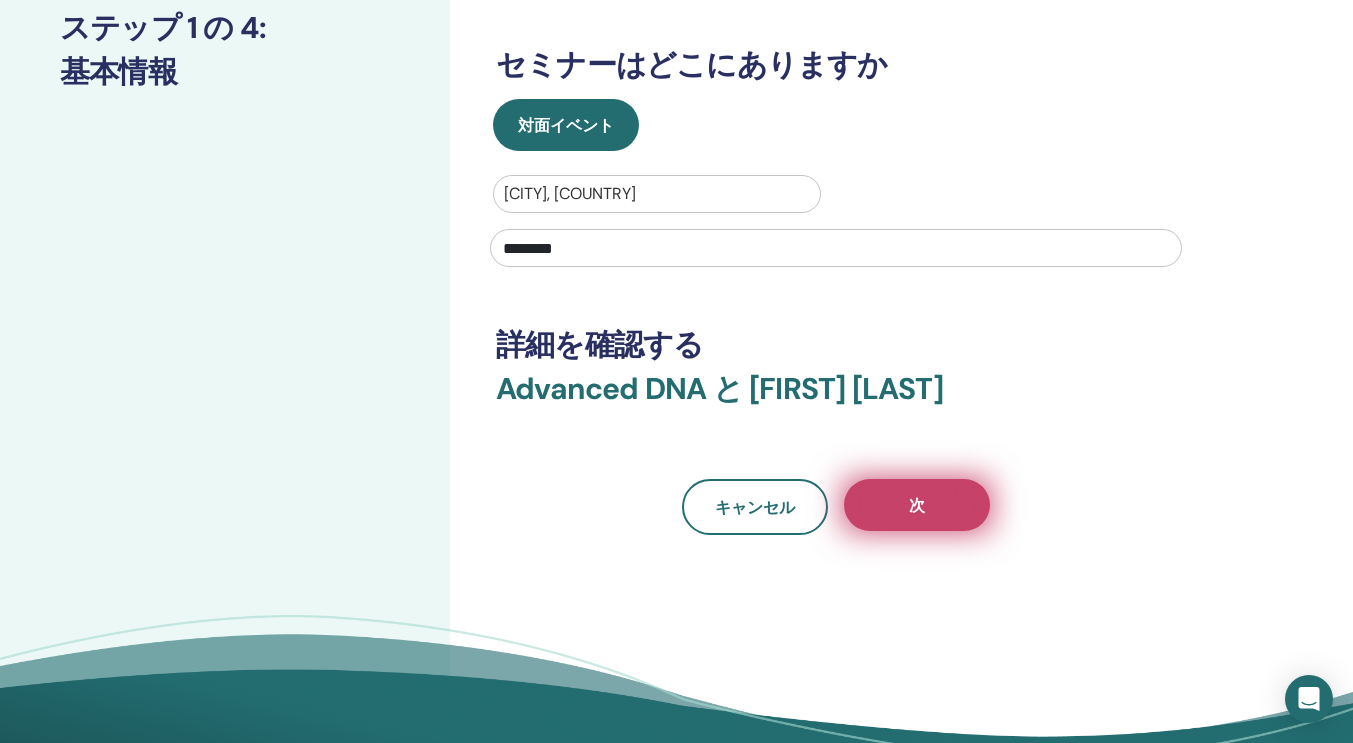 type on "********" 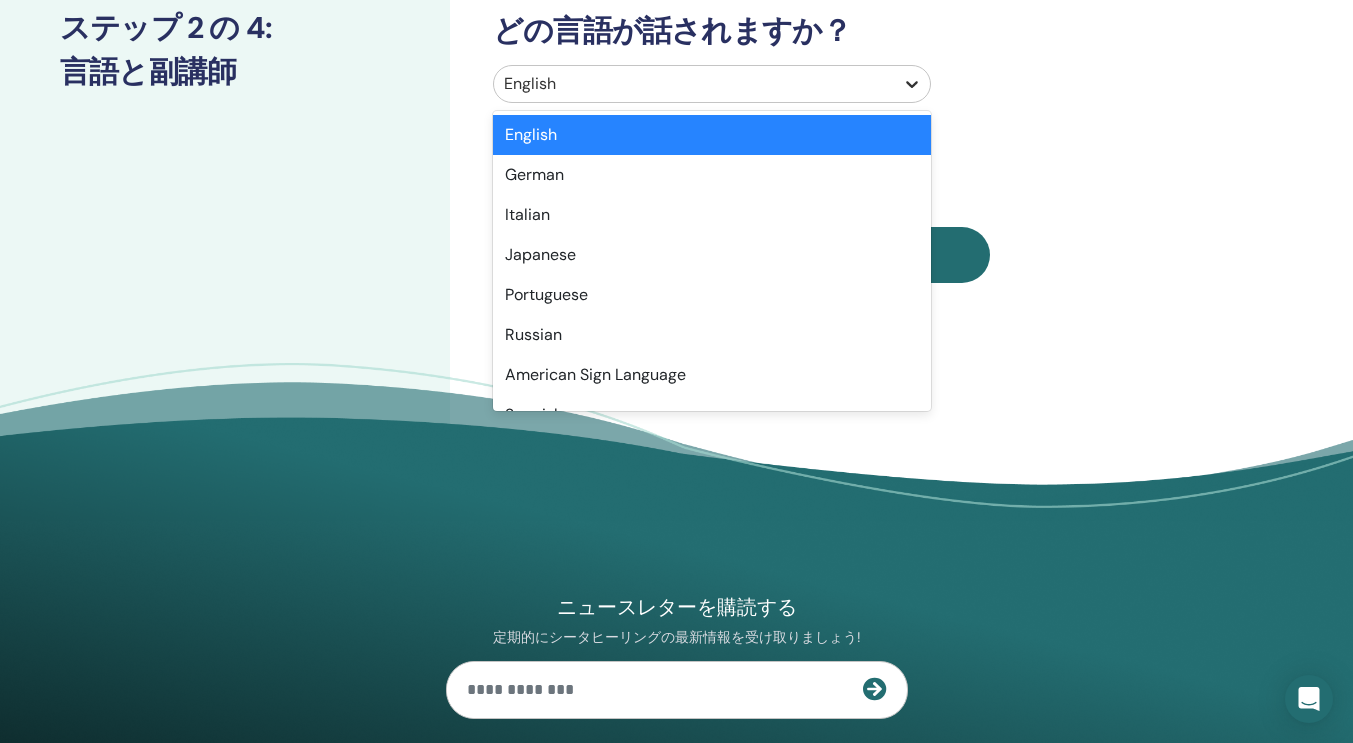 click 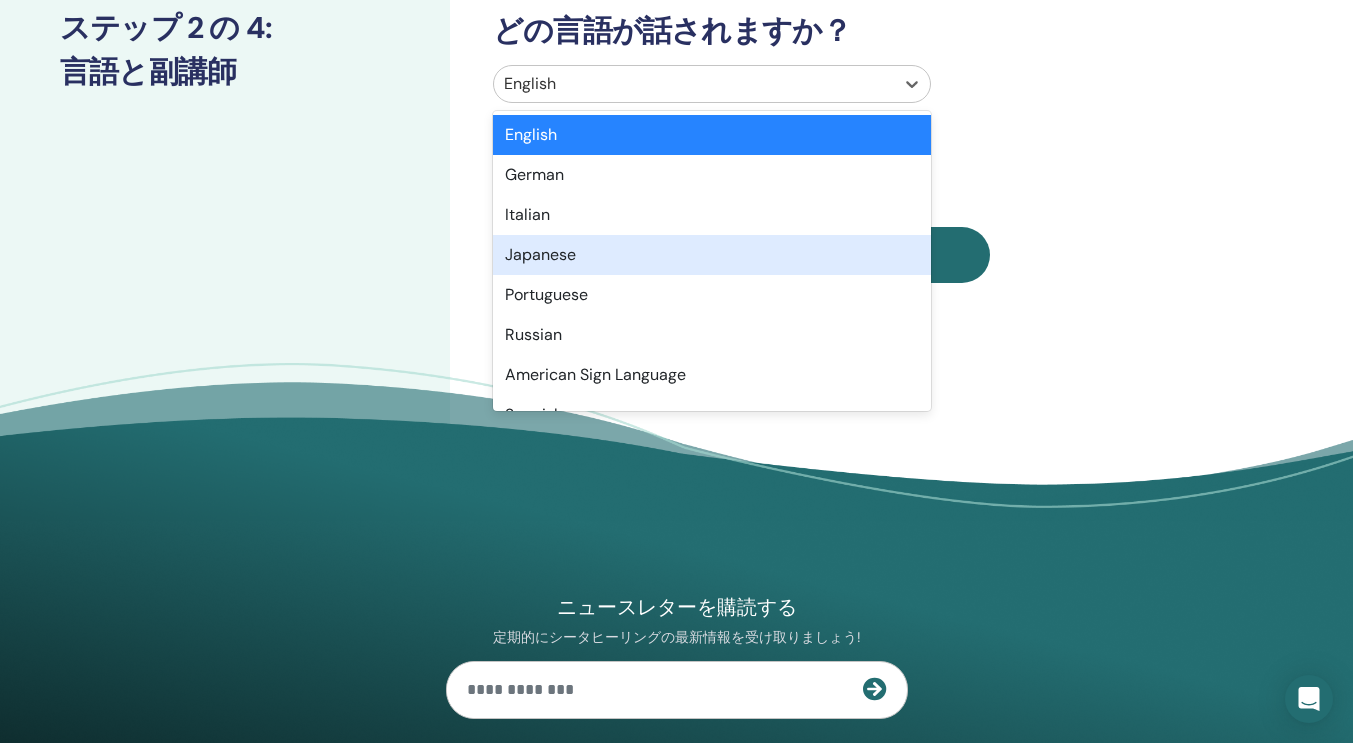 click on "Japanese" at bounding box center (712, 255) 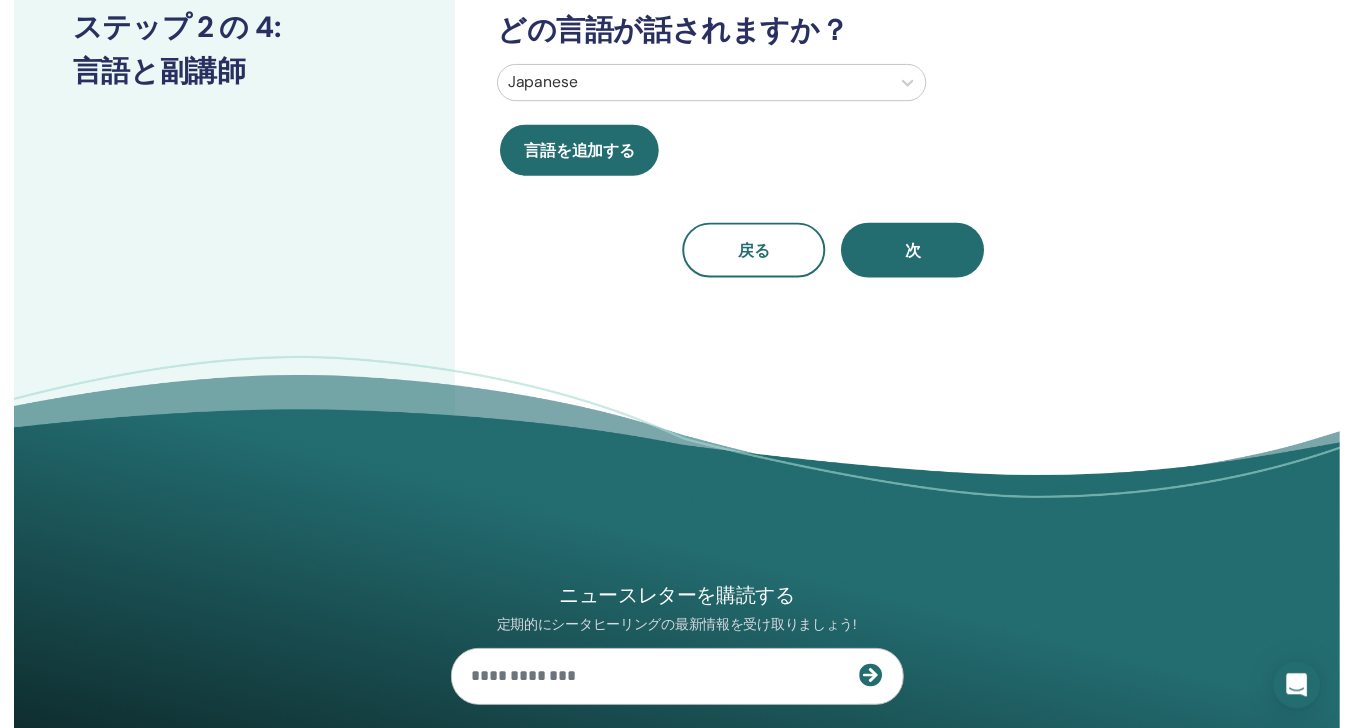 scroll, scrollTop: 0, scrollLeft: 0, axis: both 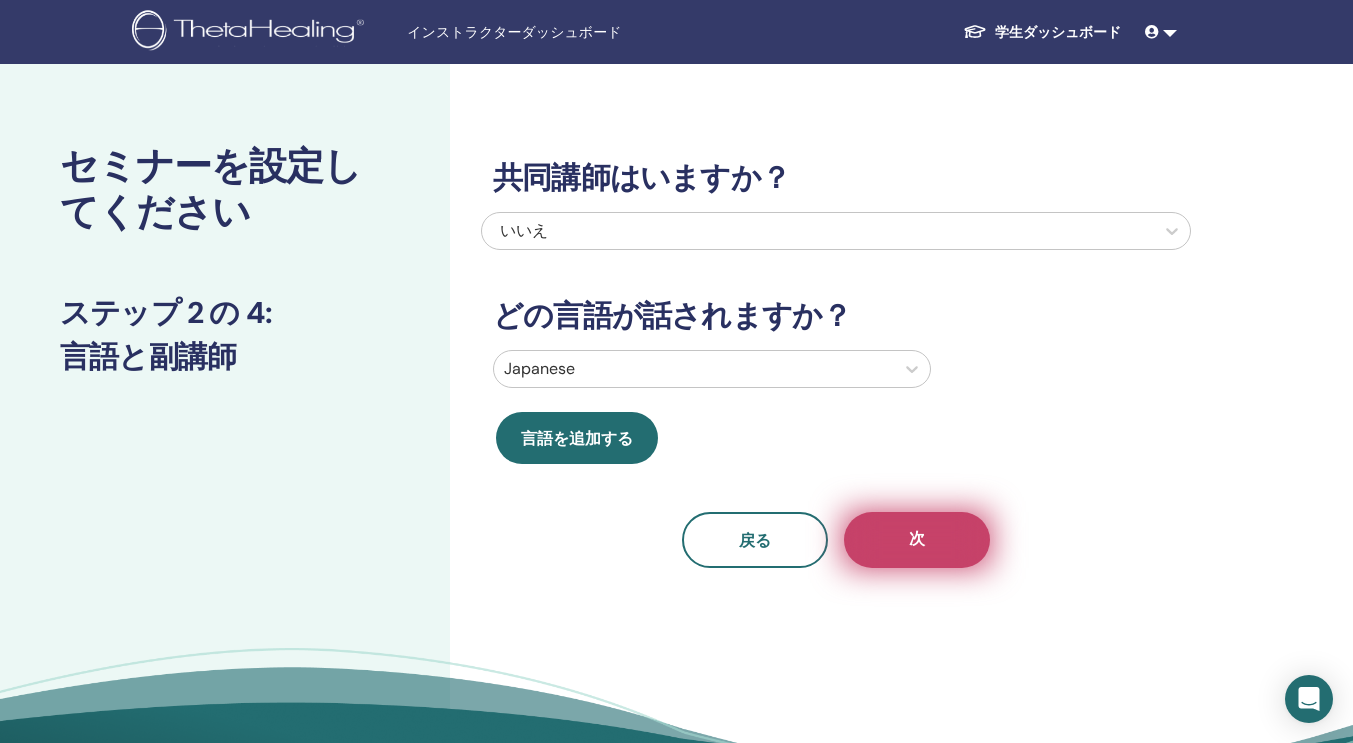 click on "次" at bounding box center [917, 540] 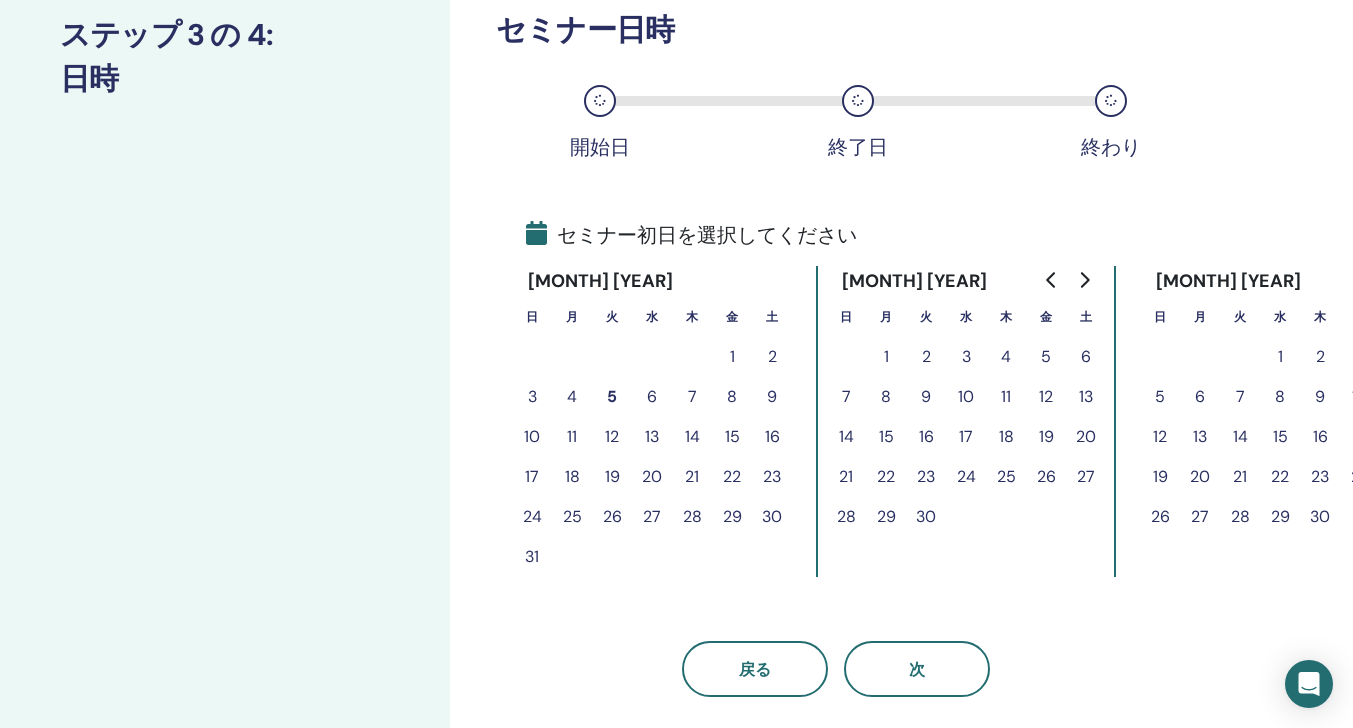 scroll, scrollTop: 6, scrollLeft: 0, axis: vertical 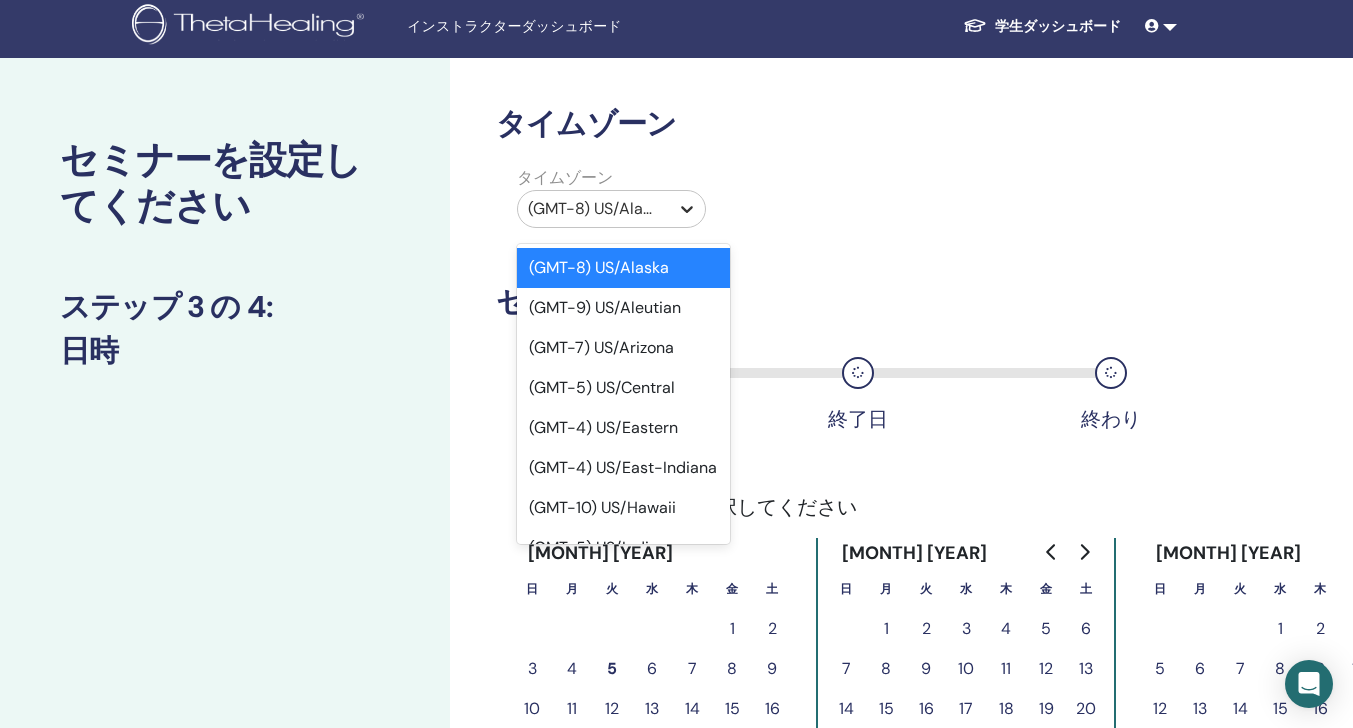 click 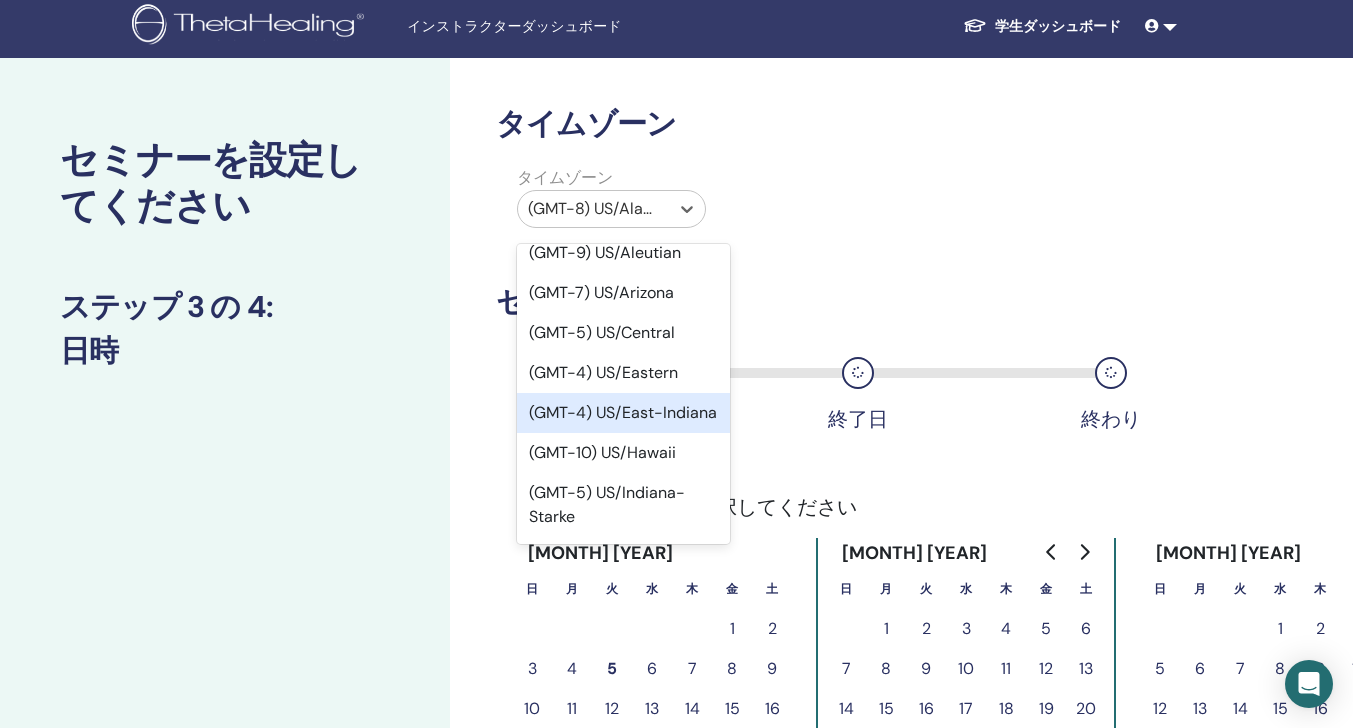 scroll, scrollTop: 56, scrollLeft: 0, axis: vertical 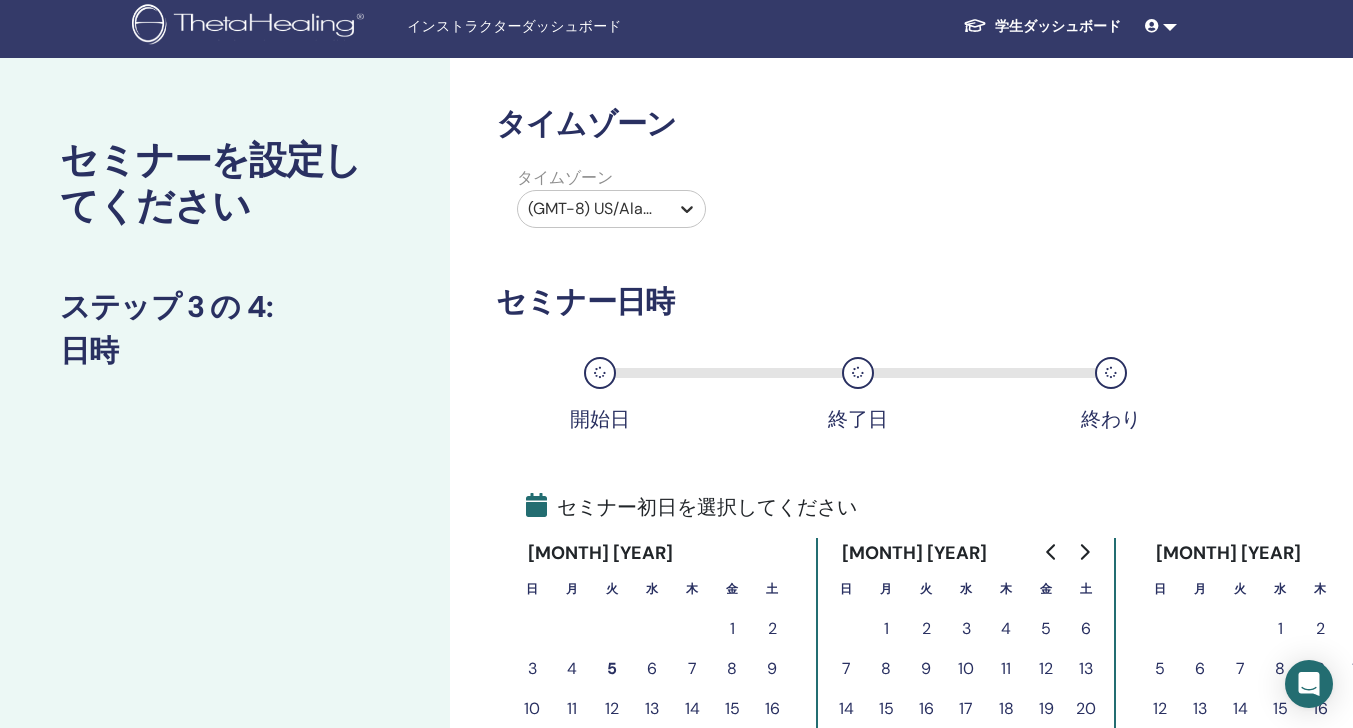 click 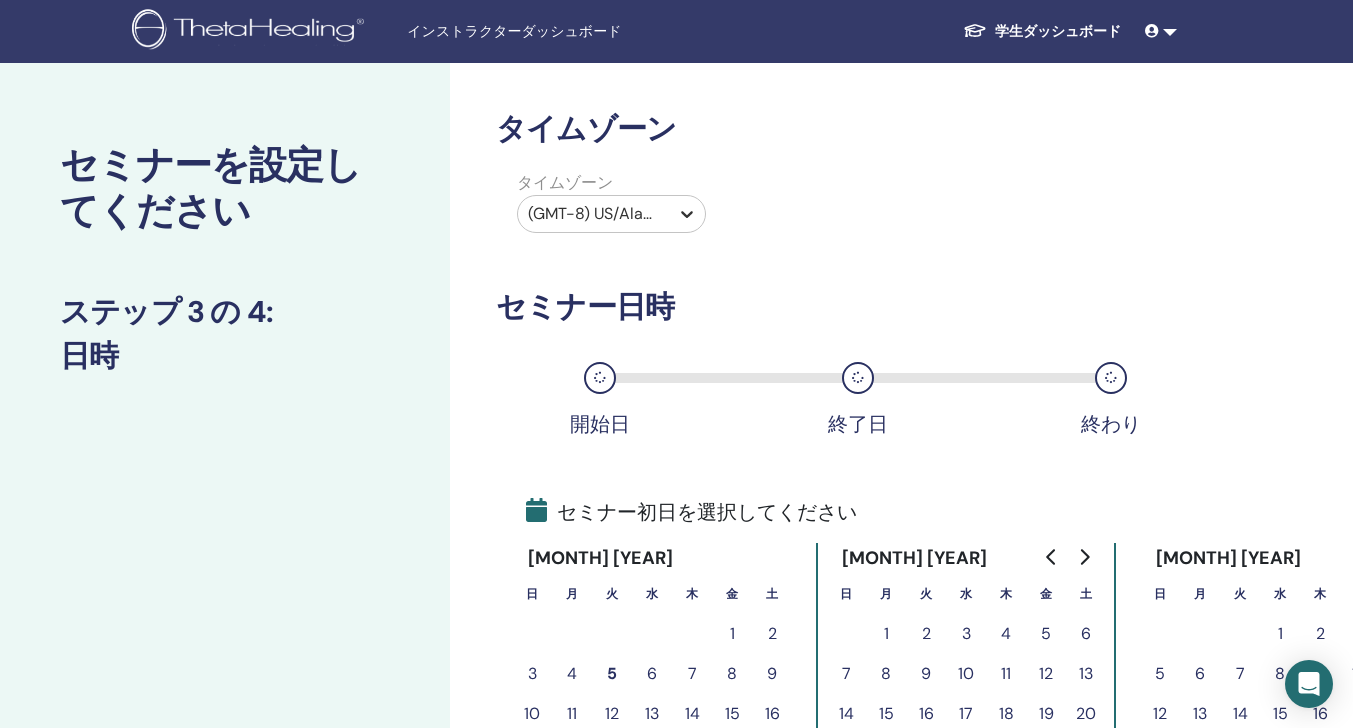 scroll, scrollTop: 0, scrollLeft: 0, axis: both 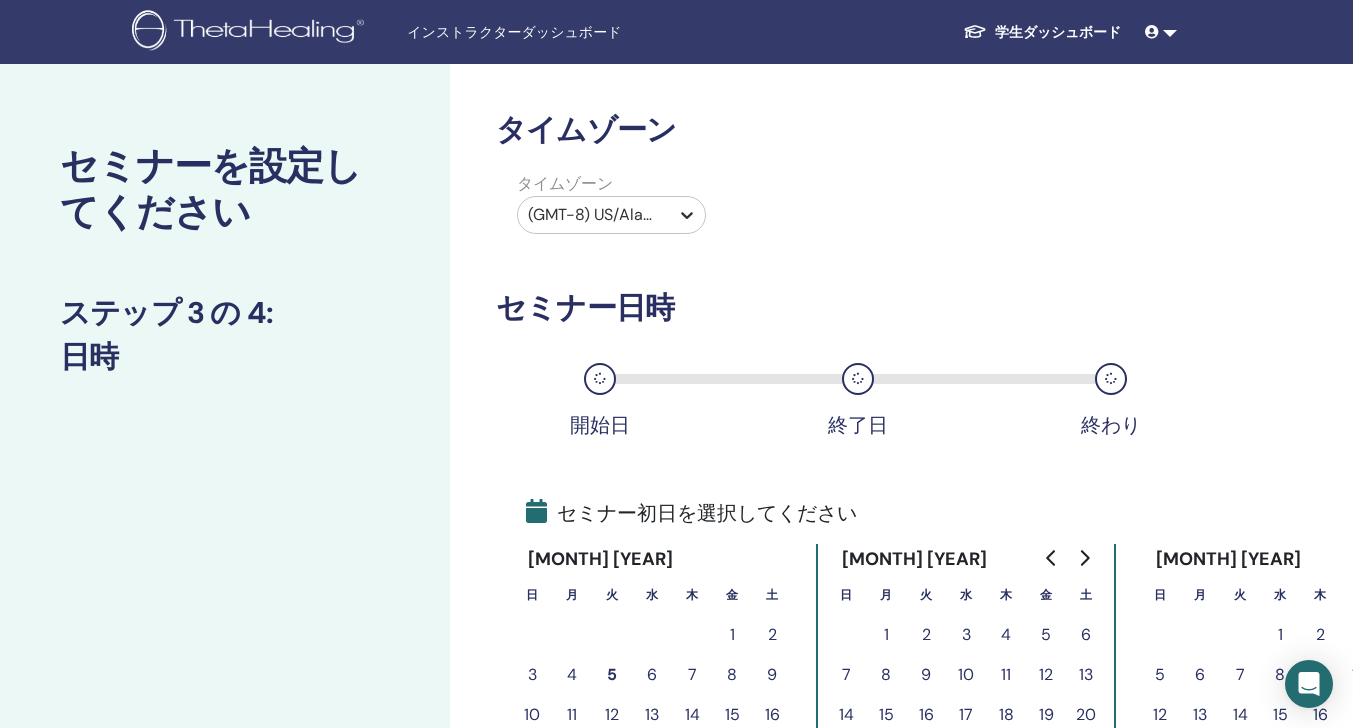 click 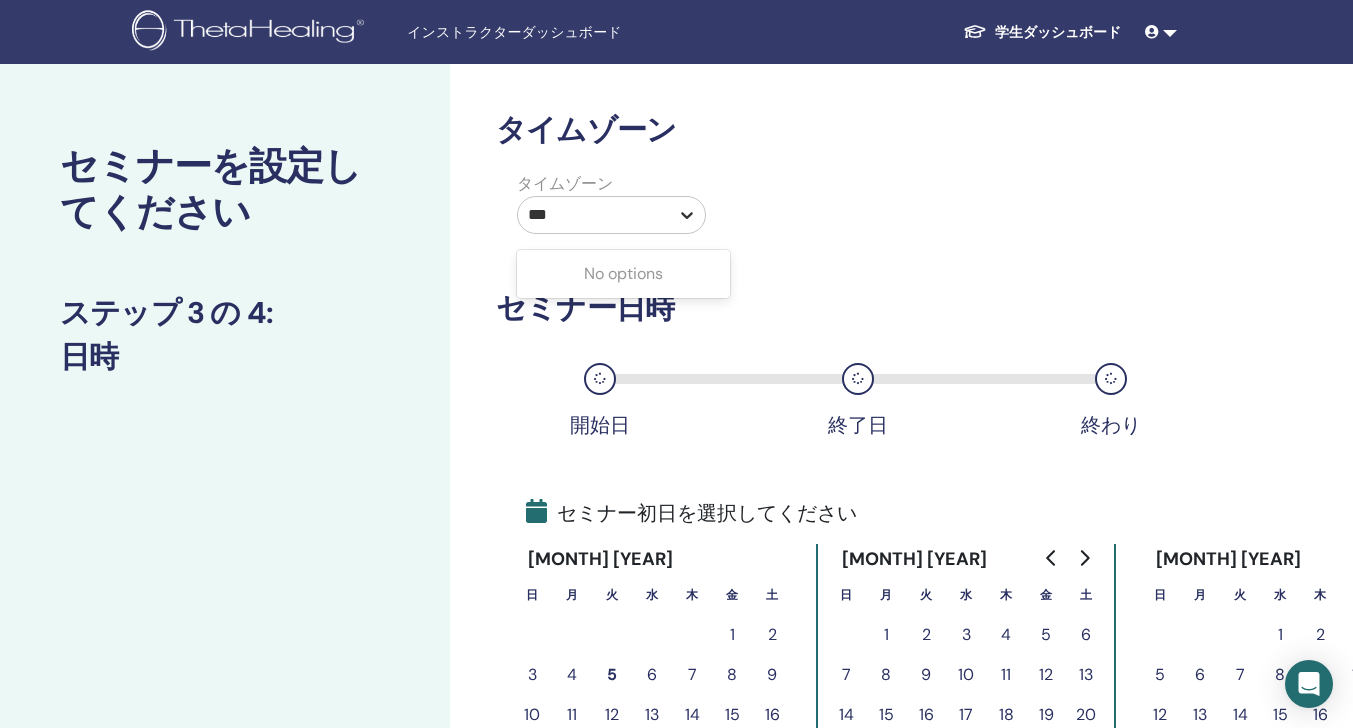 type on "*****" 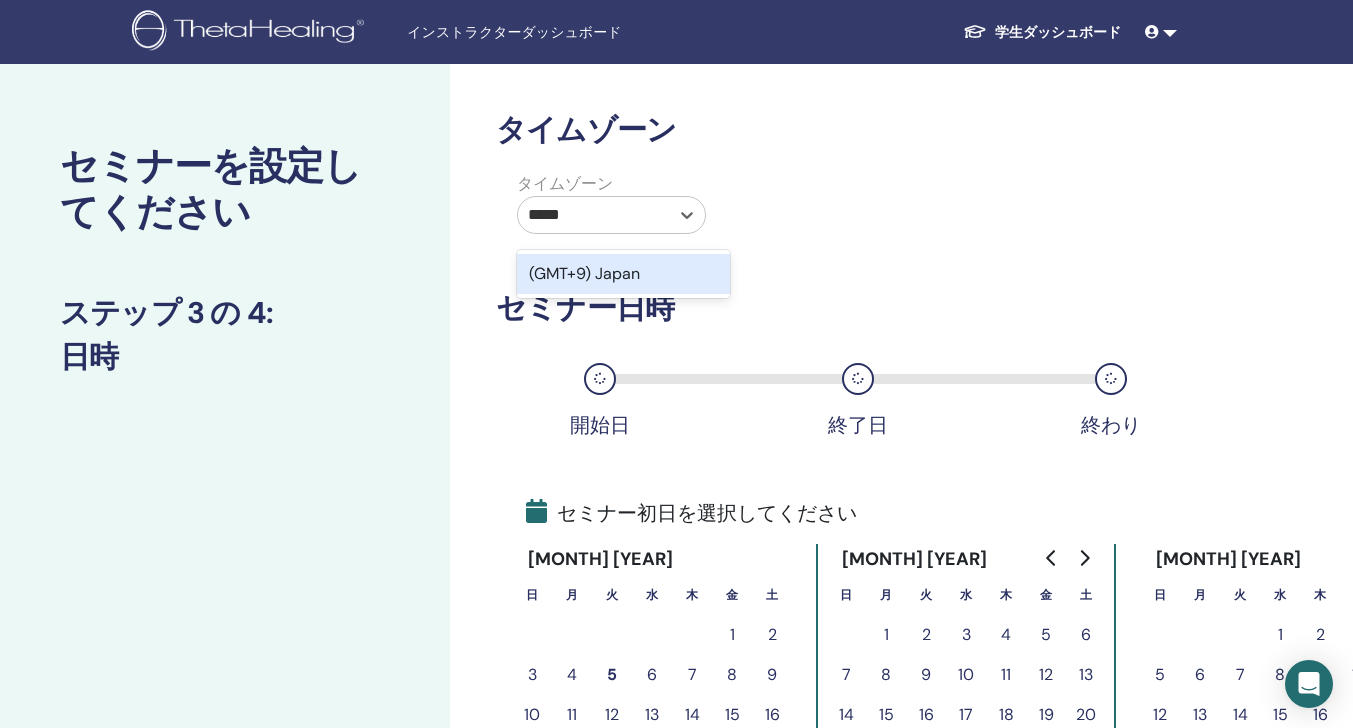 click on "(GMT+9) Japan" at bounding box center [623, 274] 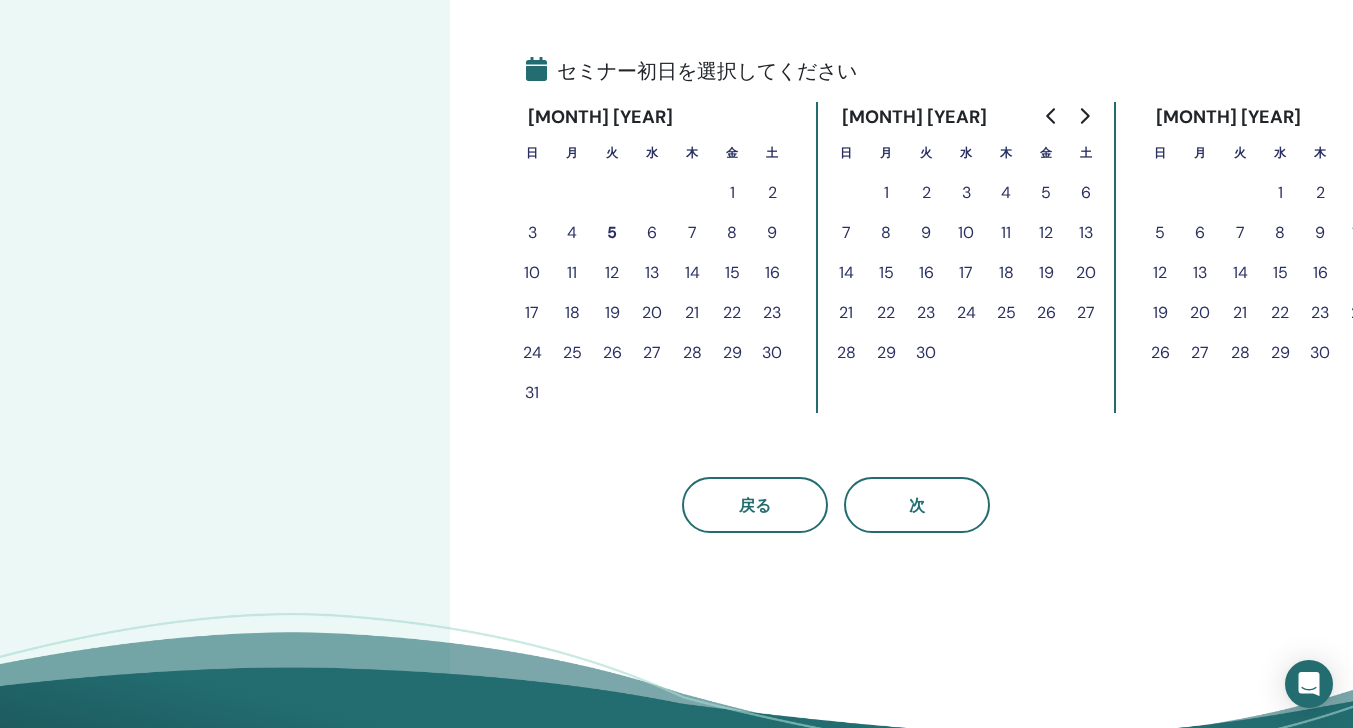scroll, scrollTop: 443, scrollLeft: 0, axis: vertical 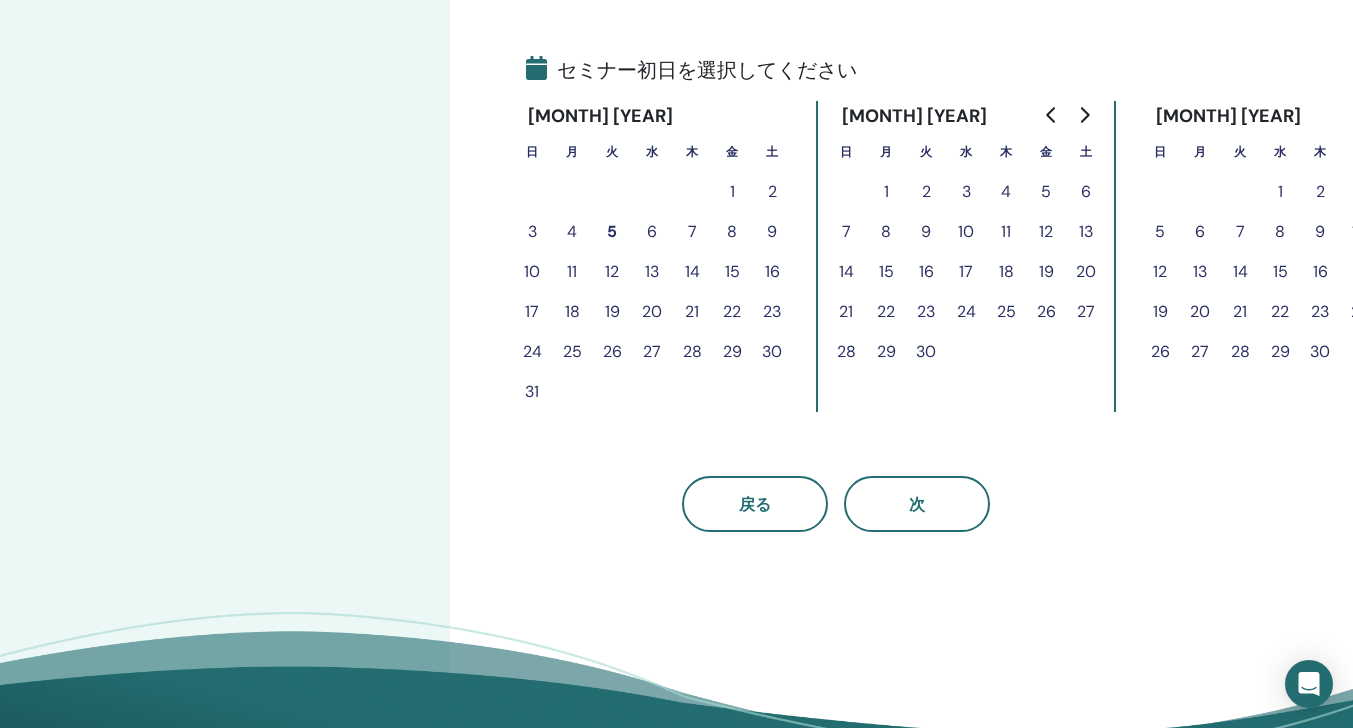 click on "10" at bounding box center [532, 272] 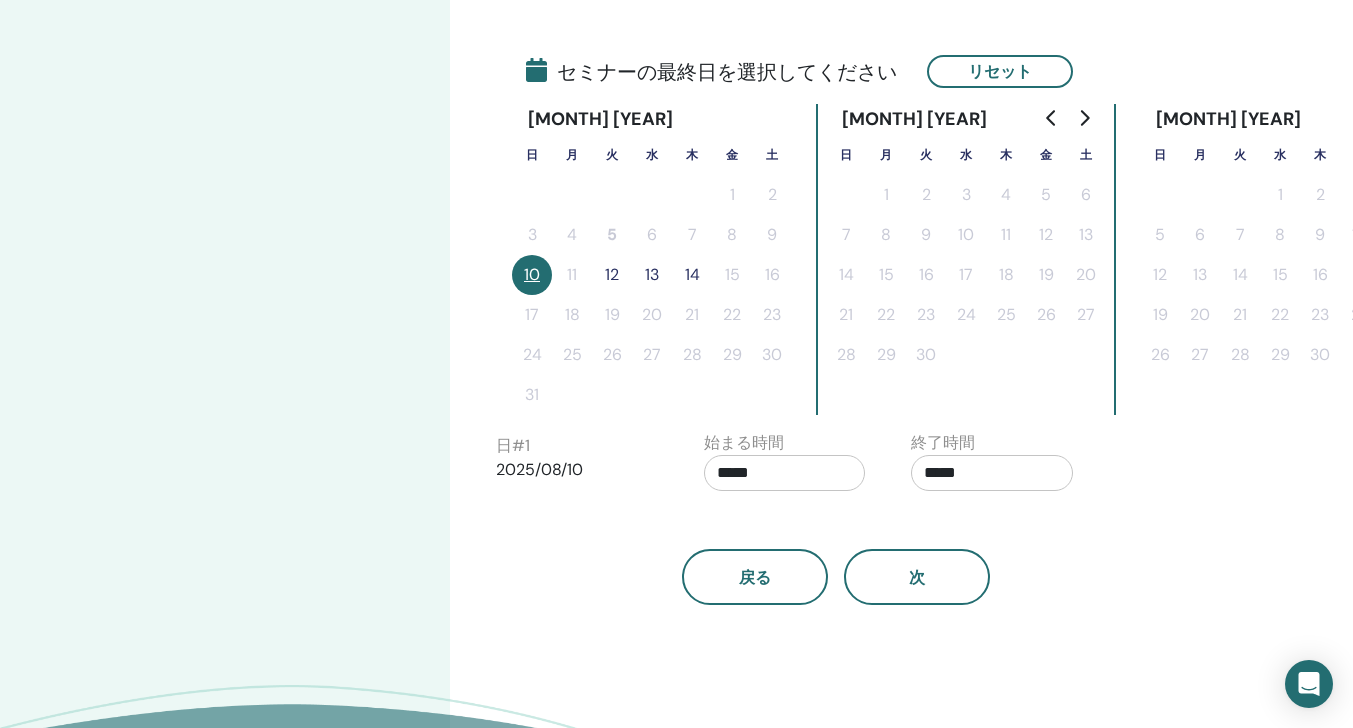 click on "12" at bounding box center [612, 275] 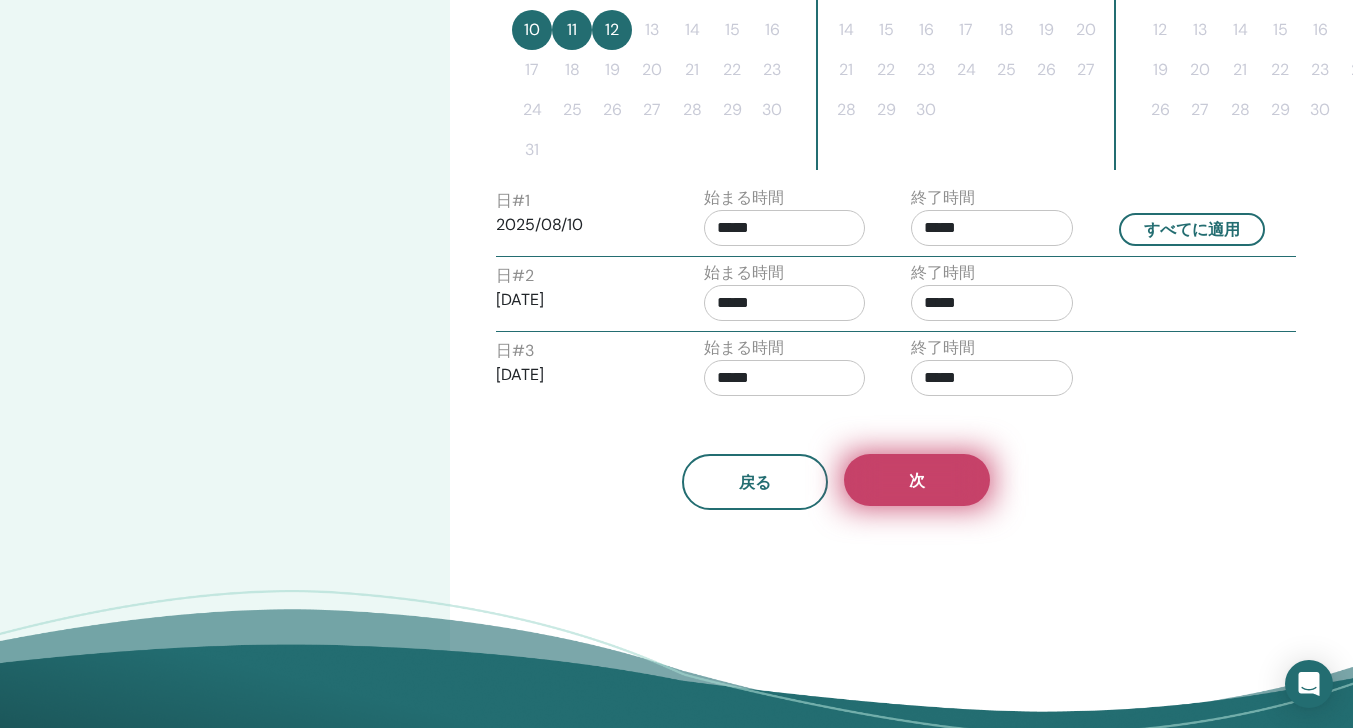 click on "次" at bounding box center [917, 480] 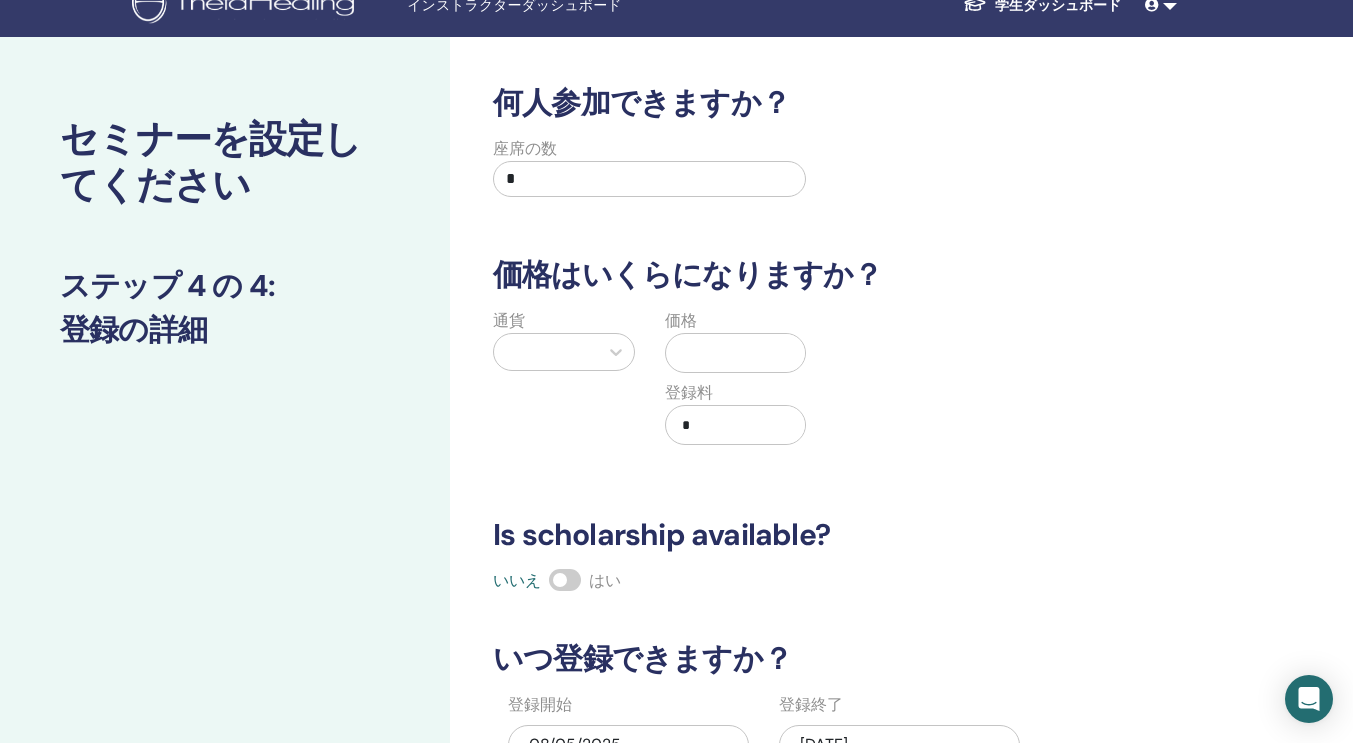 scroll, scrollTop: 26, scrollLeft: 0, axis: vertical 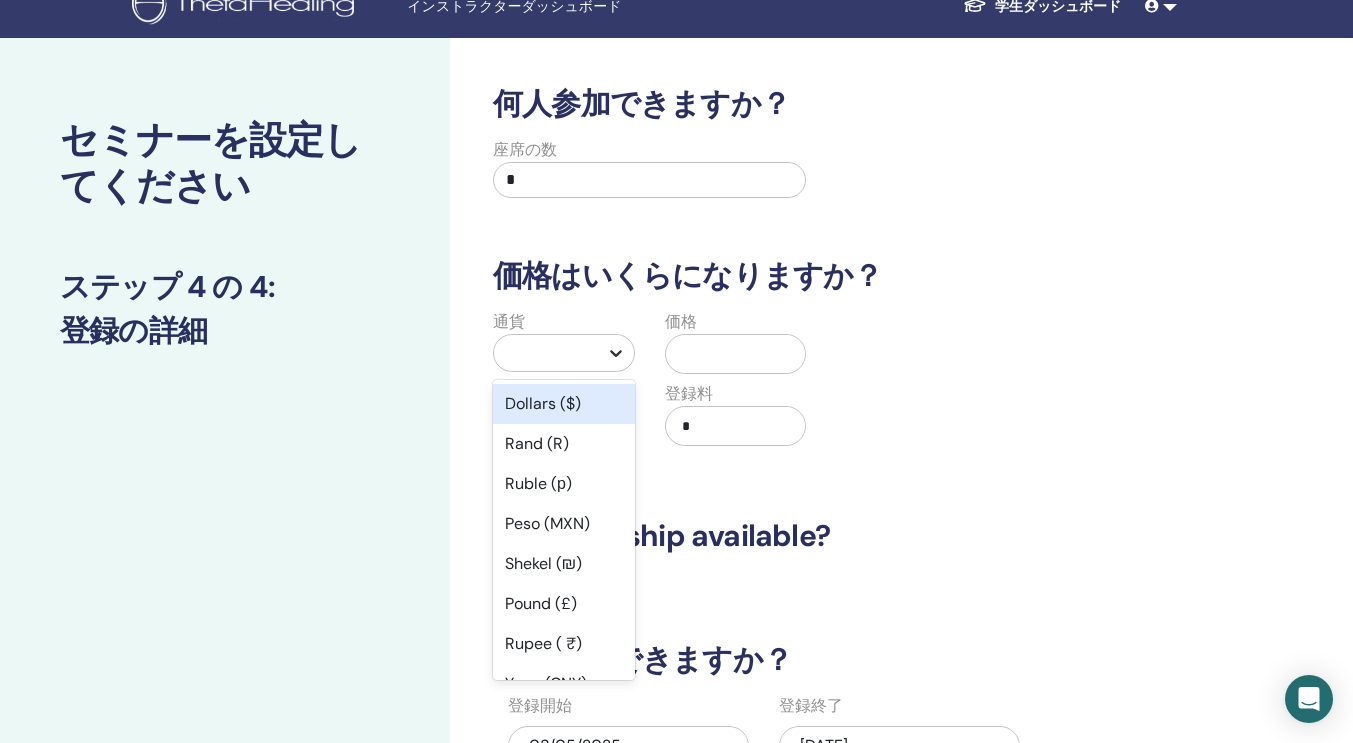 click 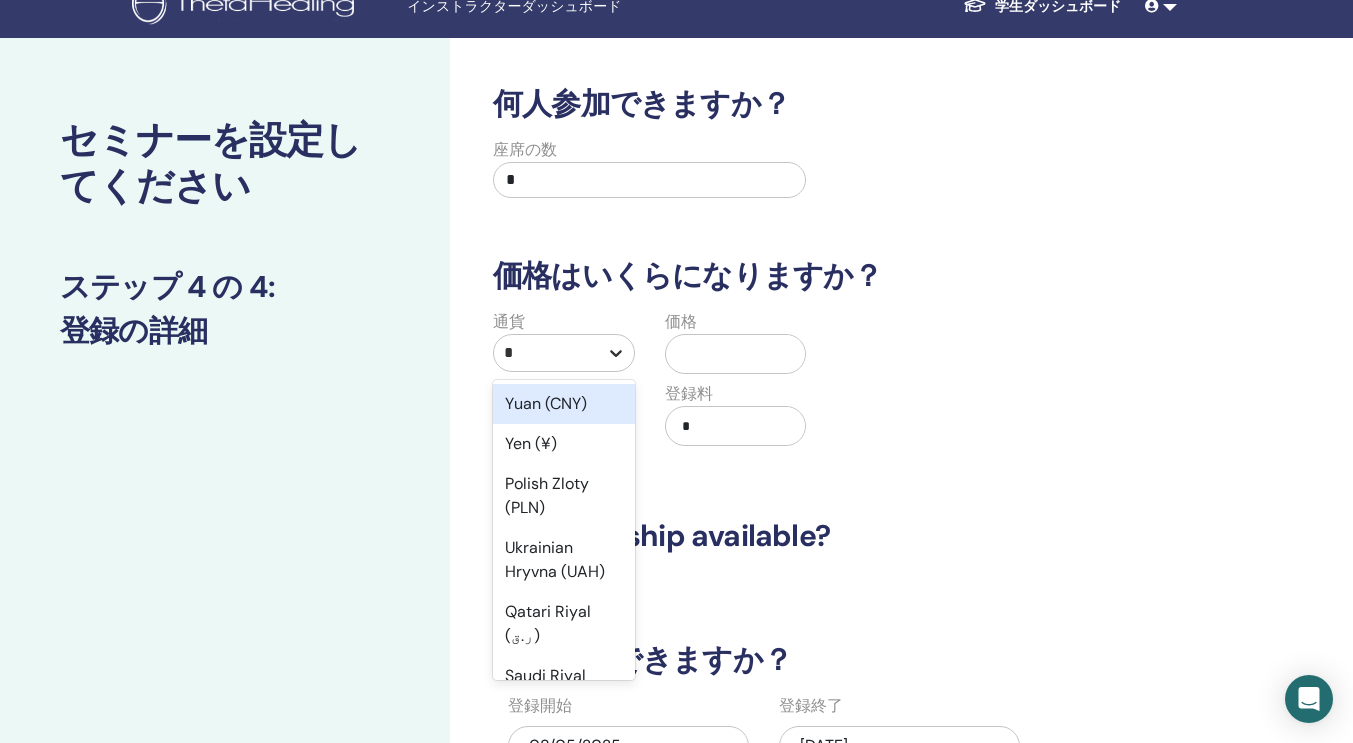 type on "***" 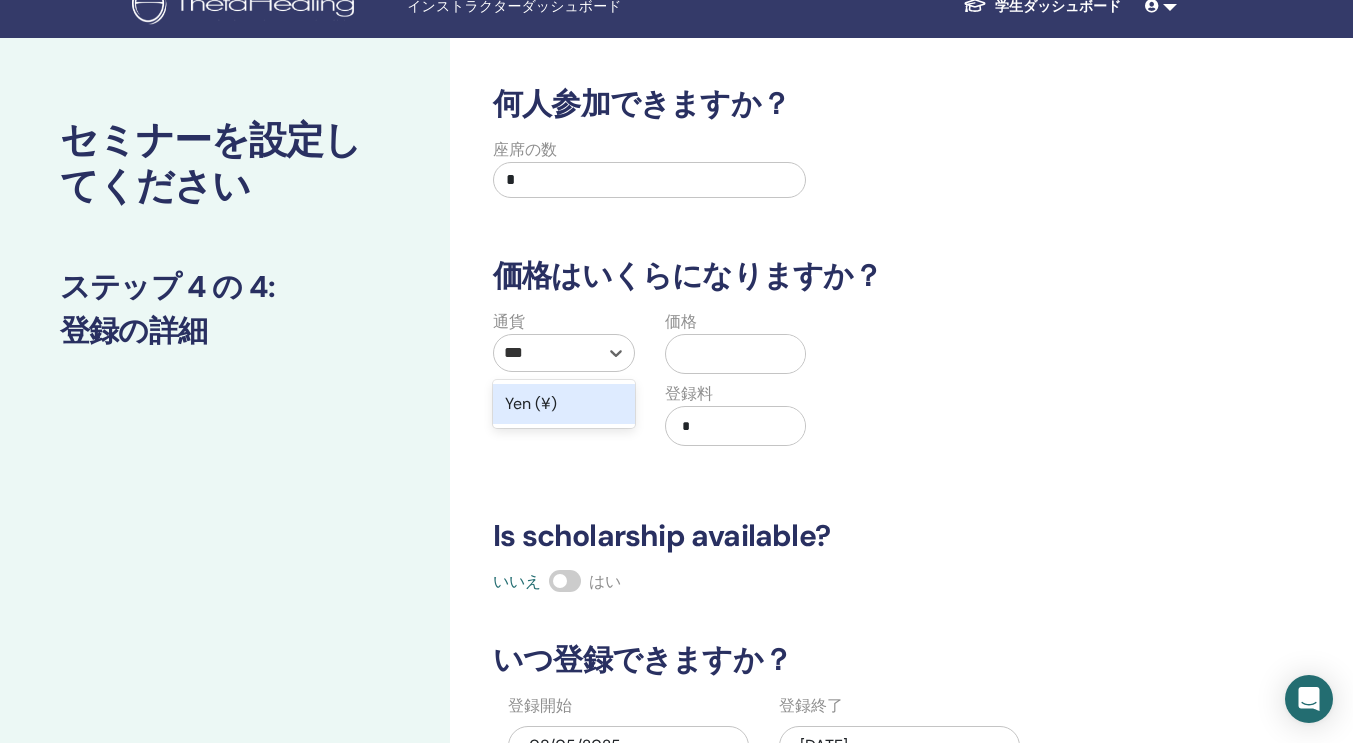click on "Yen (¥)" at bounding box center [564, 404] 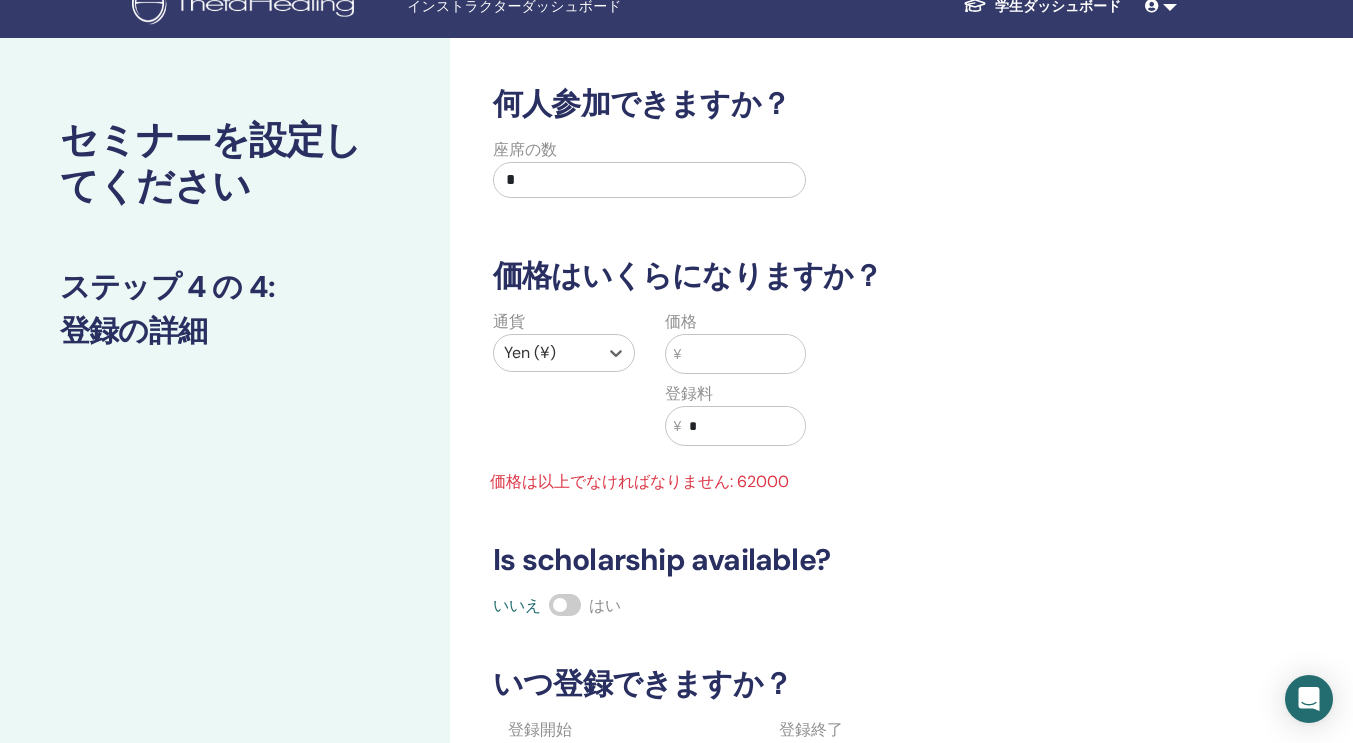 click at bounding box center [743, 354] 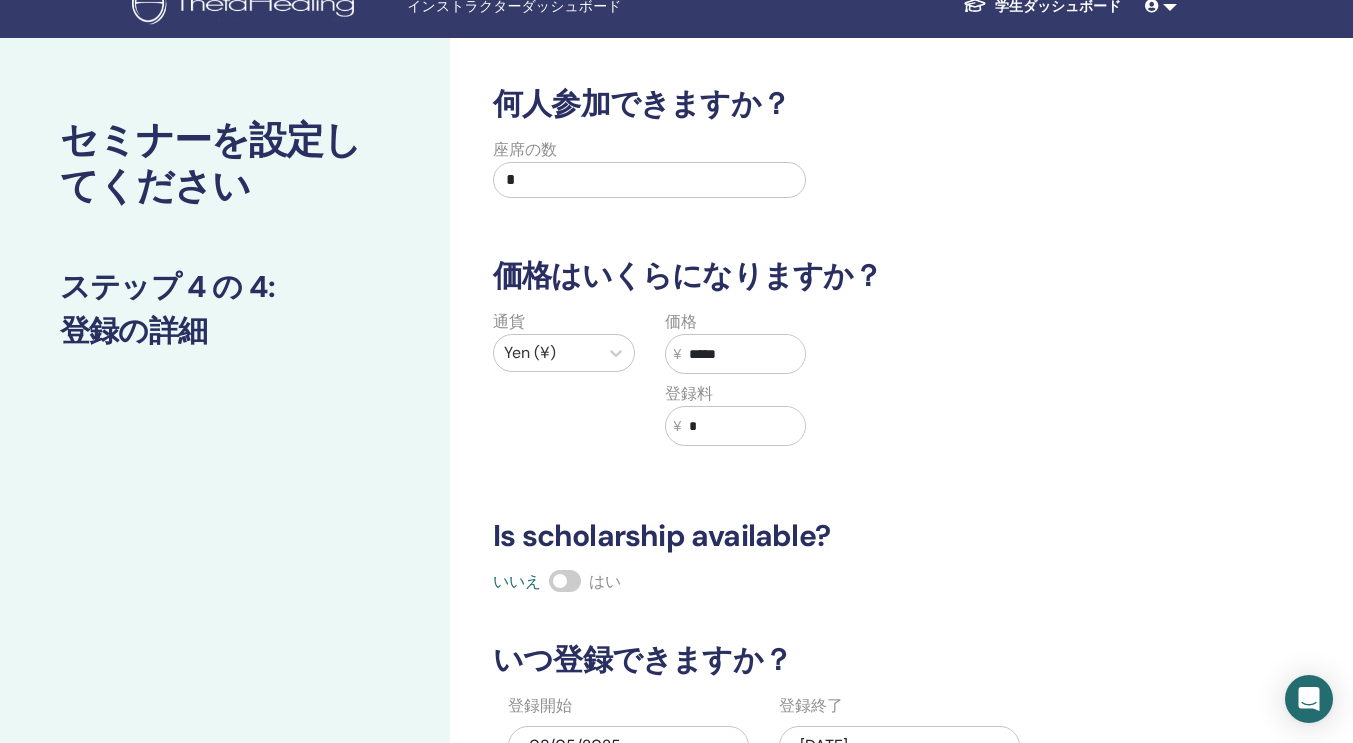 type on "*****" 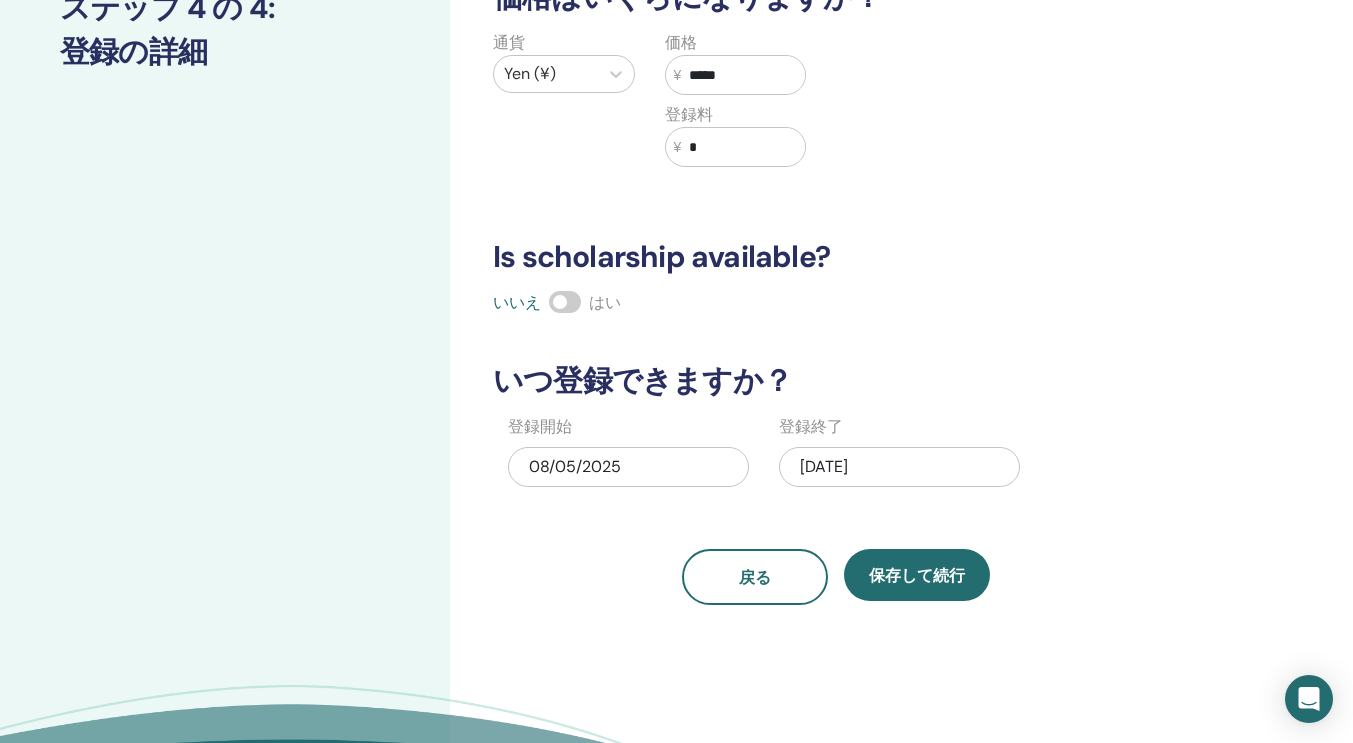 scroll, scrollTop: 310, scrollLeft: 0, axis: vertical 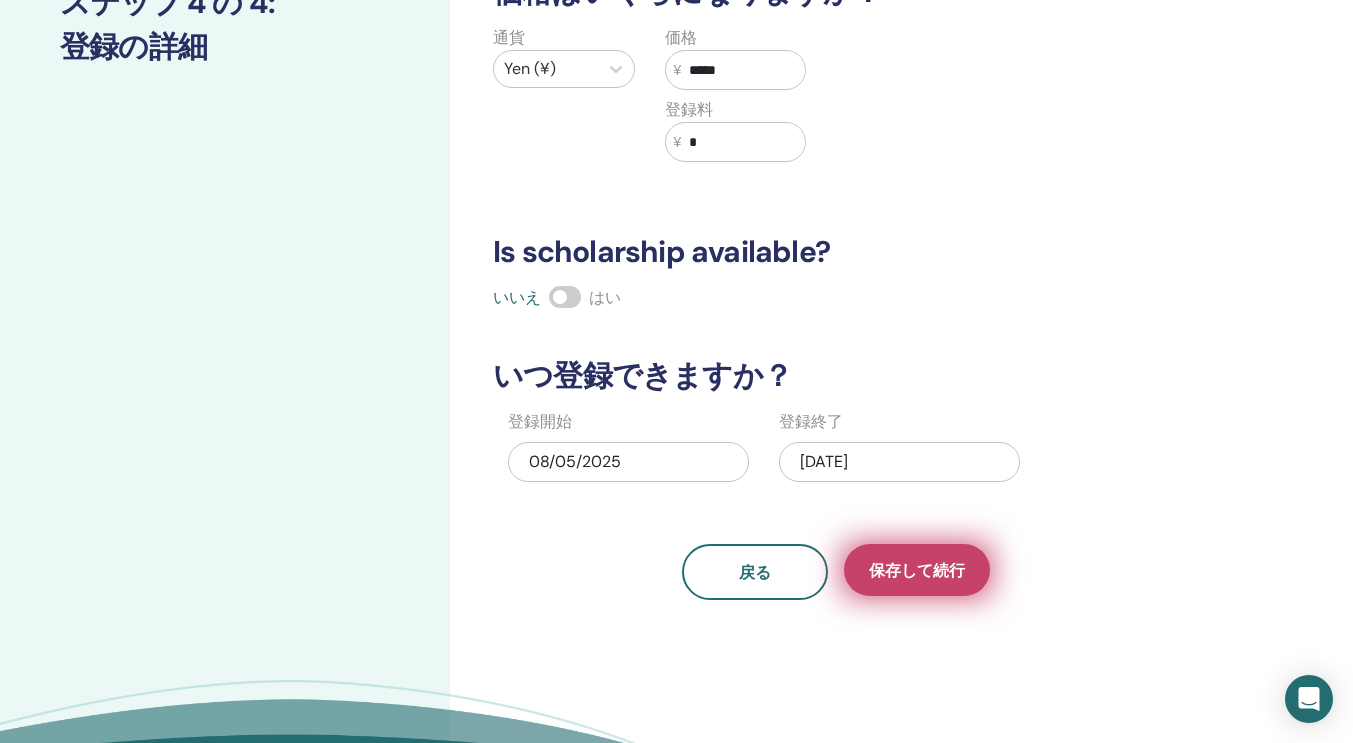 click on "保存して続行" at bounding box center [917, 570] 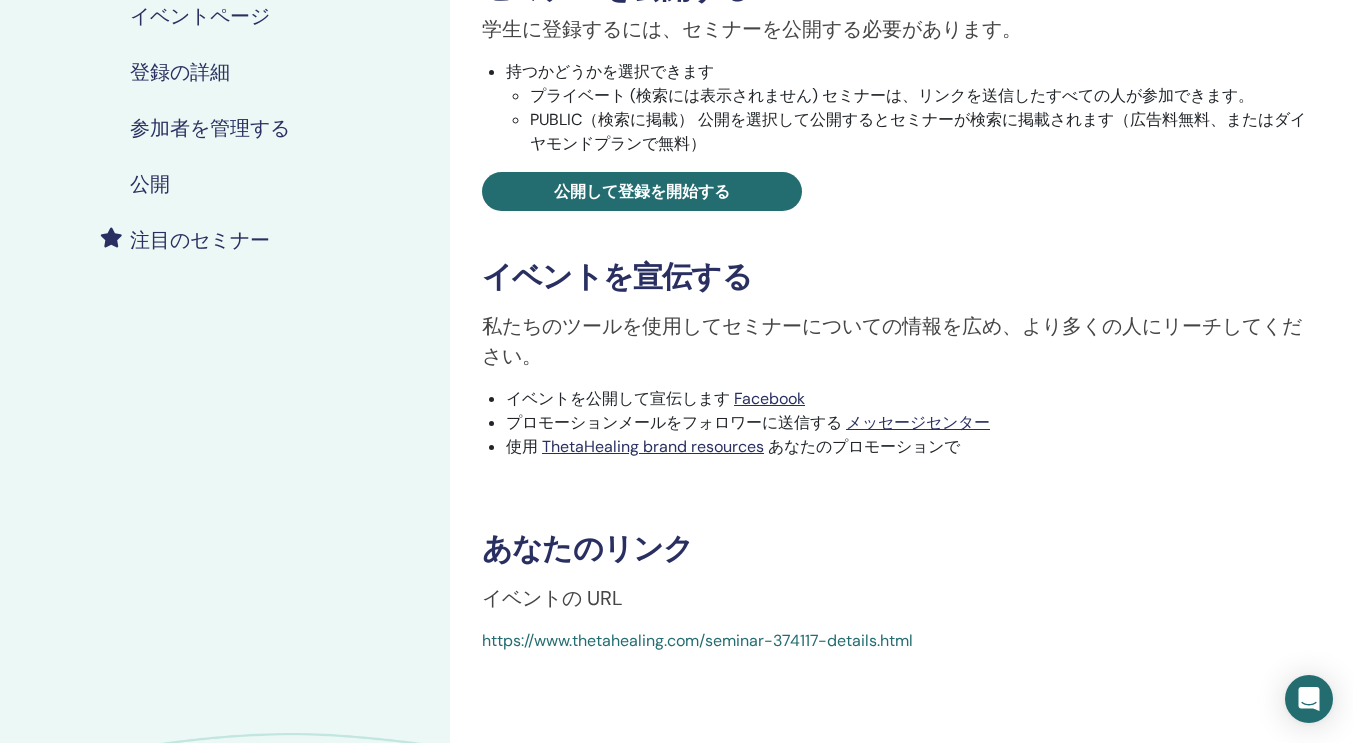scroll, scrollTop: 363, scrollLeft: 0, axis: vertical 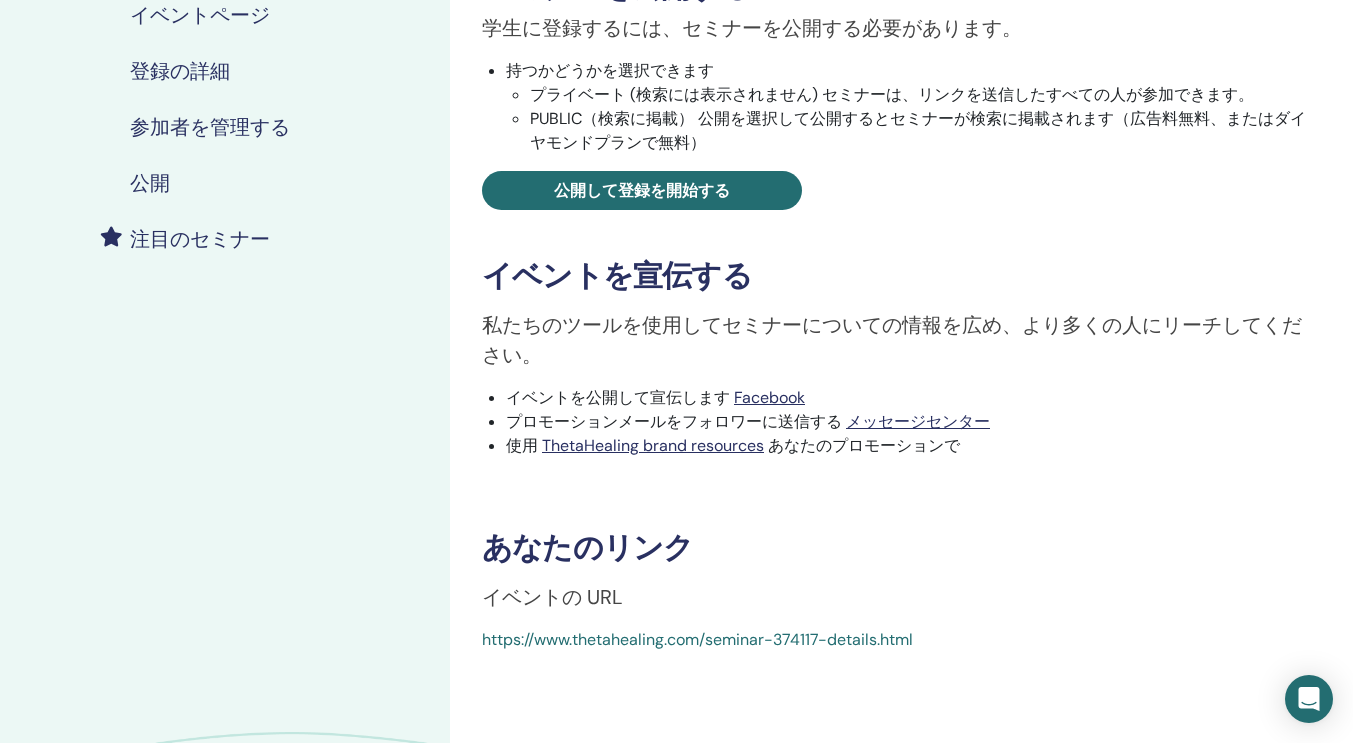 click on "https://www.thetahealing.com/seminar-374117-details.html" at bounding box center [697, 639] 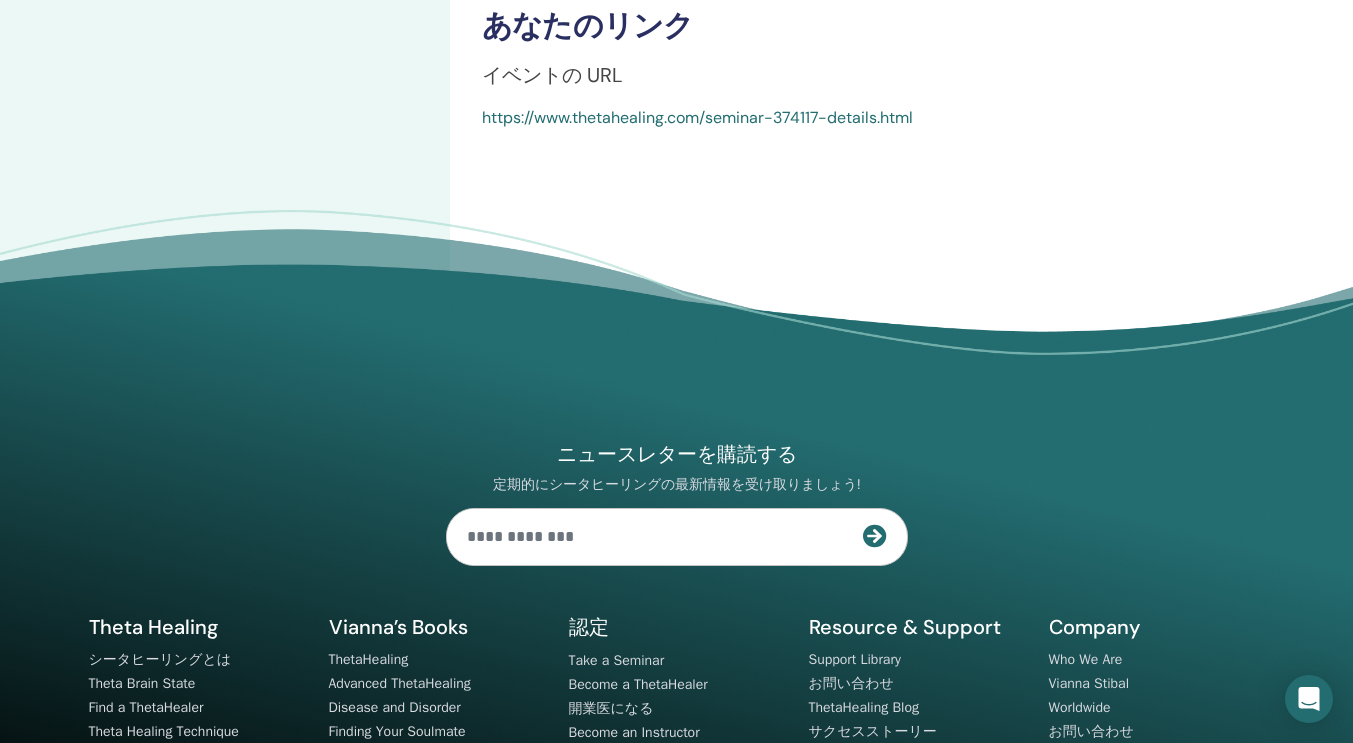 scroll, scrollTop: 838, scrollLeft: 0, axis: vertical 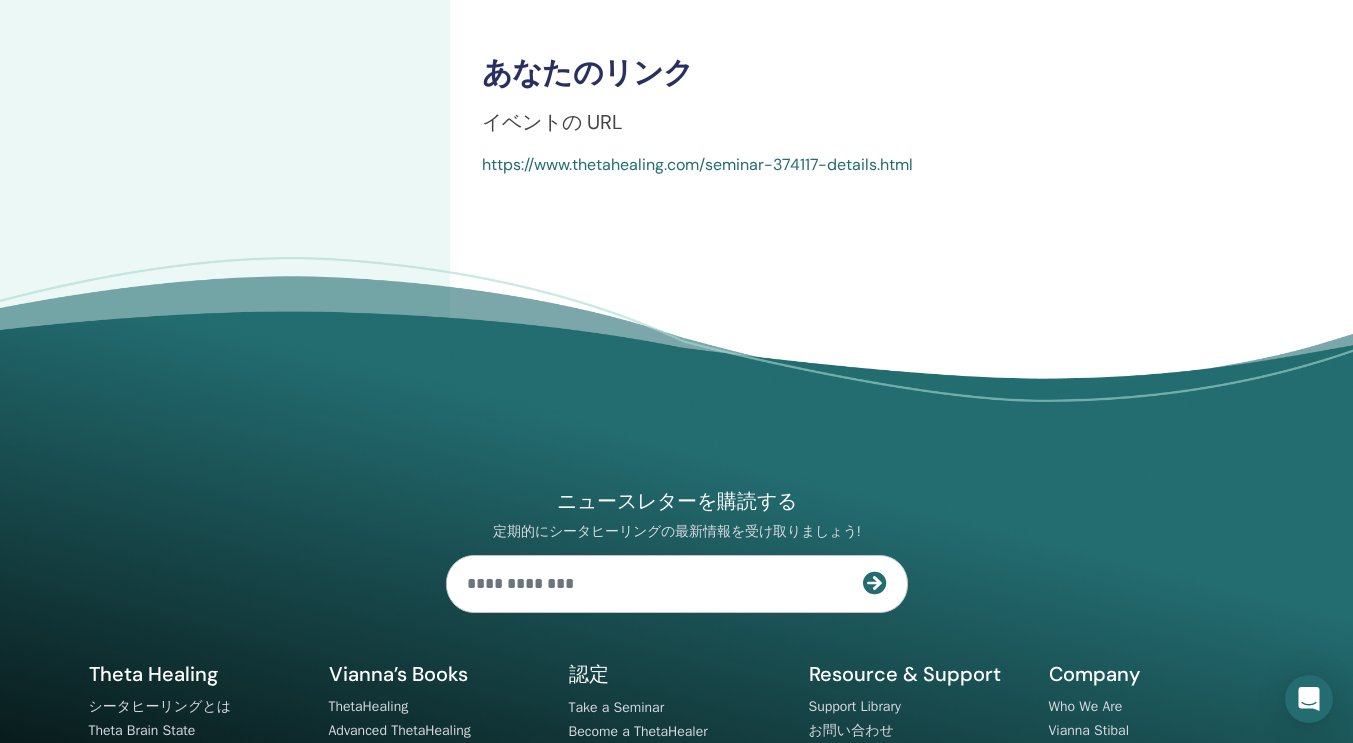 drag, startPoint x: 505, startPoint y: 112, endPoint x: 479, endPoint y: 192, distance: 84.118965 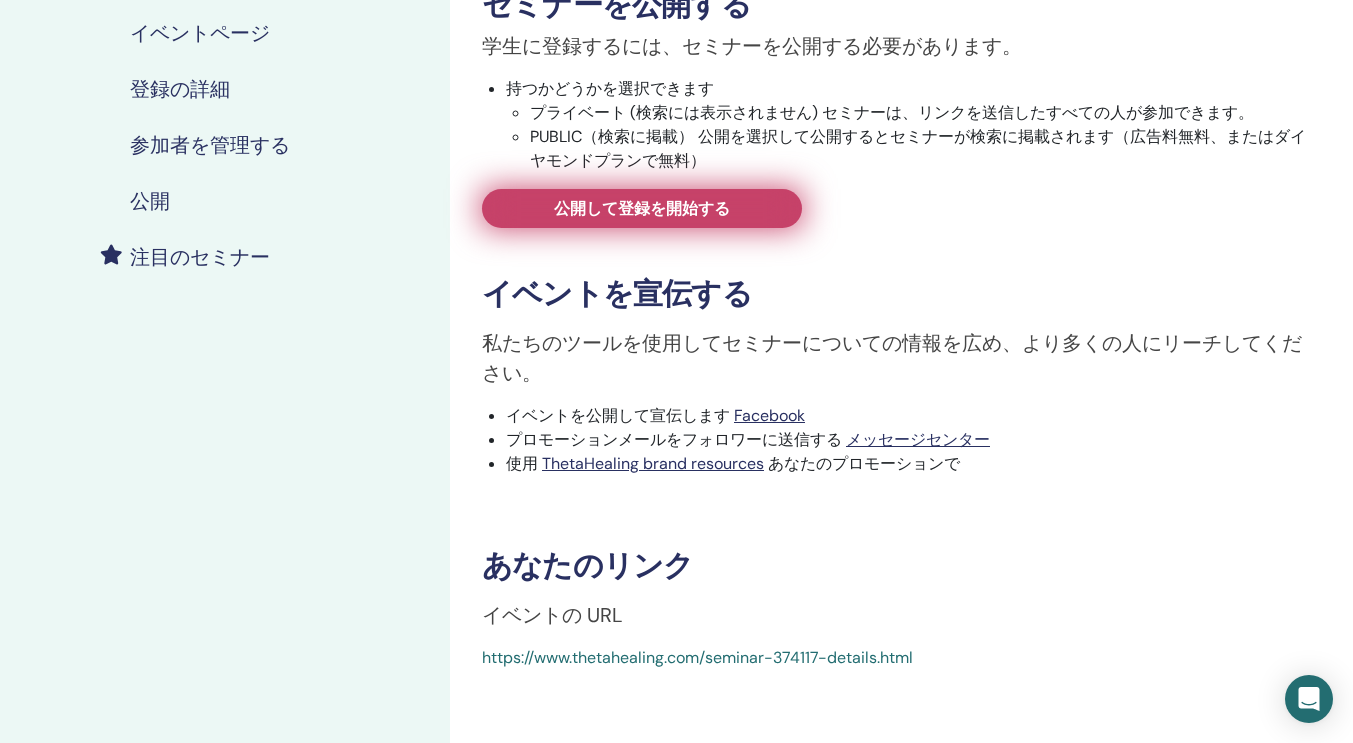 scroll, scrollTop: 343, scrollLeft: 0, axis: vertical 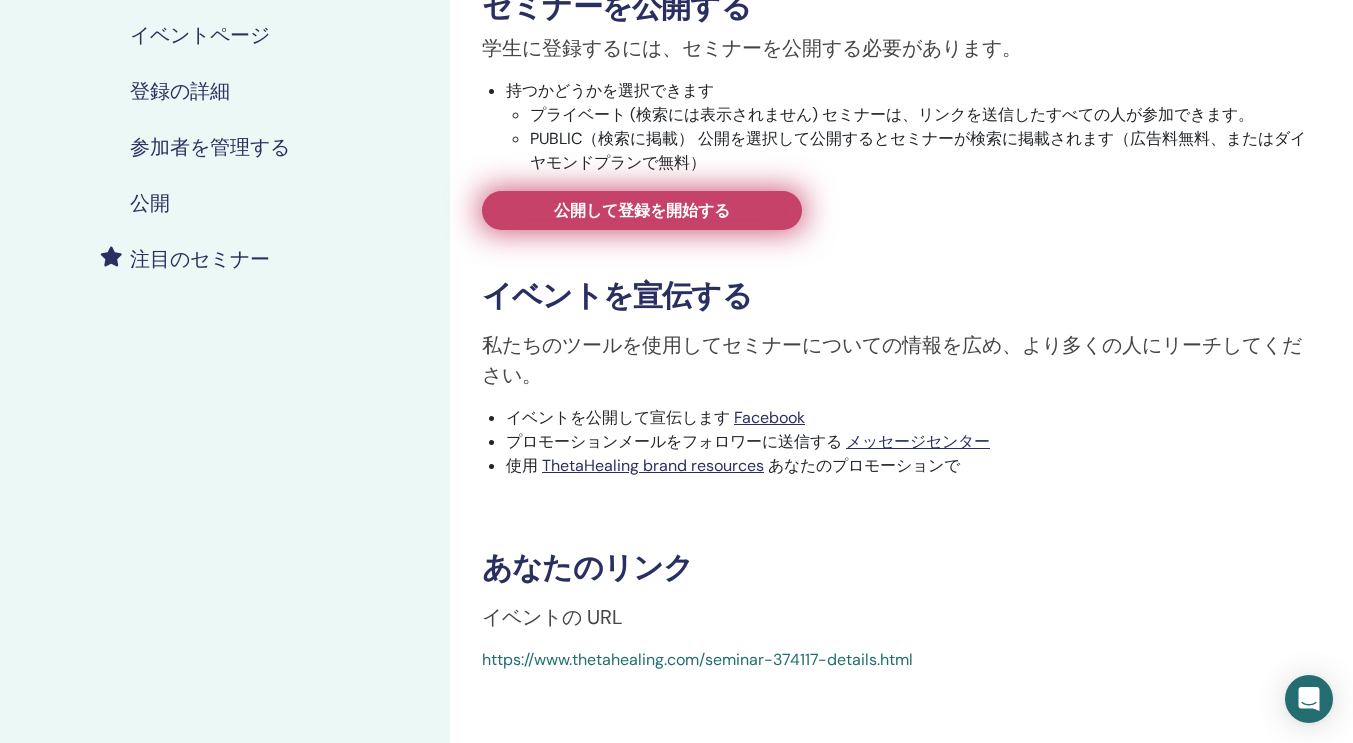 click on "公開して登録を開始する" at bounding box center [642, 210] 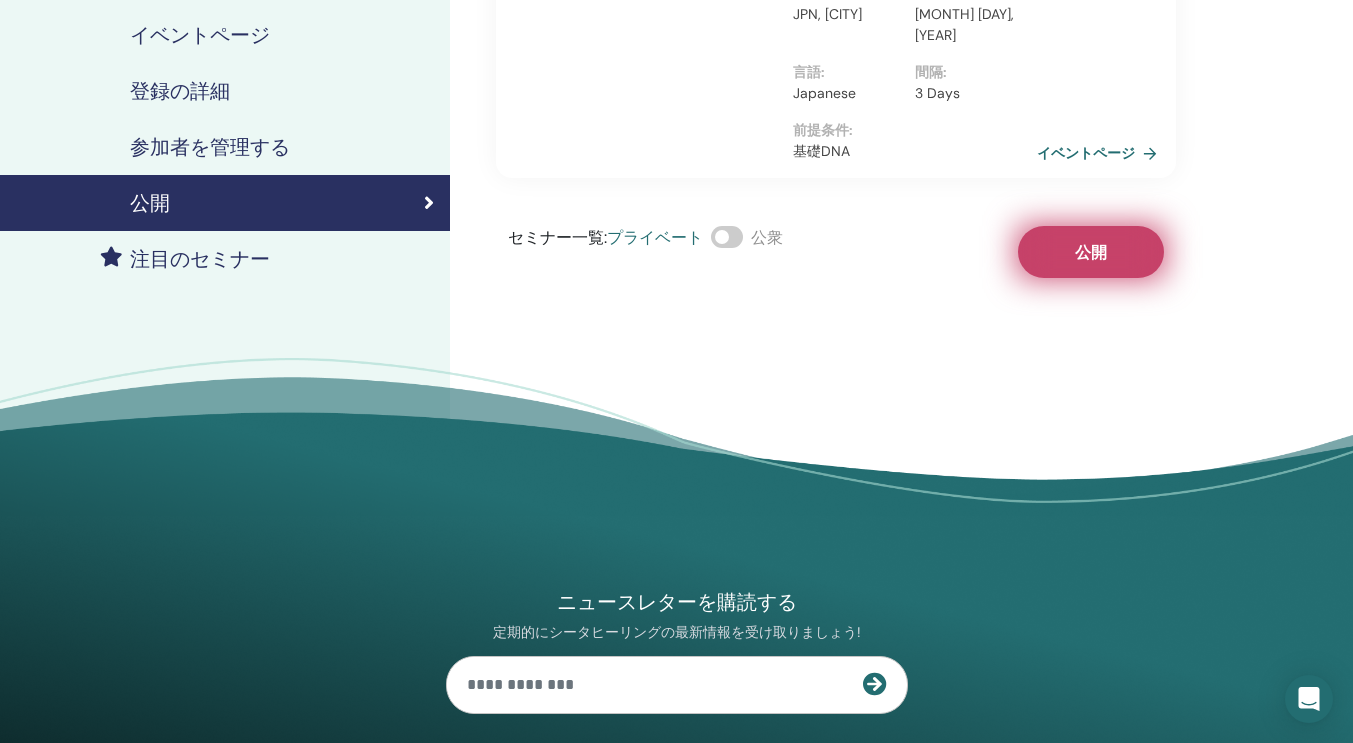 click on "公開" at bounding box center [1091, 252] 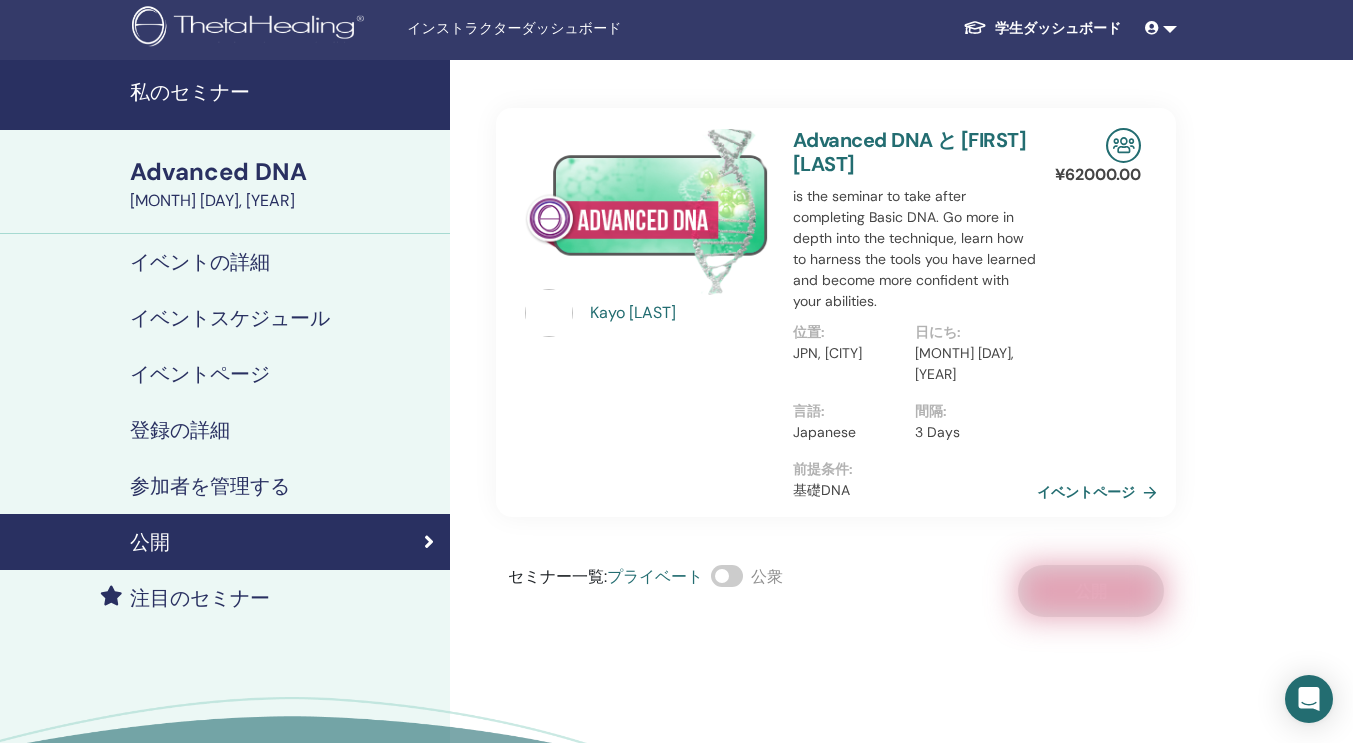 scroll, scrollTop: 0, scrollLeft: 0, axis: both 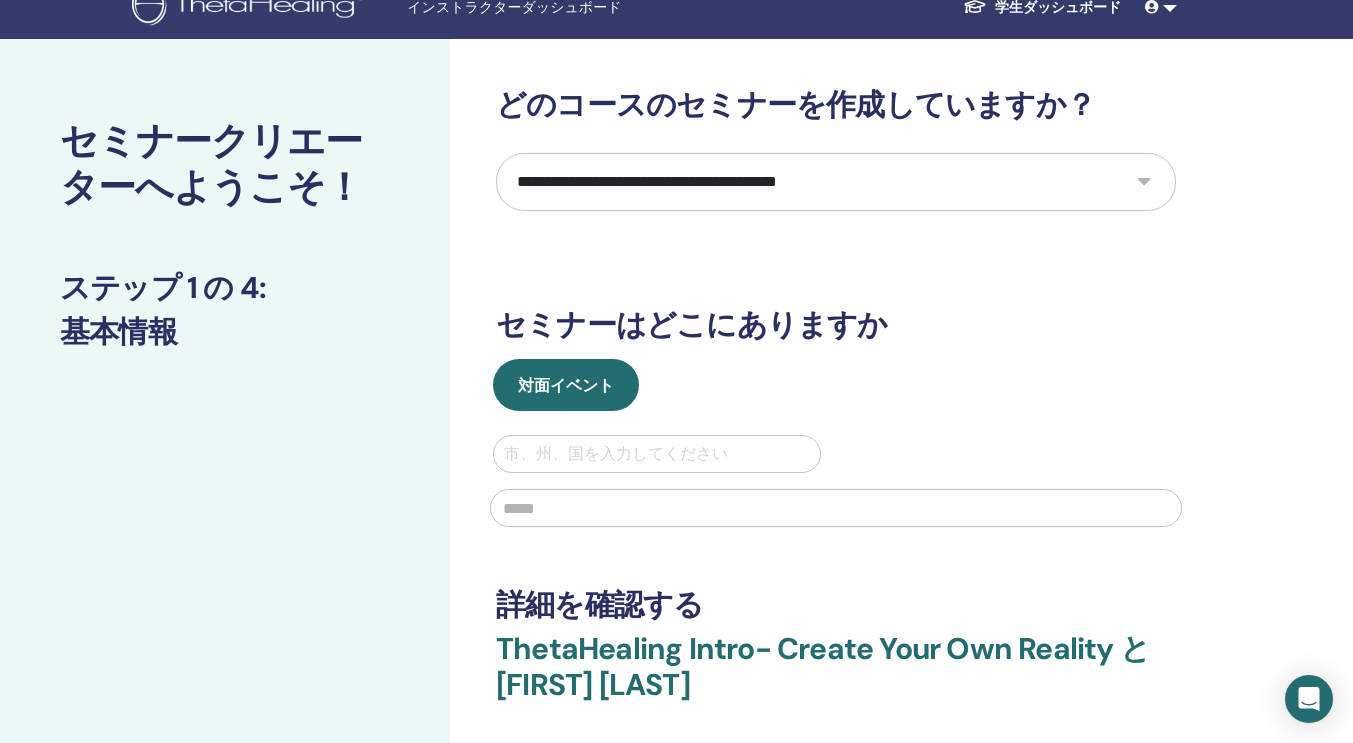 click on "**********" at bounding box center [836, 182] 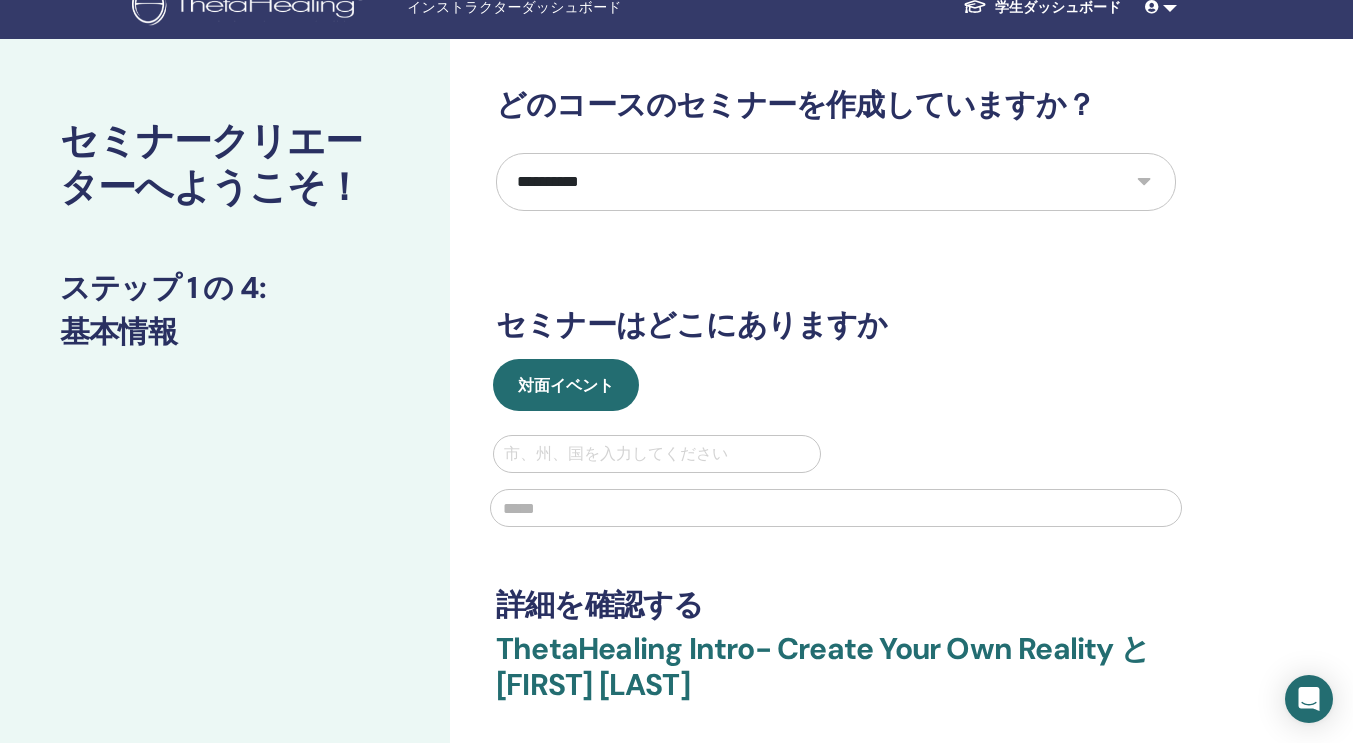 click on "**********" at bounding box center [836, 182] 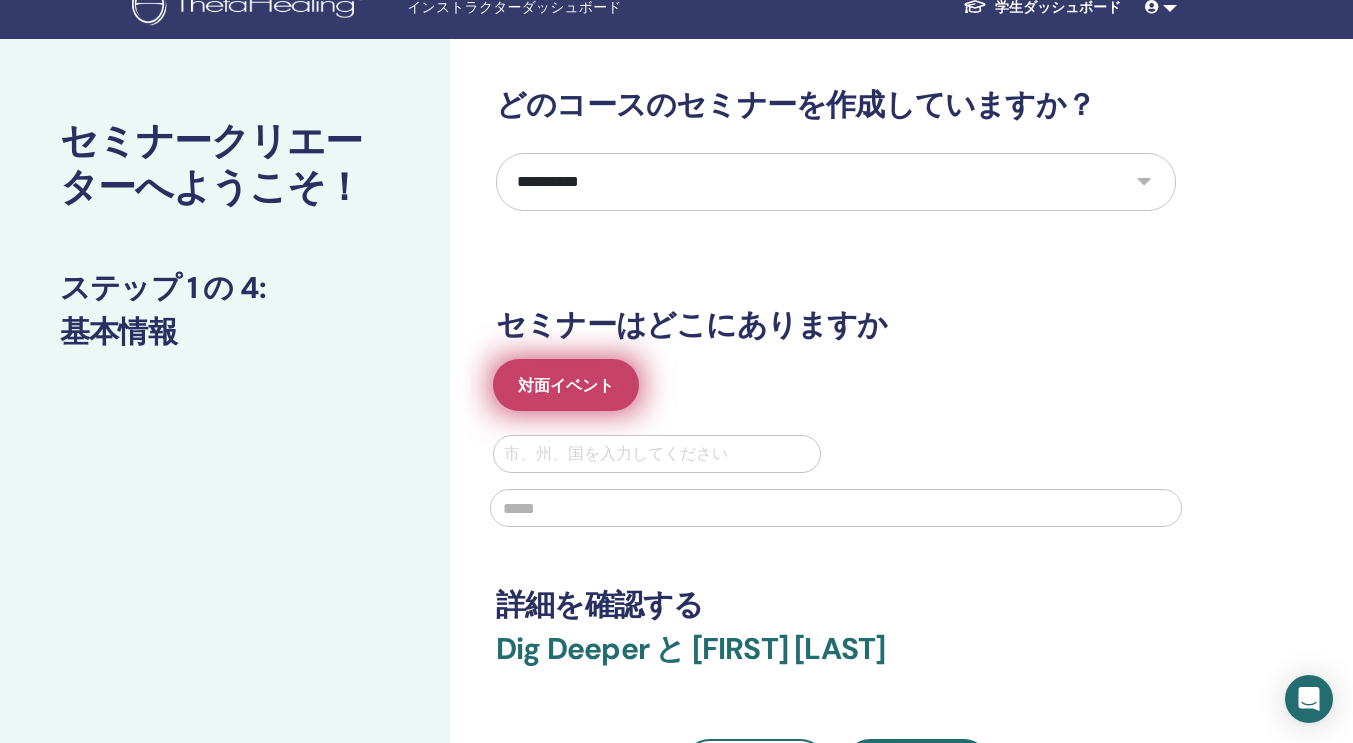 click on "対面イベント" at bounding box center (566, 385) 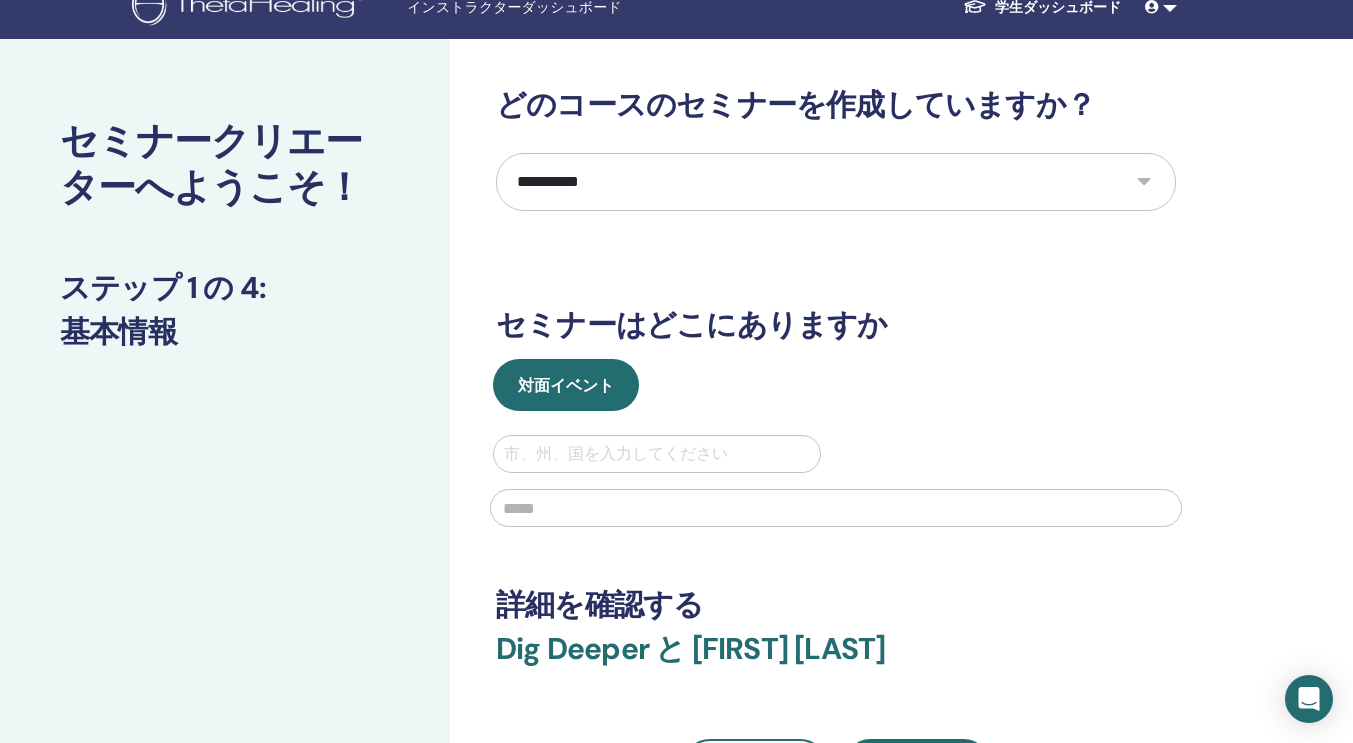 click at bounding box center [657, 454] 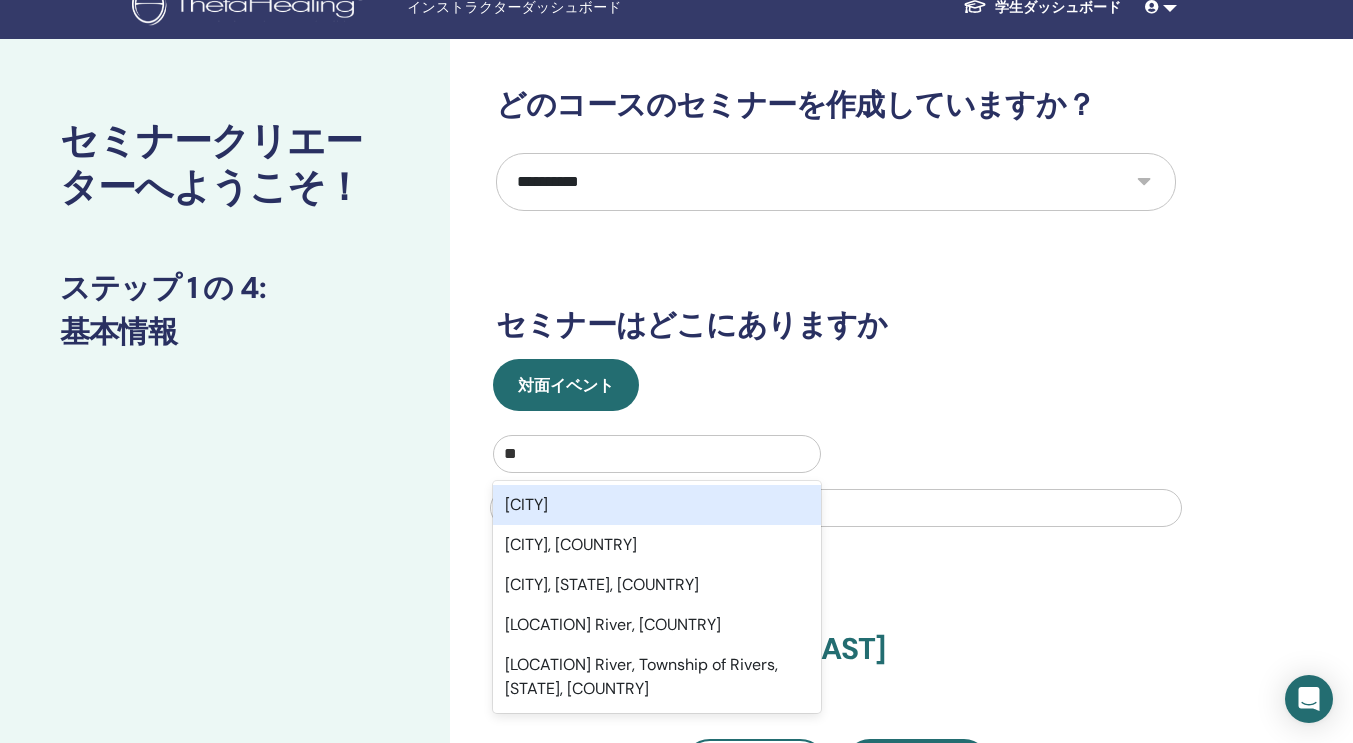 type on "*" 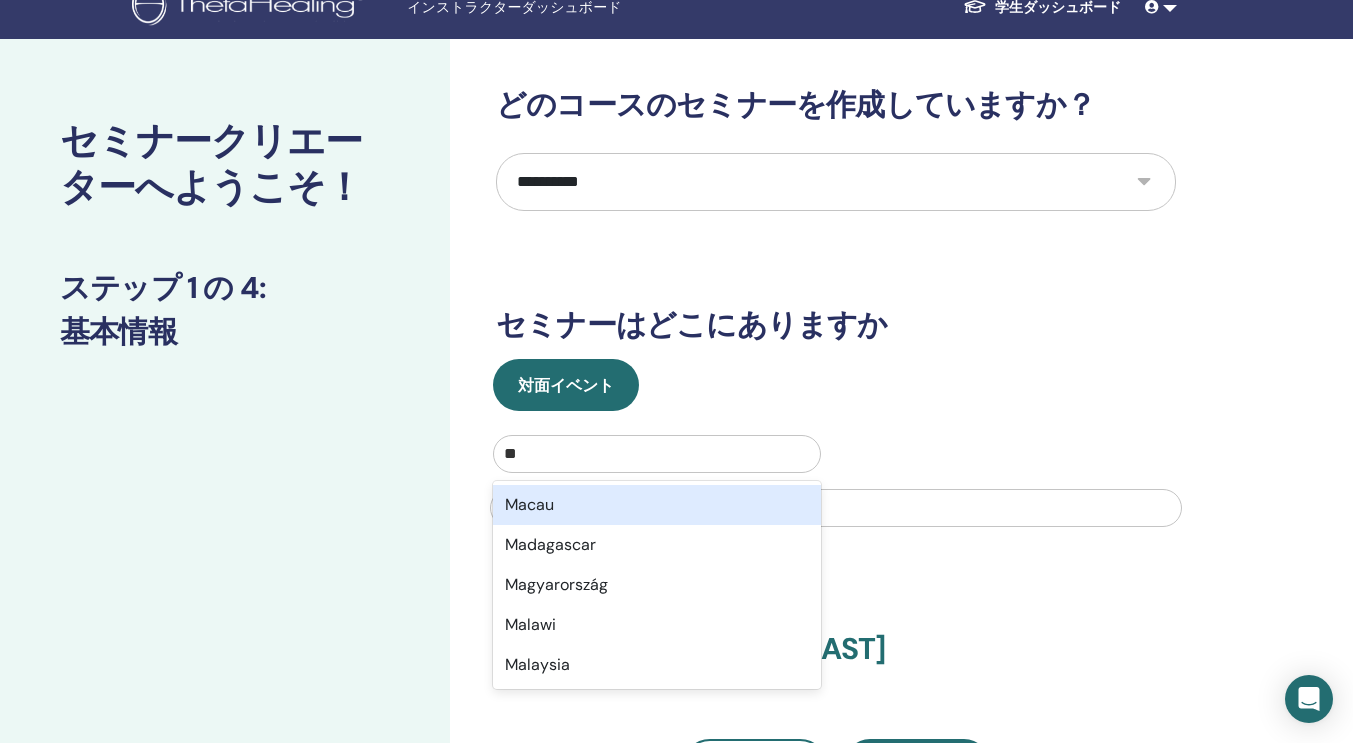 type on "********" 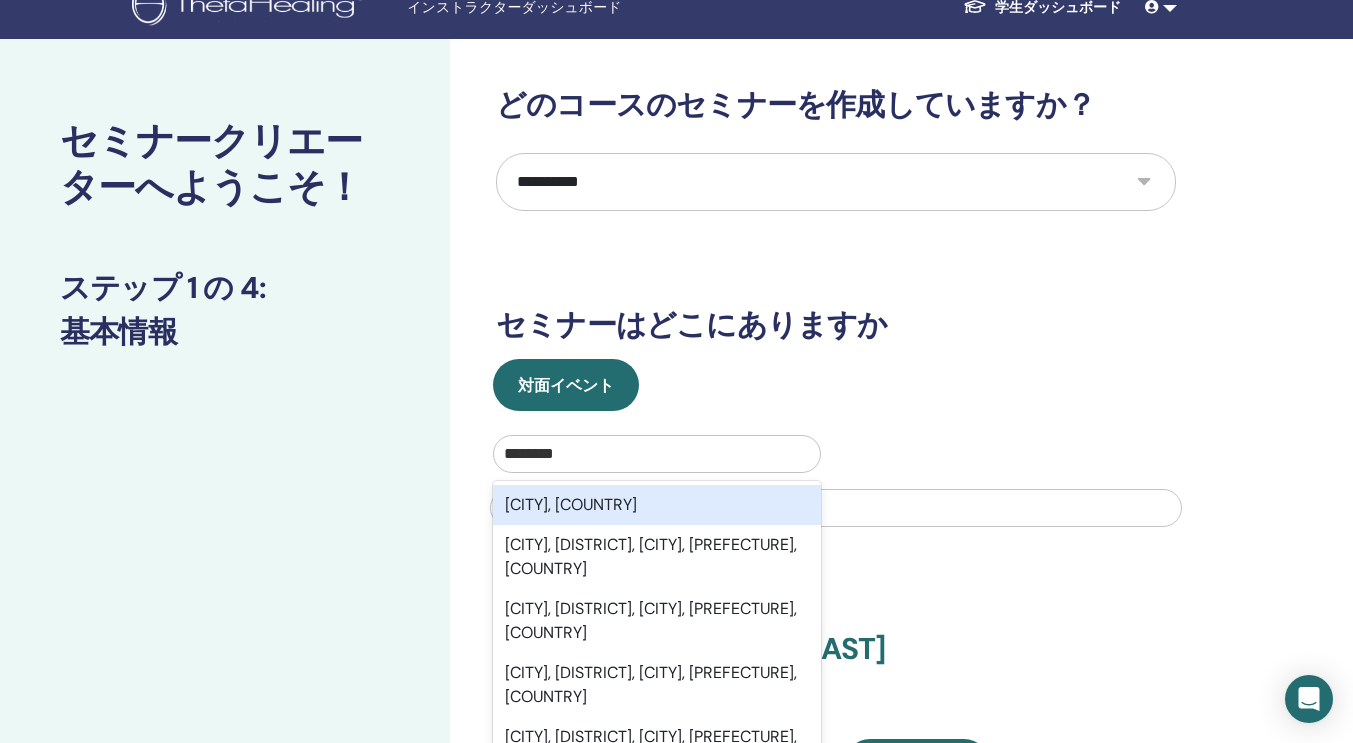 click on "[CITY], [COUNTRY]" at bounding box center (657, 505) 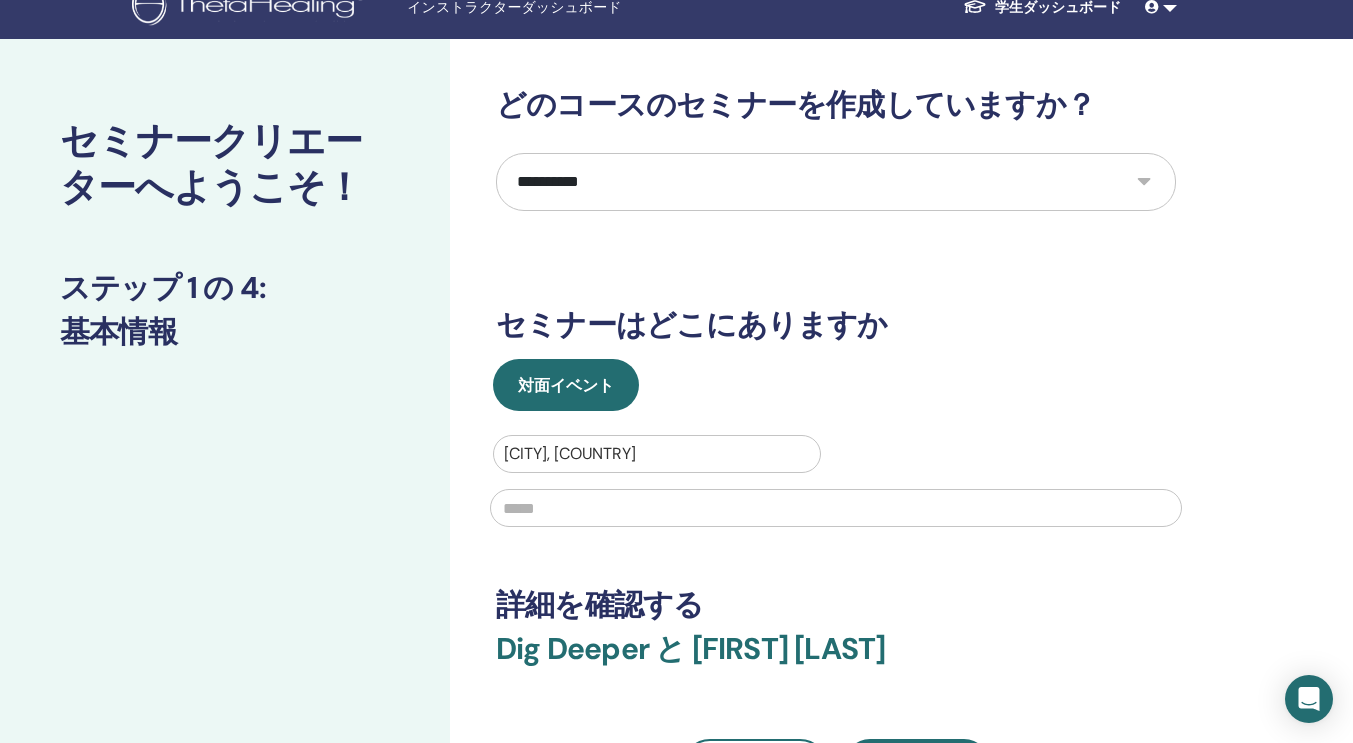 click at bounding box center [836, 508] 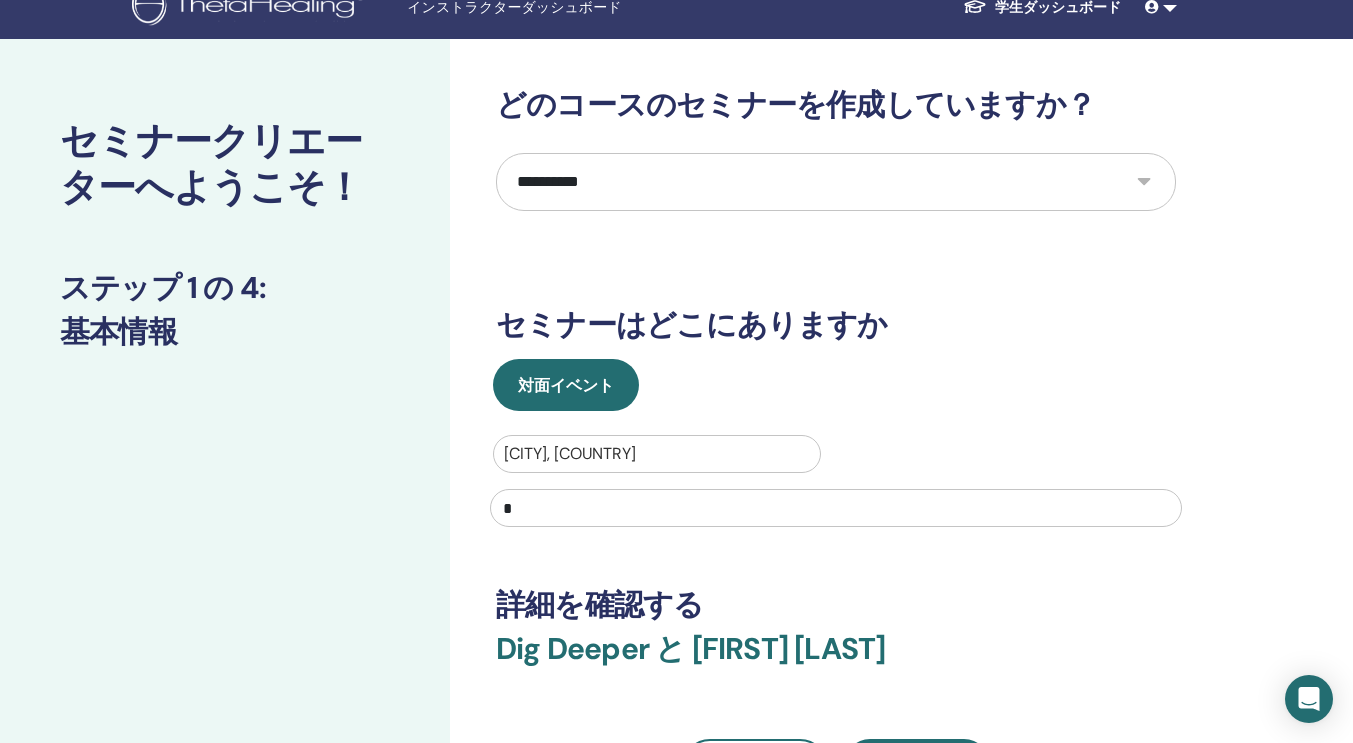 type on "*" 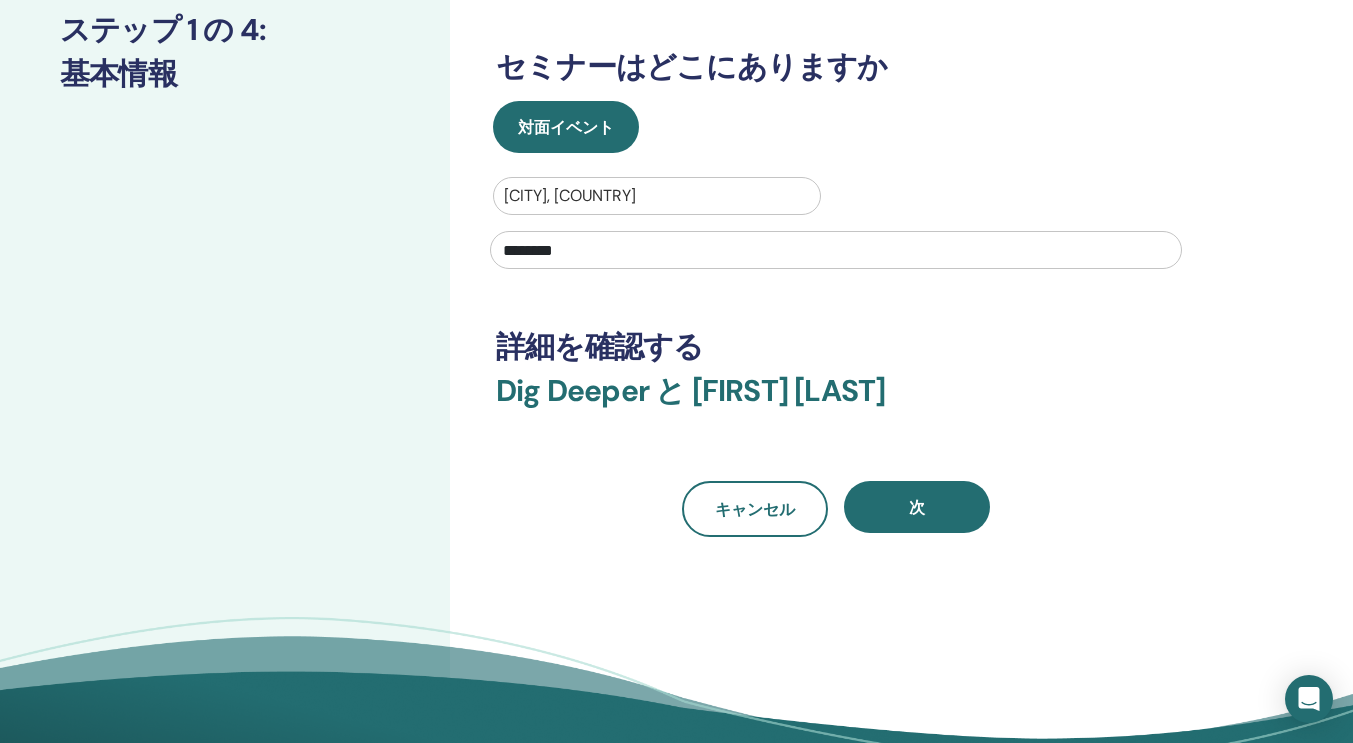 scroll, scrollTop: 415, scrollLeft: 0, axis: vertical 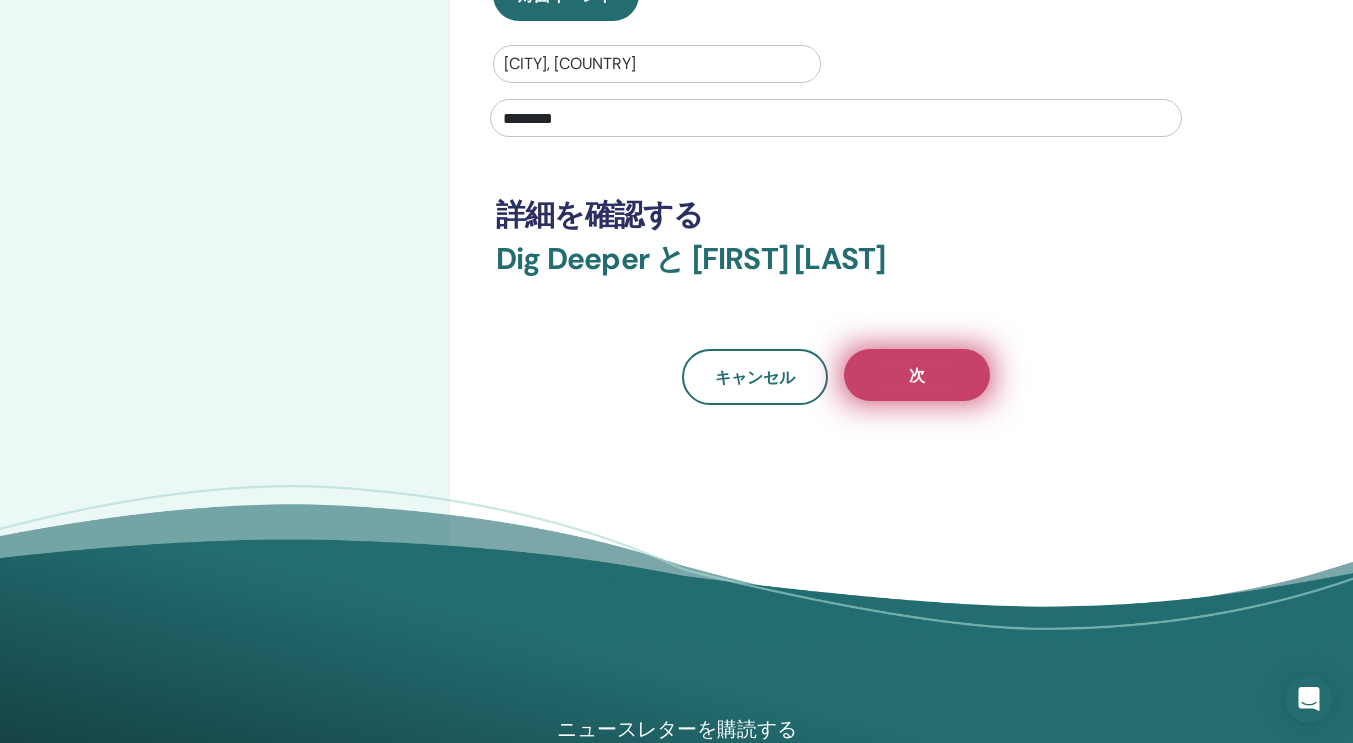 type on "********" 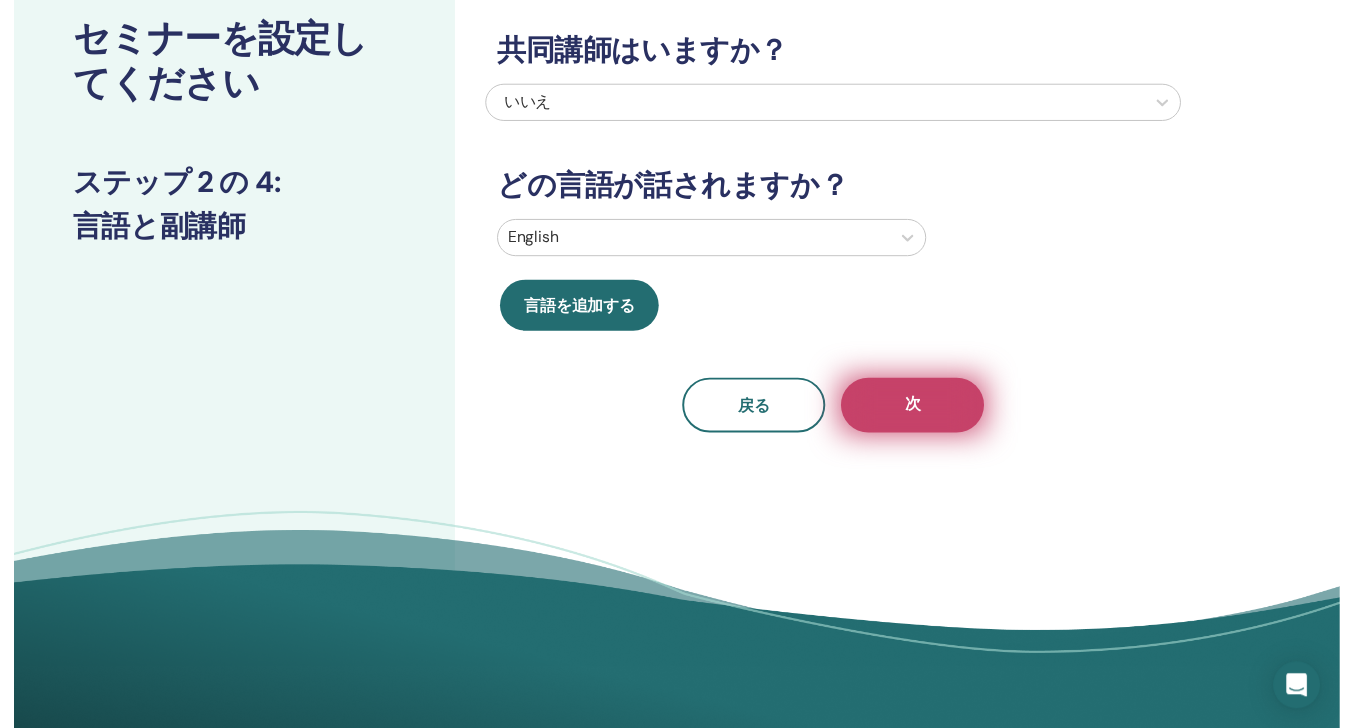 scroll, scrollTop: 0, scrollLeft: 0, axis: both 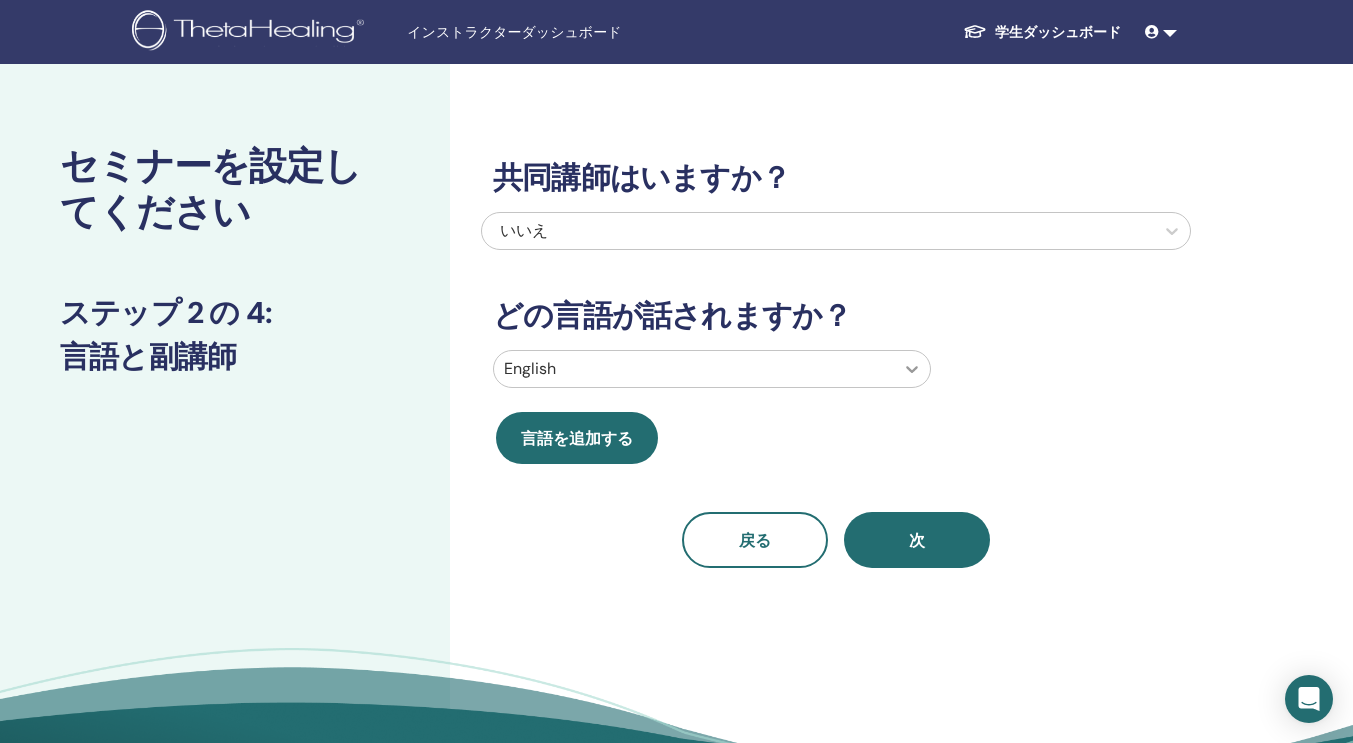 click 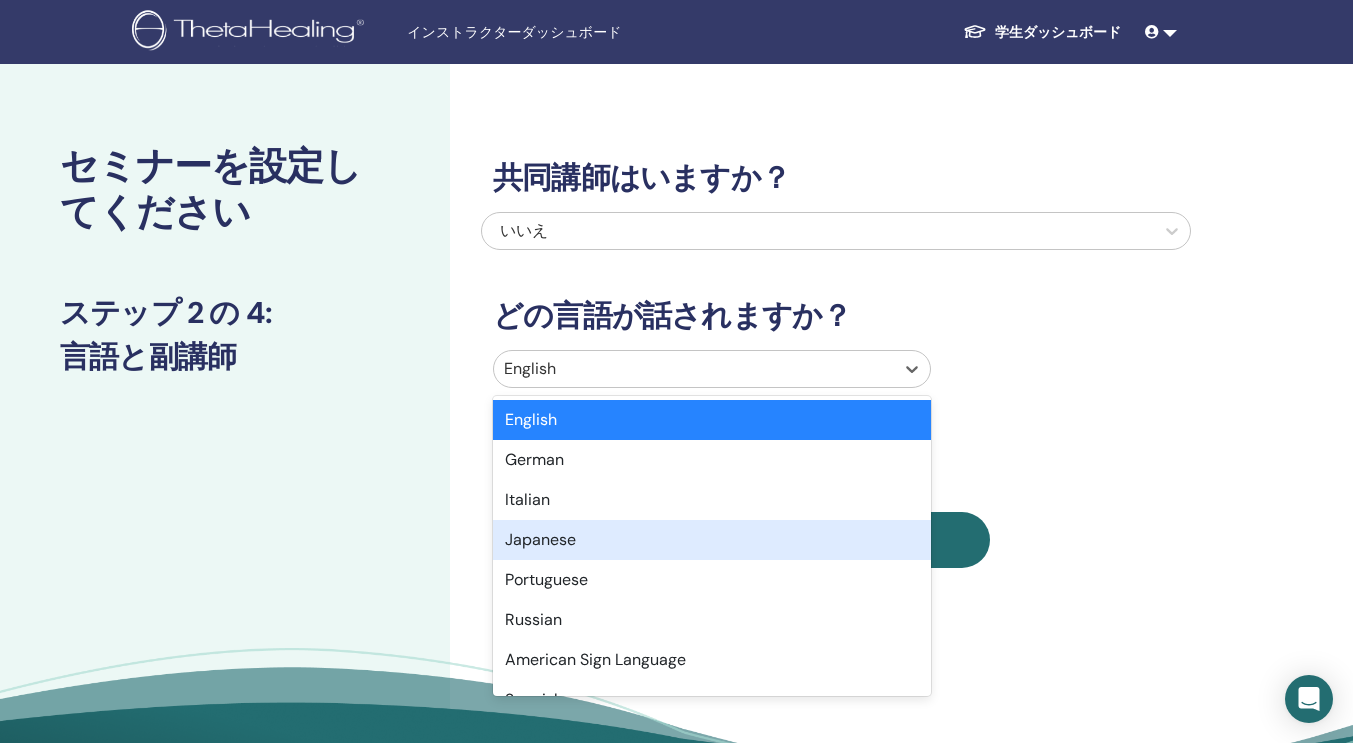 click on "Japanese" at bounding box center [712, 540] 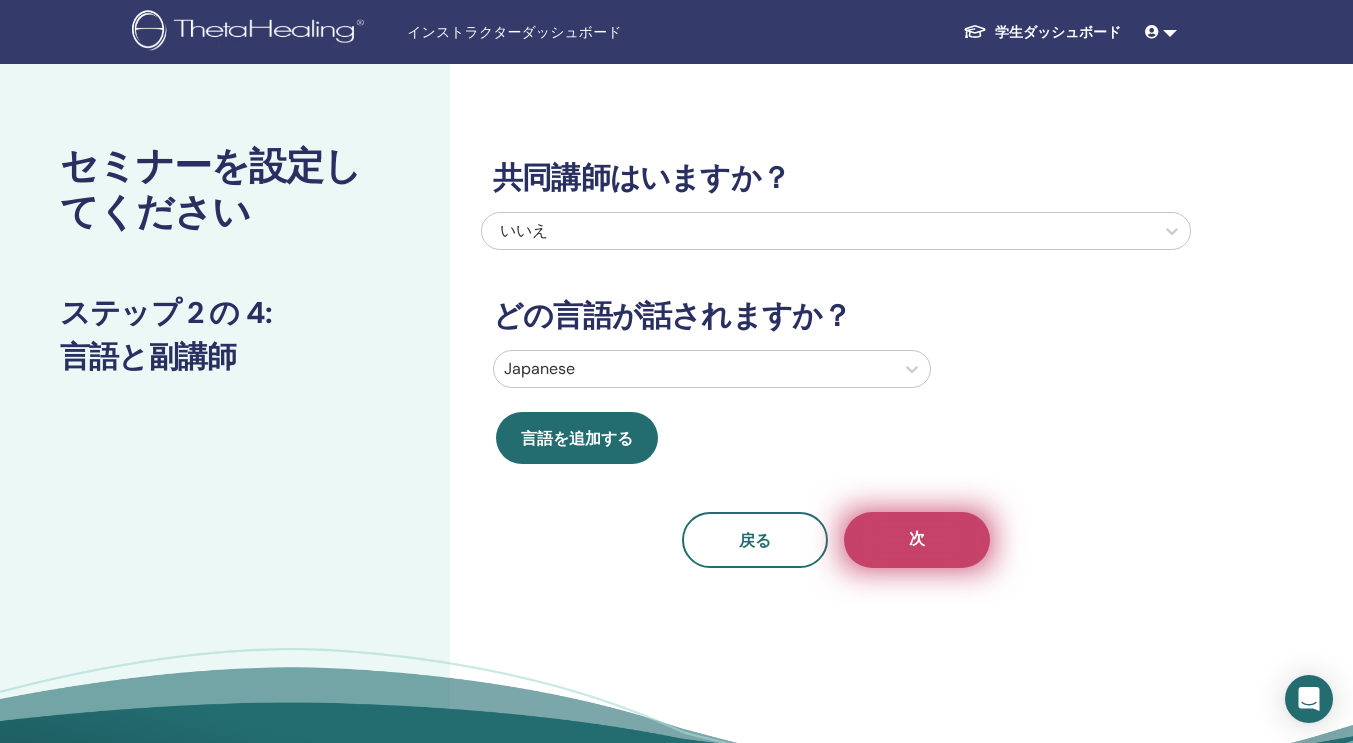 click on "次" at bounding box center (917, 540) 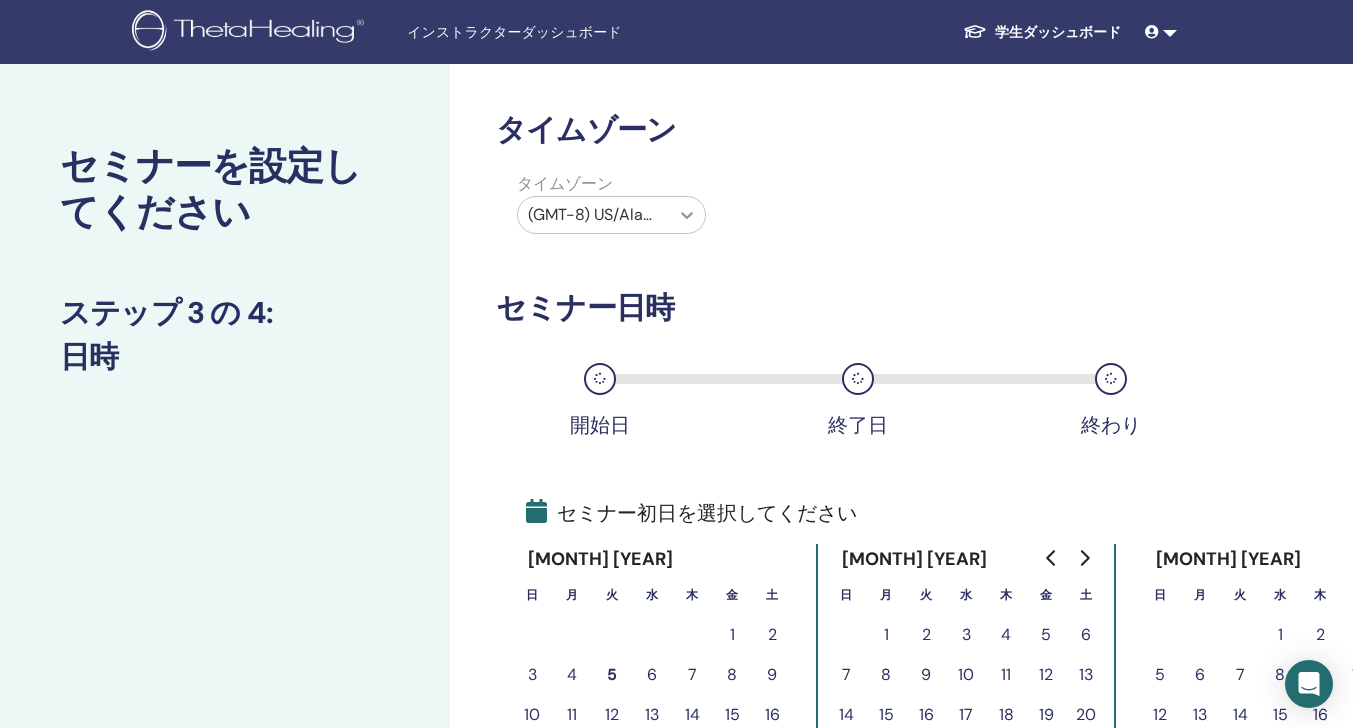 click at bounding box center [687, 215] 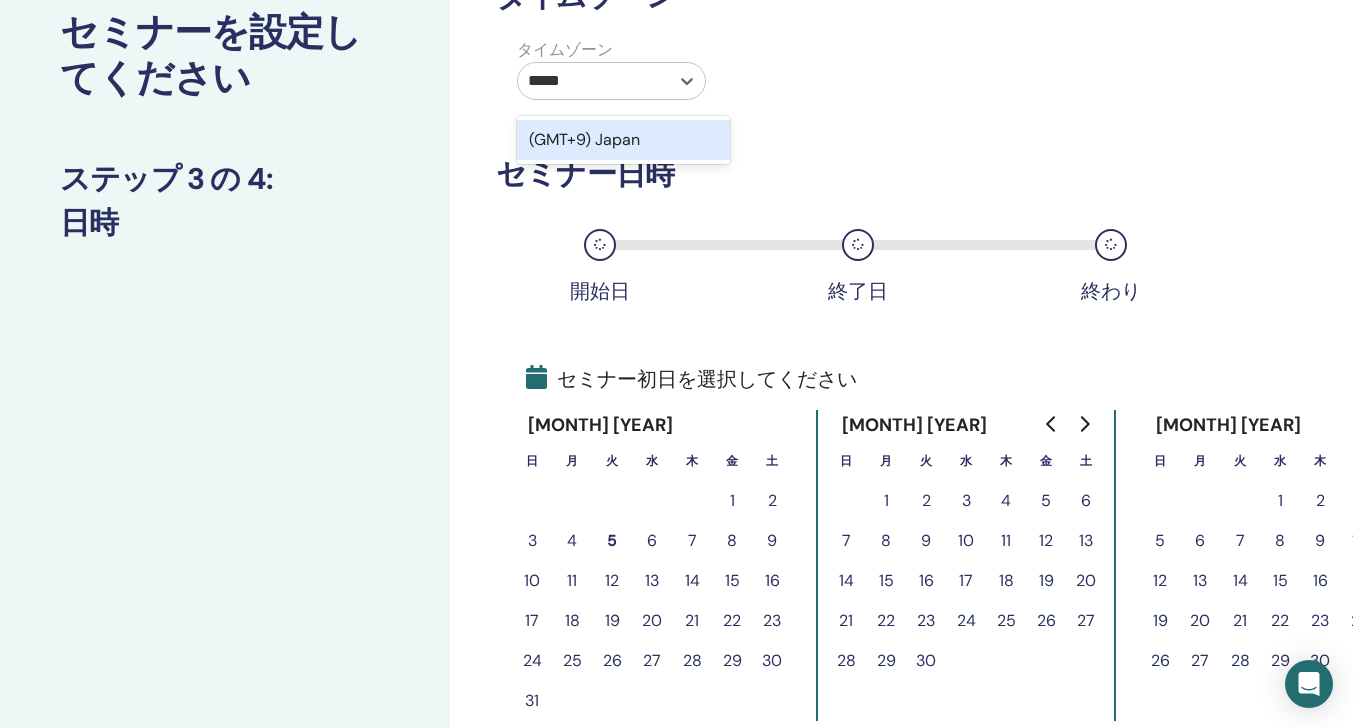 scroll, scrollTop: 146, scrollLeft: 0, axis: vertical 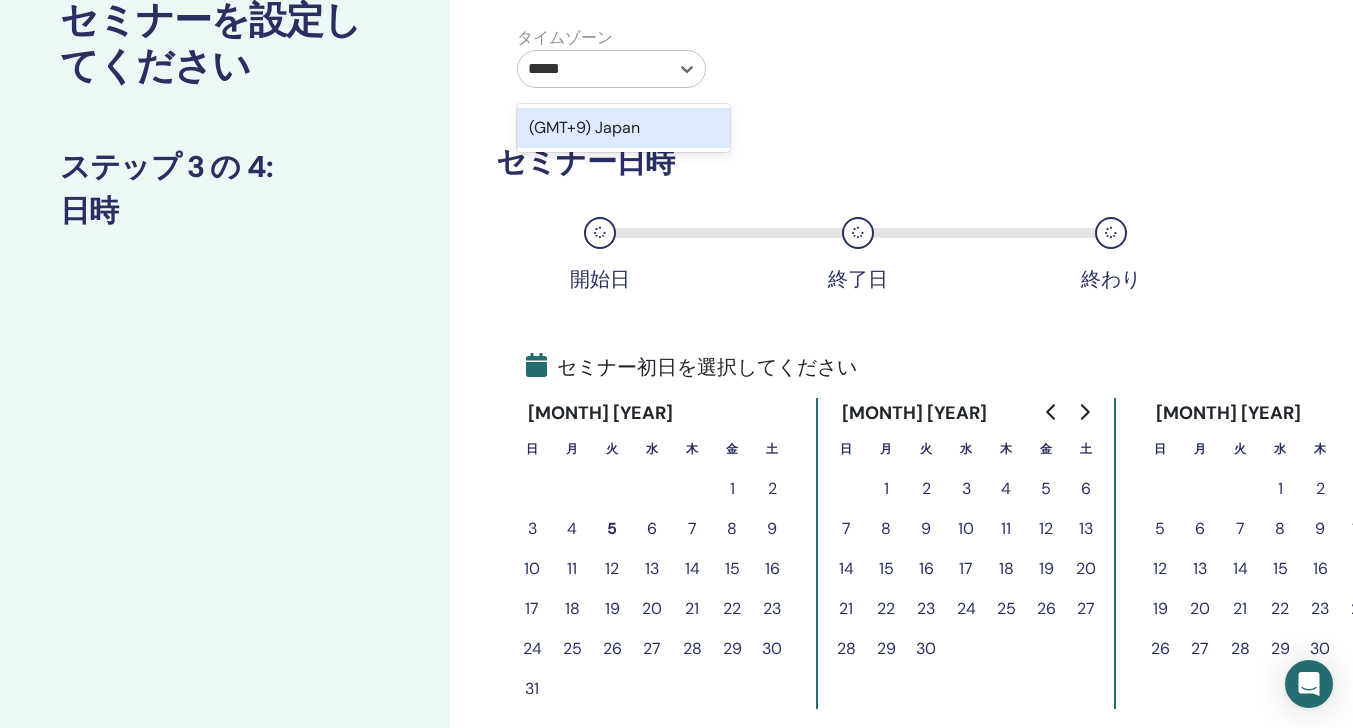 type on "*****" 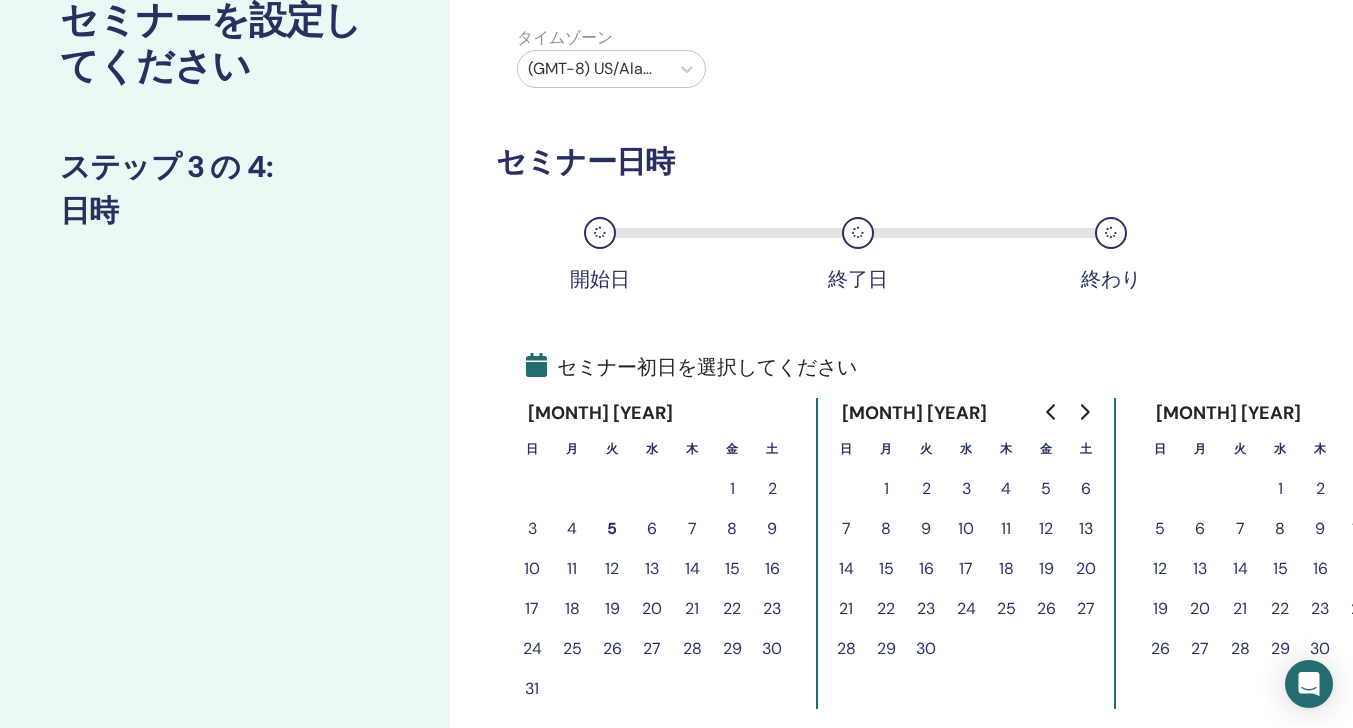 click on "13" at bounding box center [652, 569] 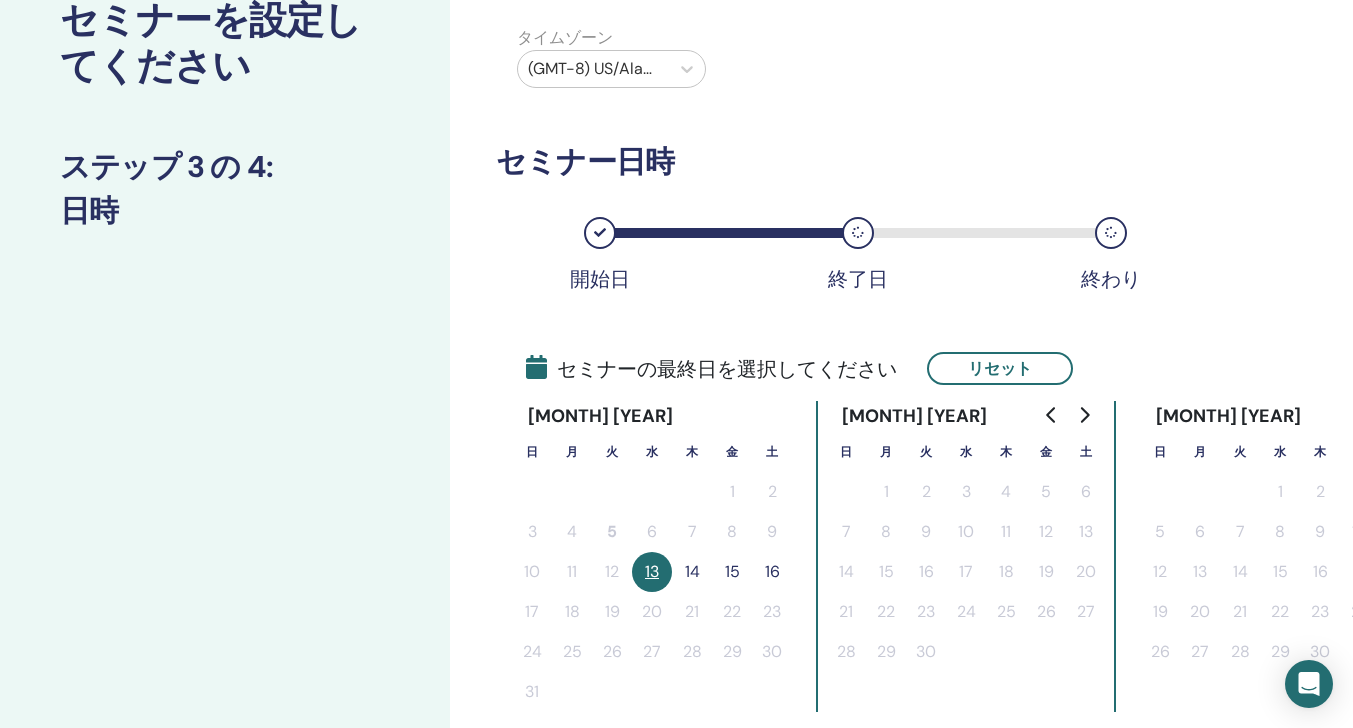 click on "14" at bounding box center (692, 572) 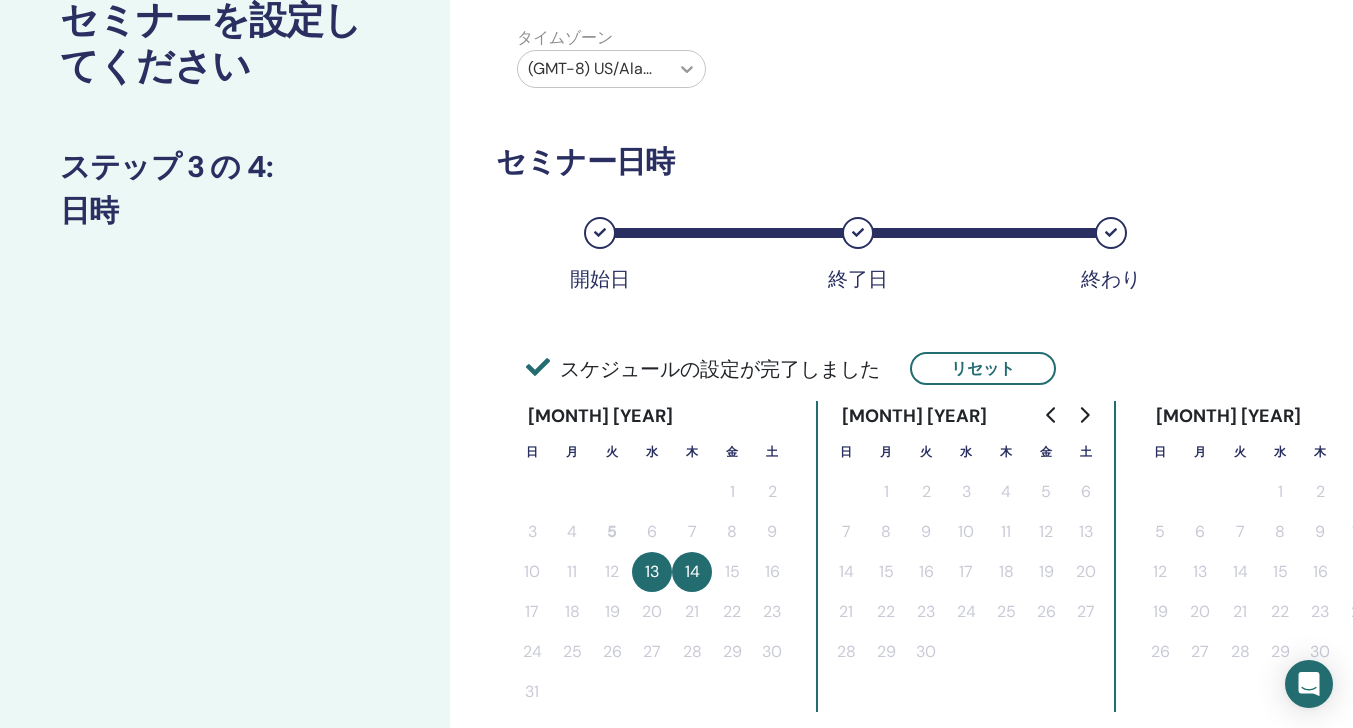 click at bounding box center [687, 69] 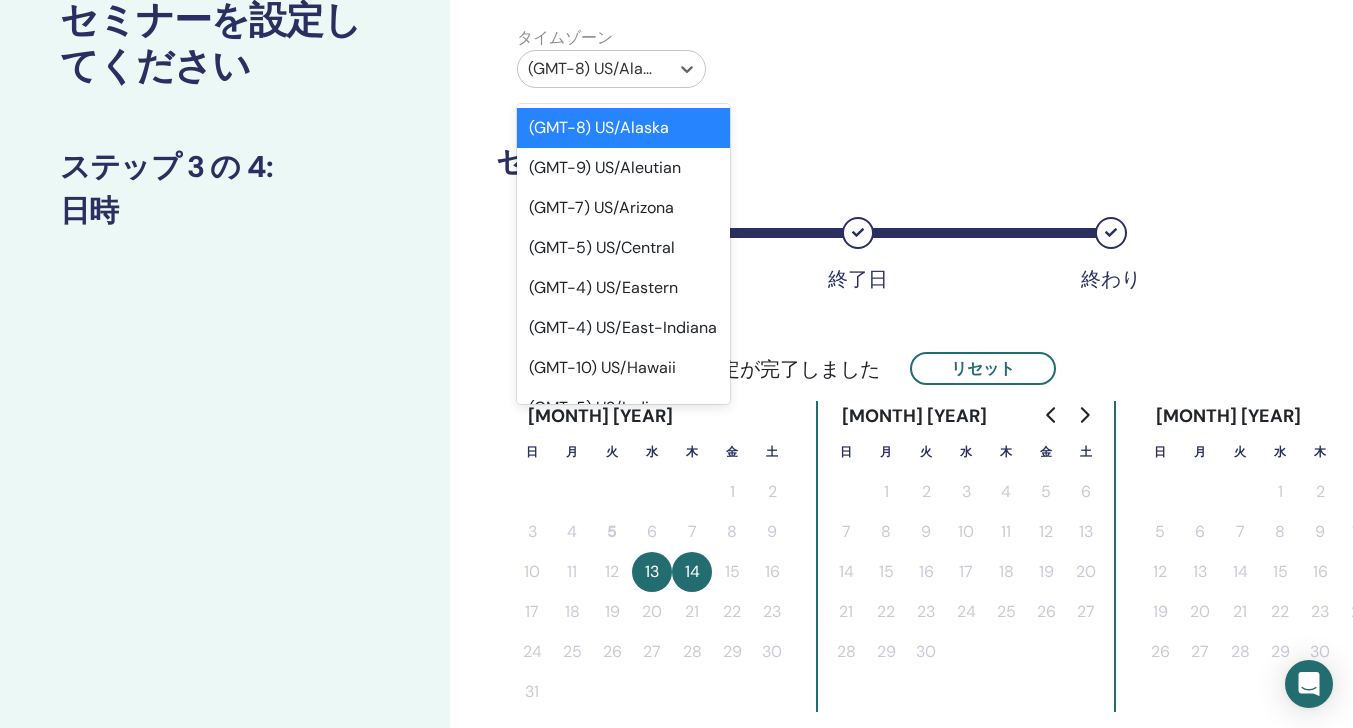 click on "(GMT-8) US/Alaska" at bounding box center [593, 69] 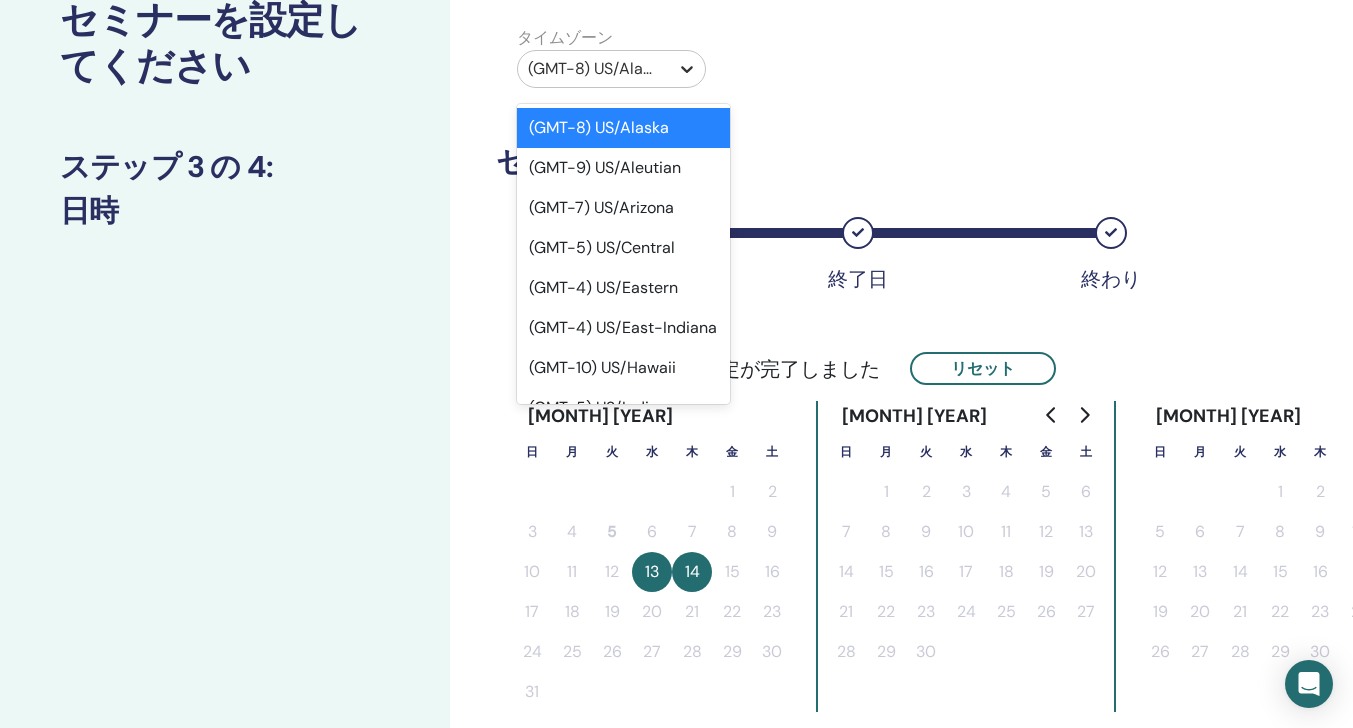 click 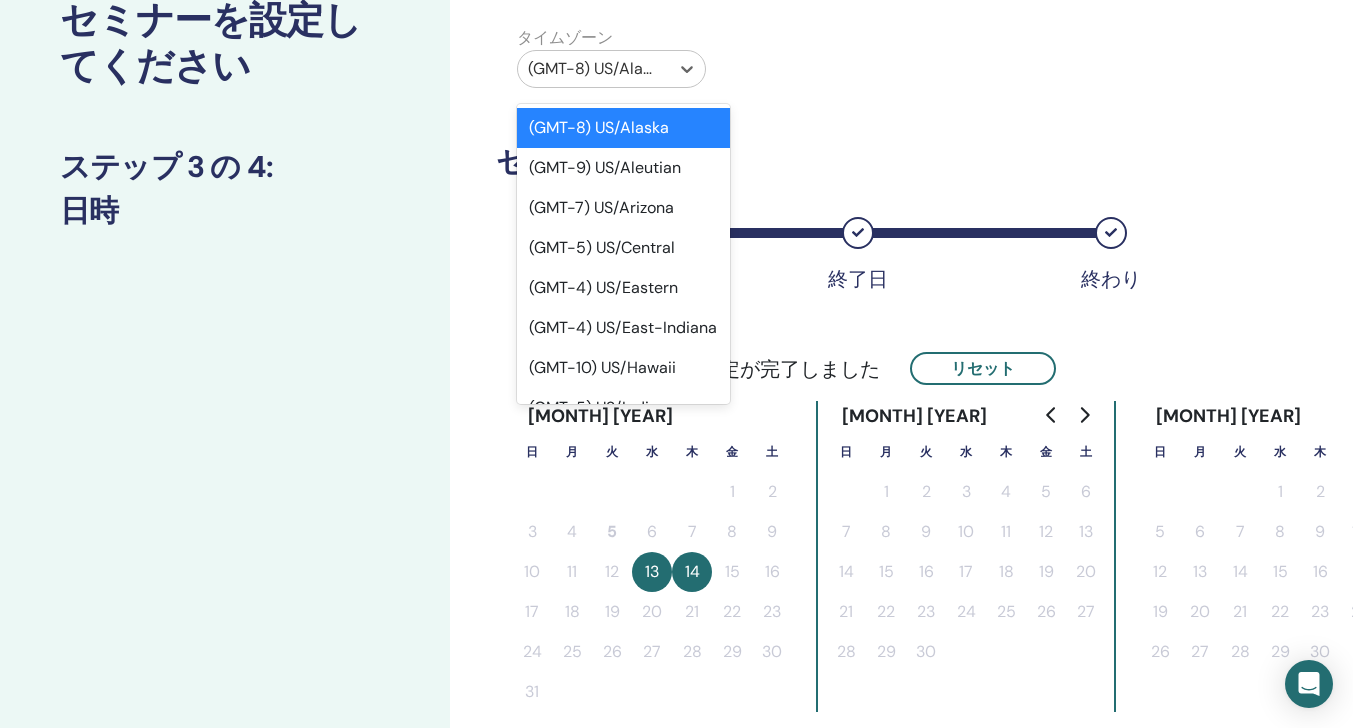 click at bounding box center [593, 69] 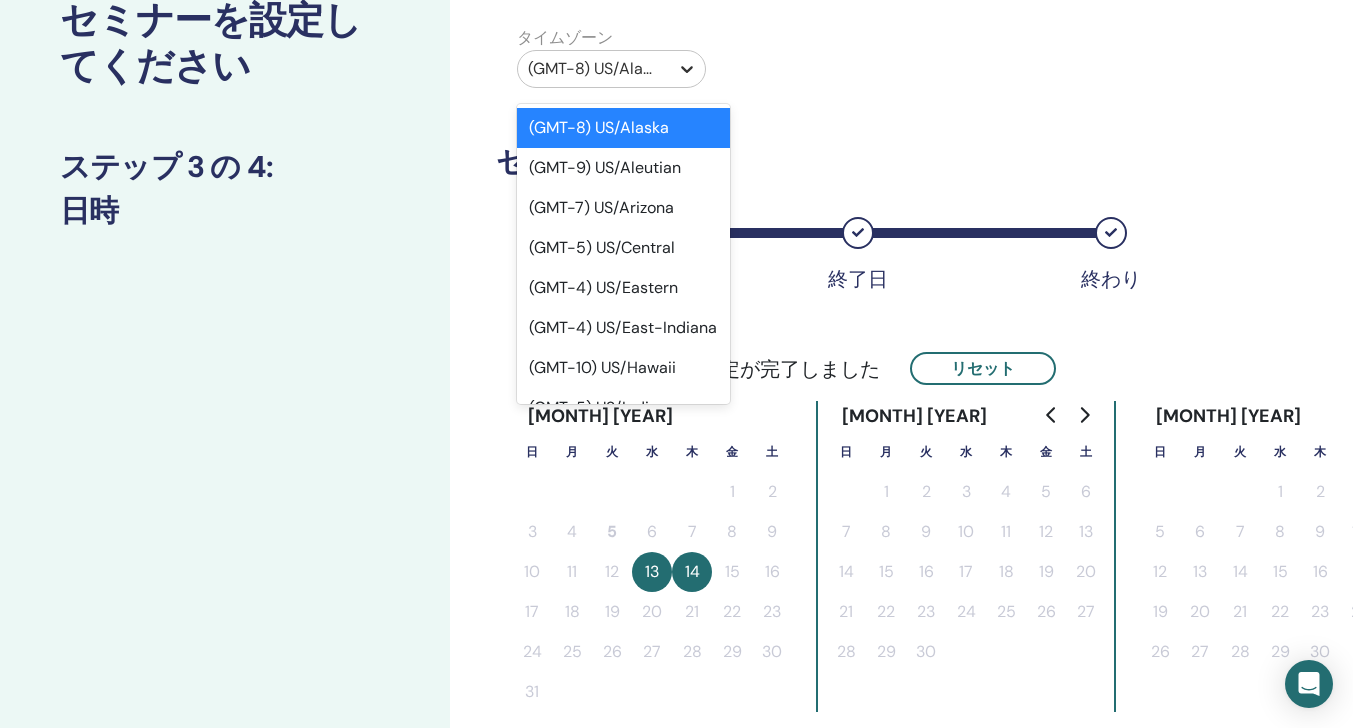 click 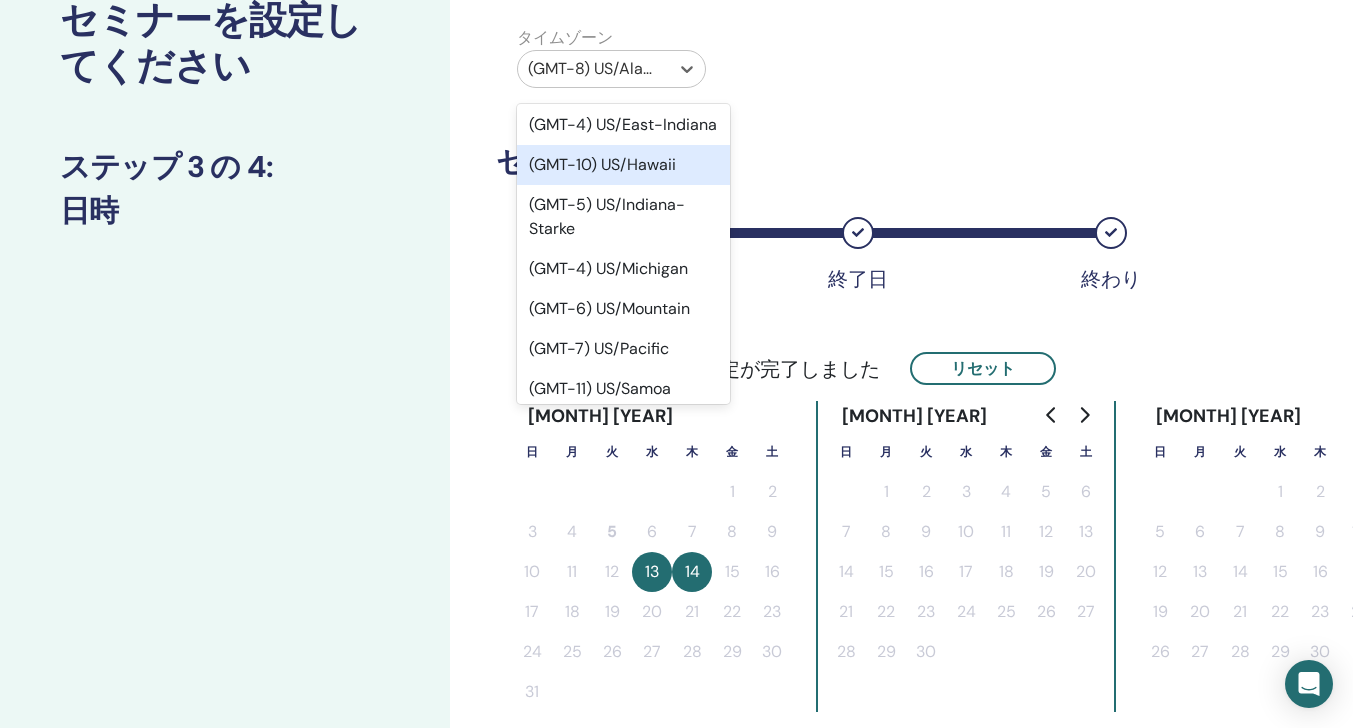 scroll, scrollTop: 0, scrollLeft: 0, axis: both 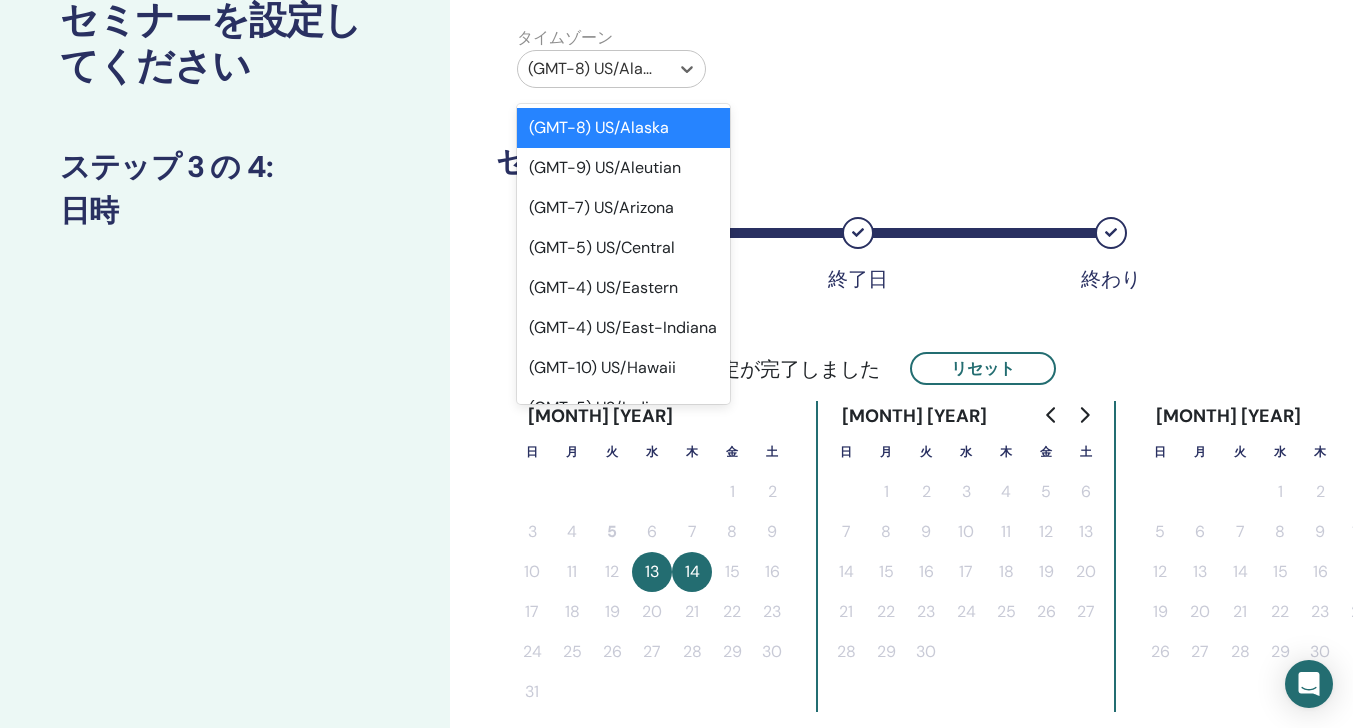 click at bounding box center (593, 69) 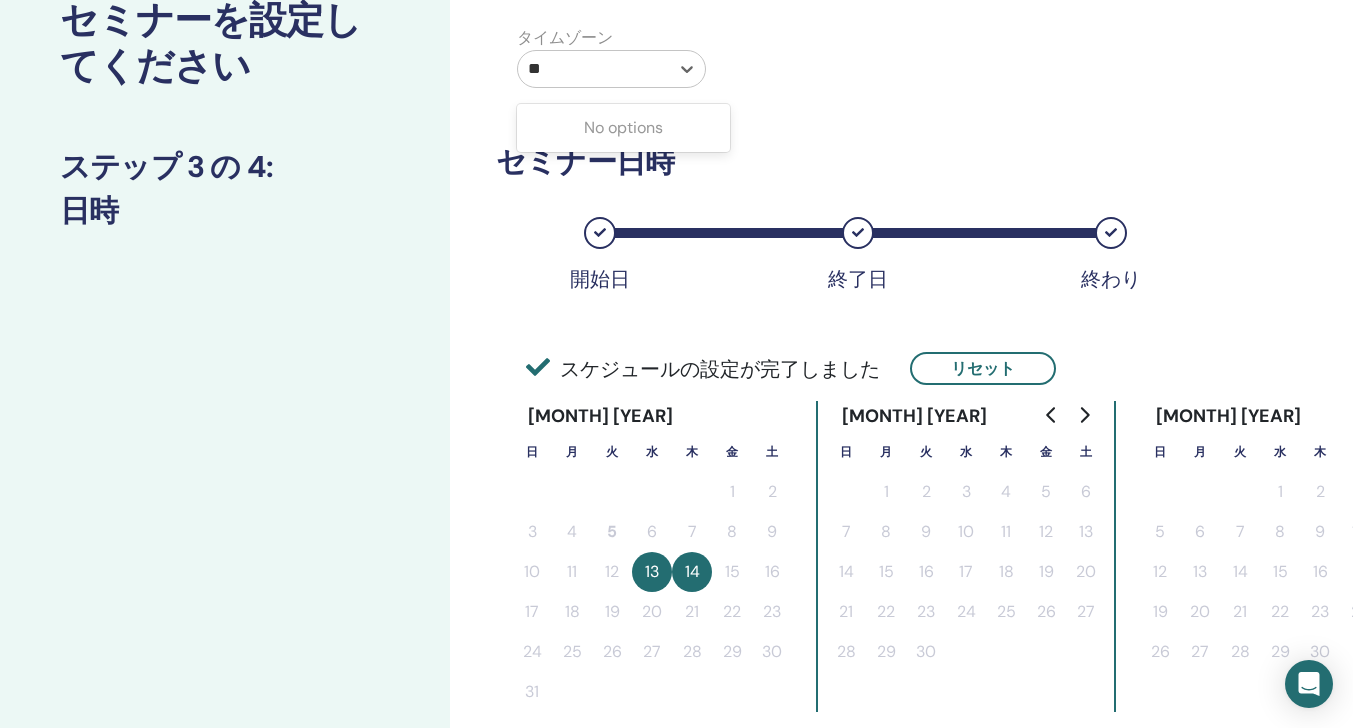 type on "*****" 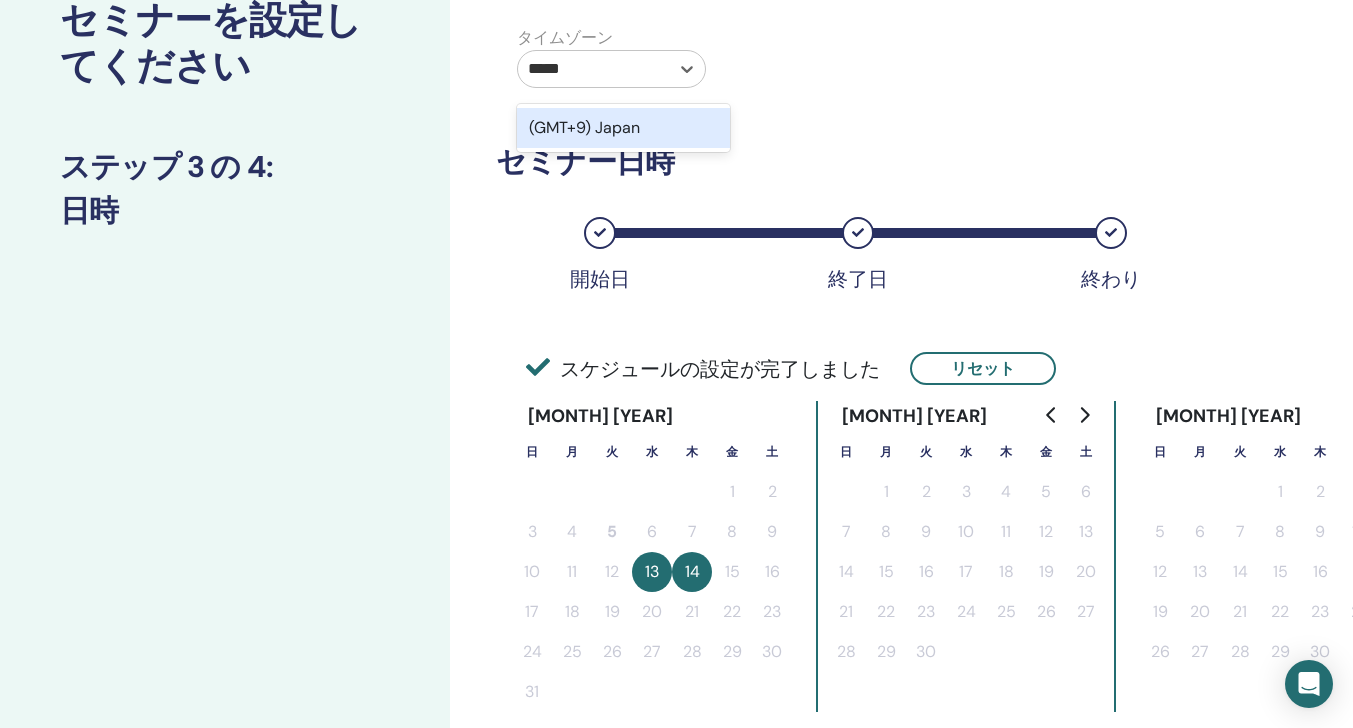 click on "(GMT+9) Japan" at bounding box center [623, 128] 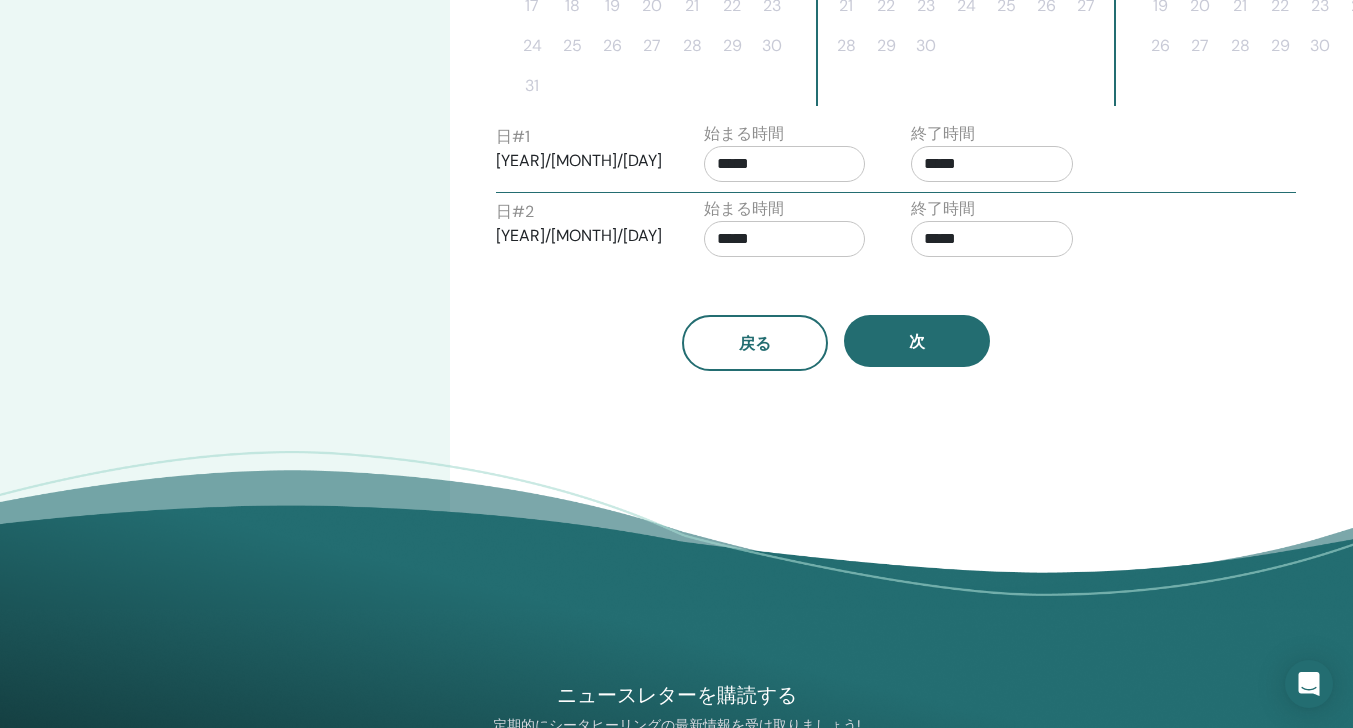 scroll, scrollTop: 755, scrollLeft: 0, axis: vertical 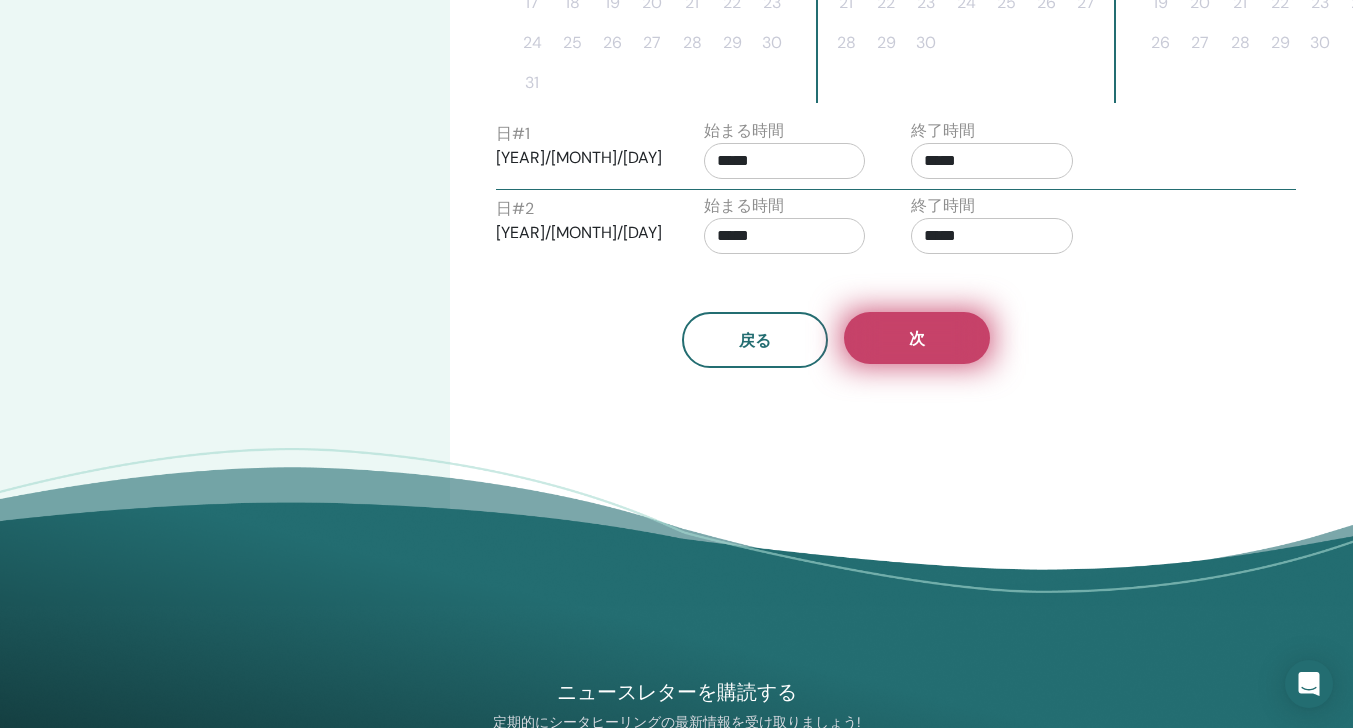 click on "次" at bounding box center (917, 338) 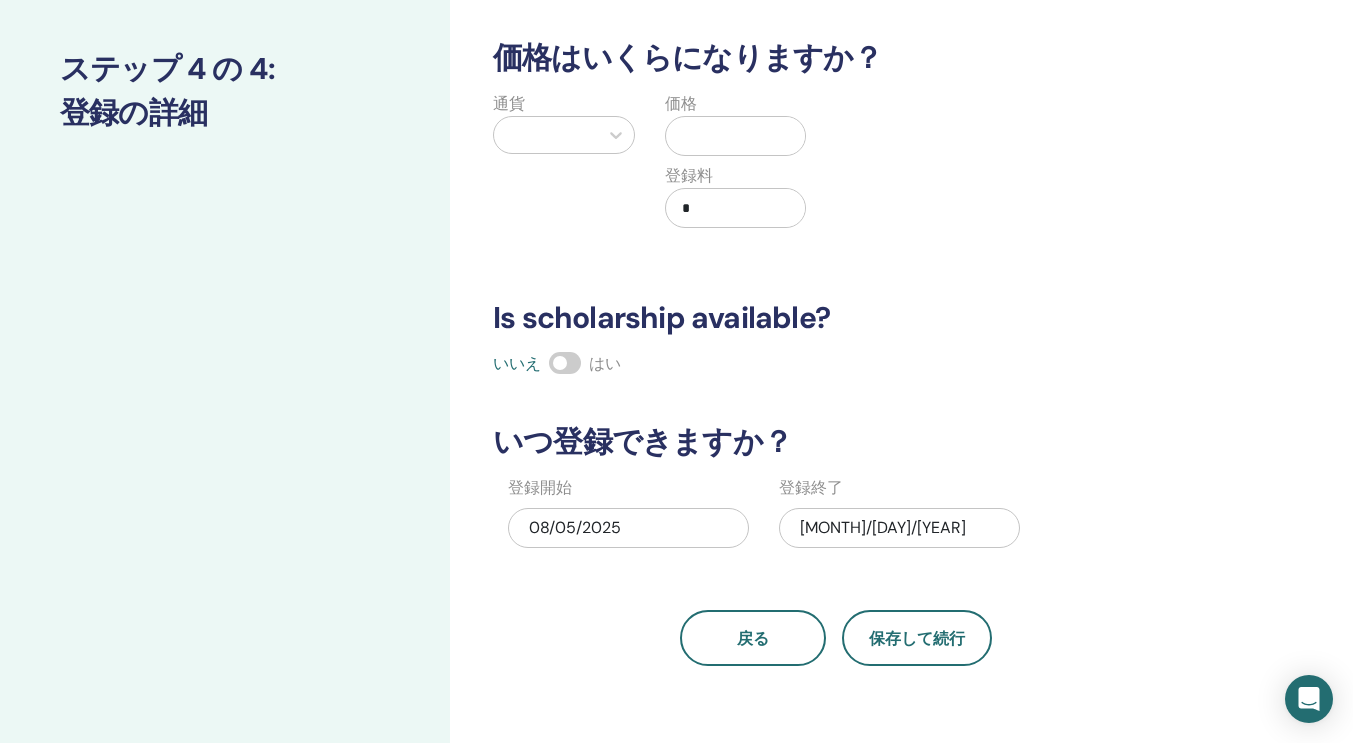 scroll, scrollTop: 241, scrollLeft: 0, axis: vertical 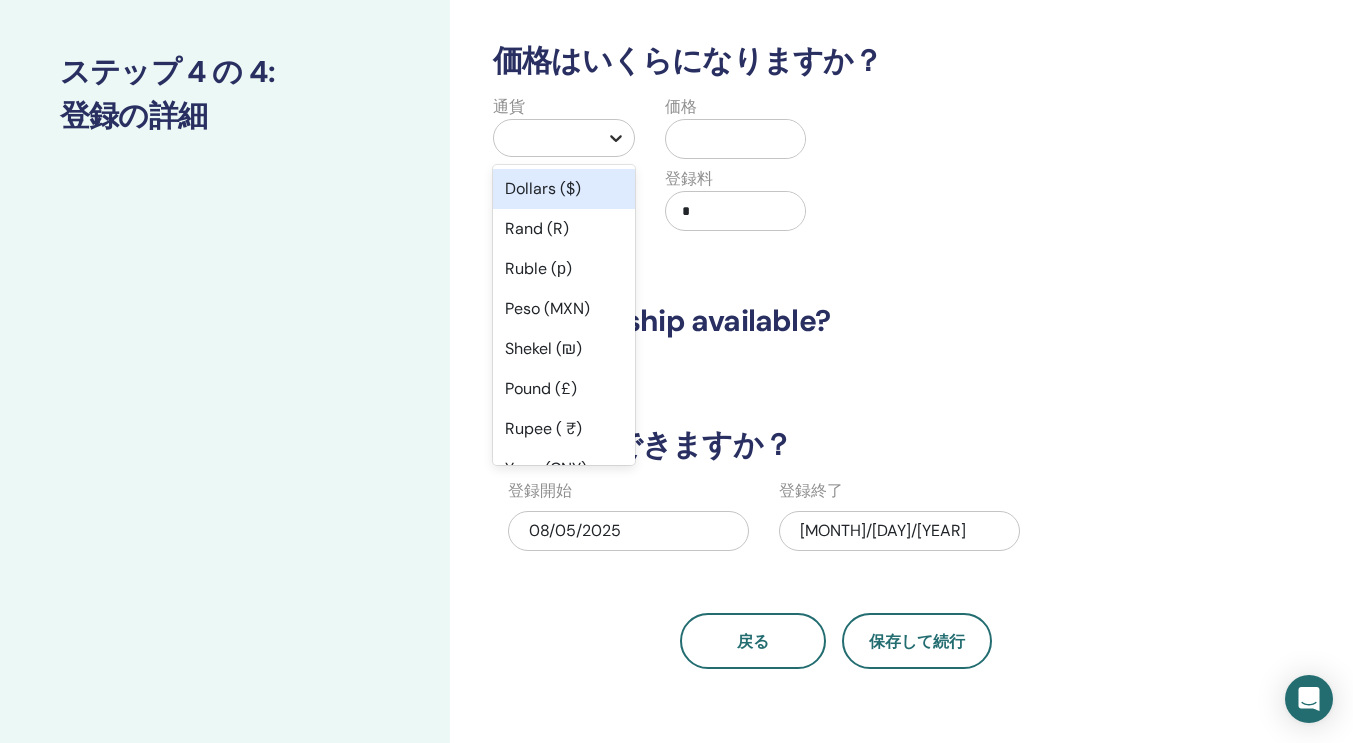click 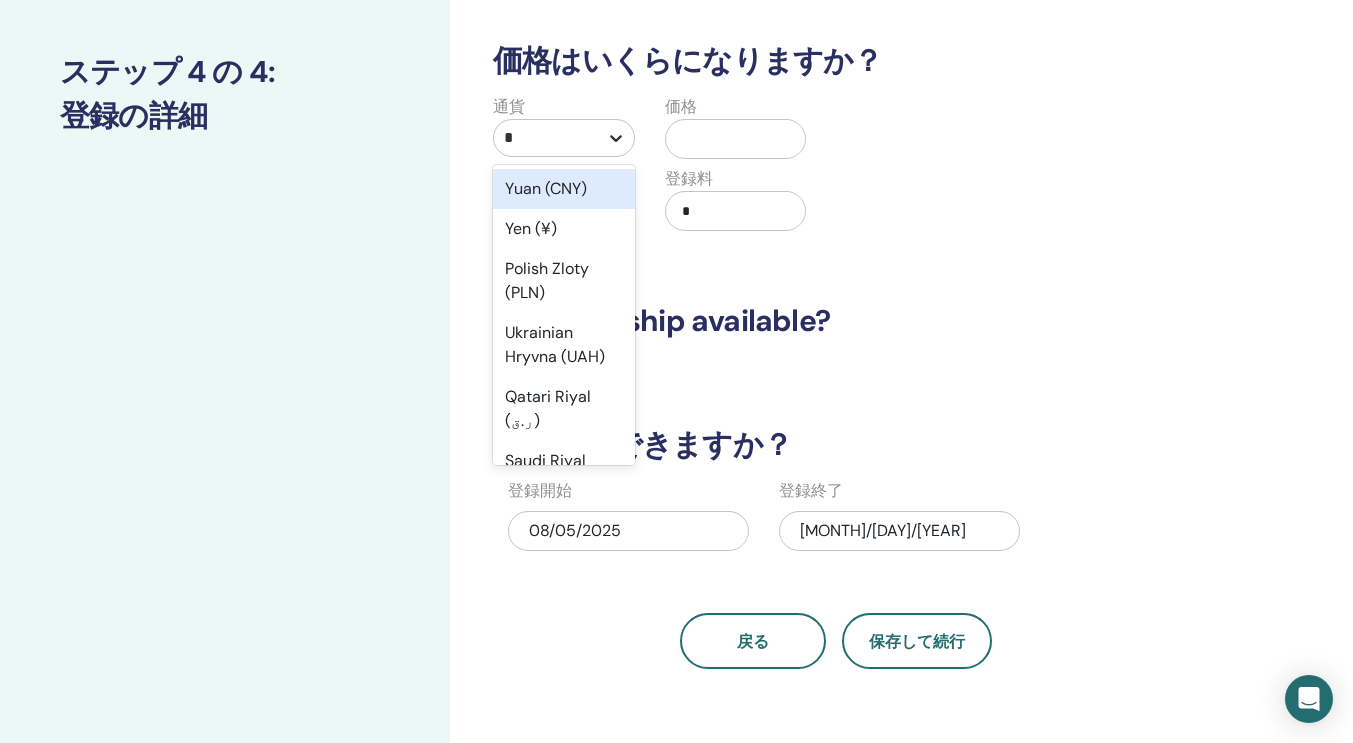 type on "***" 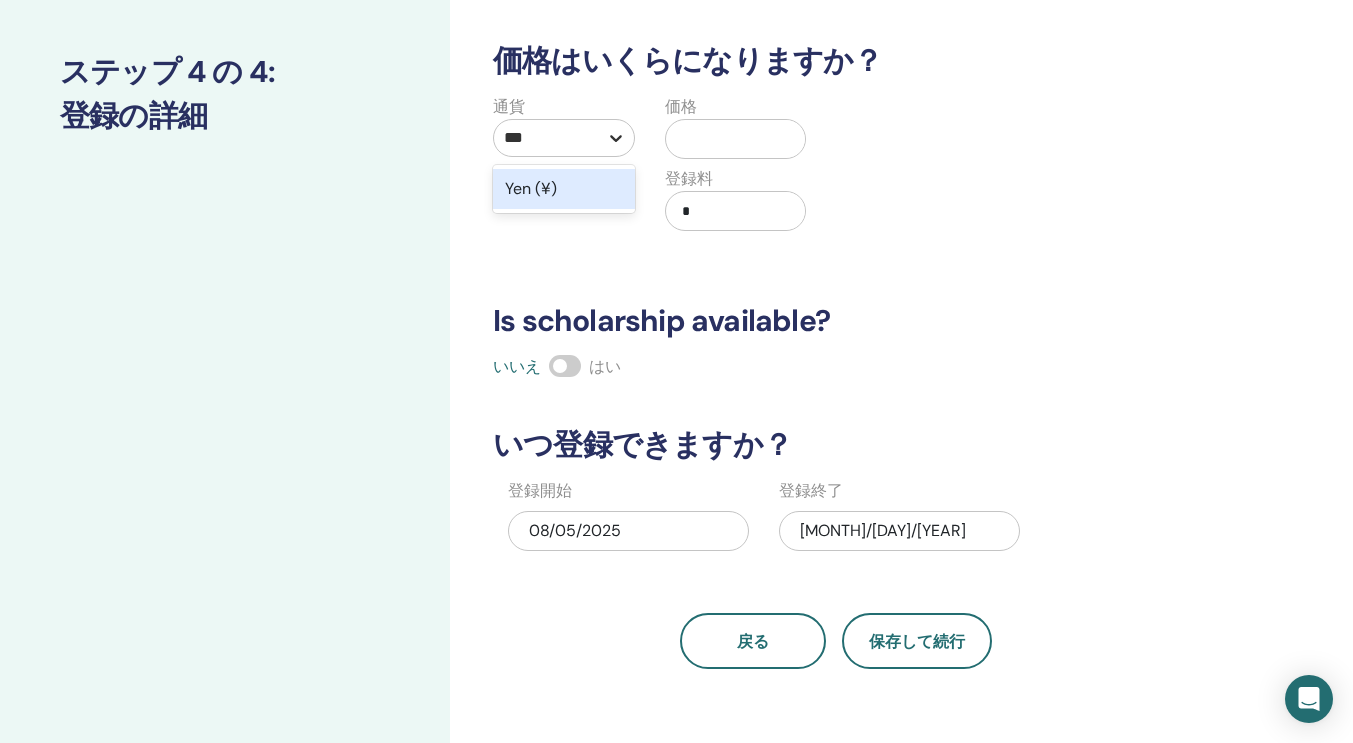 click on "Yen (¥)" at bounding box center (564, 189) 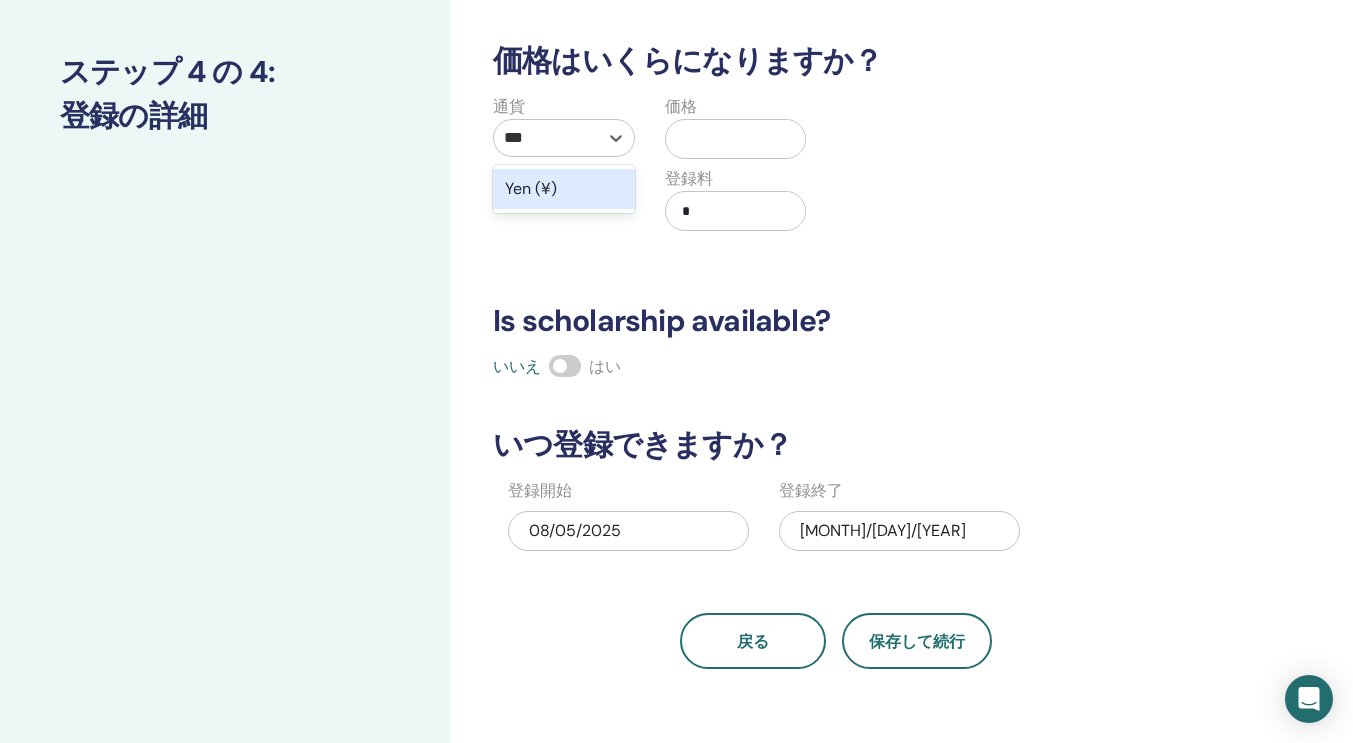 type 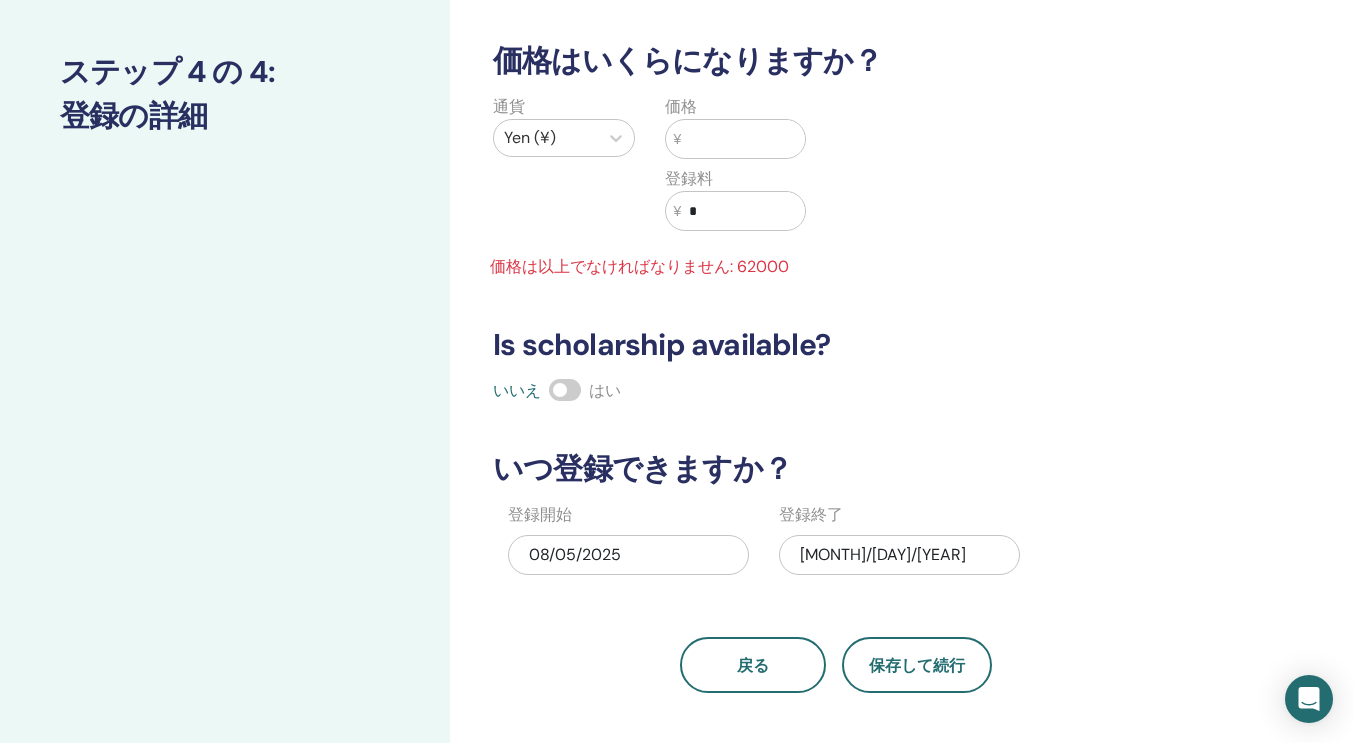 click at bounding box center (743, 139) 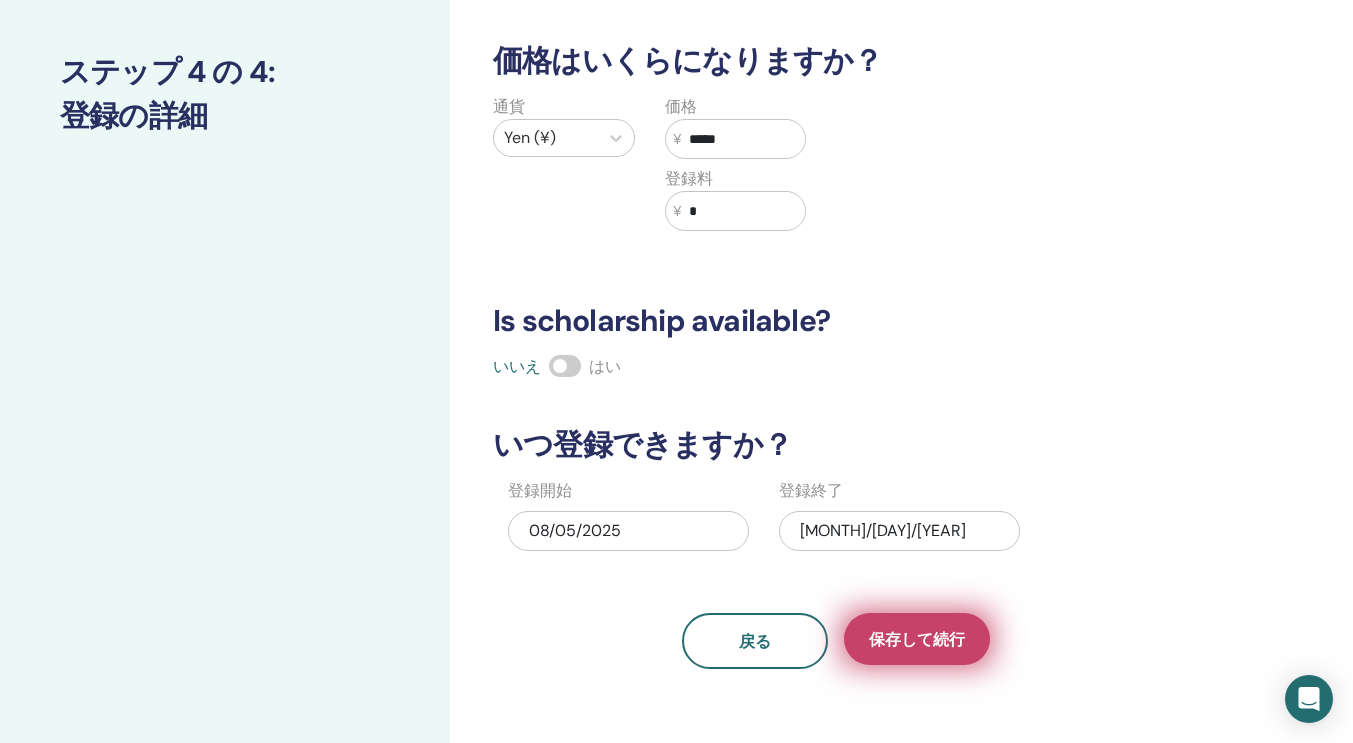 type on "*****" 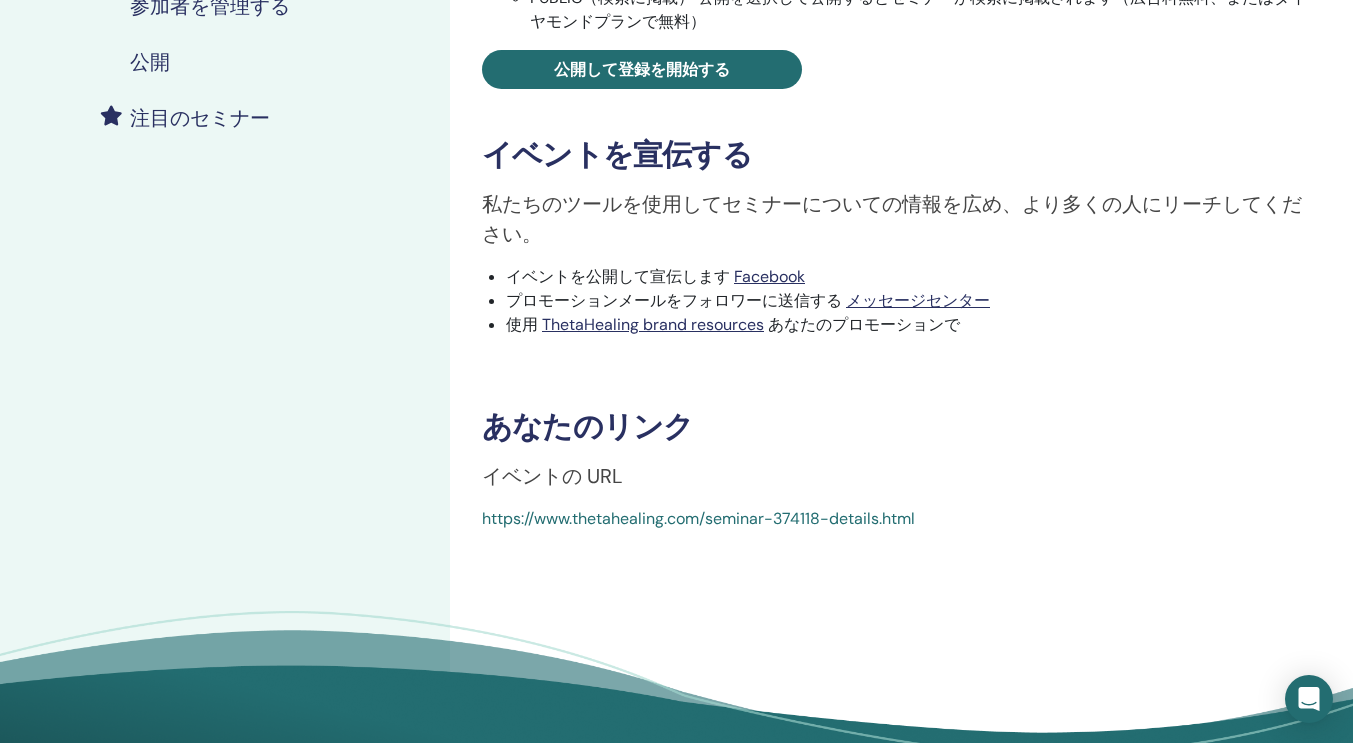 scroll, scrollTop: 448, scrollLeft: 0, axis: vertical 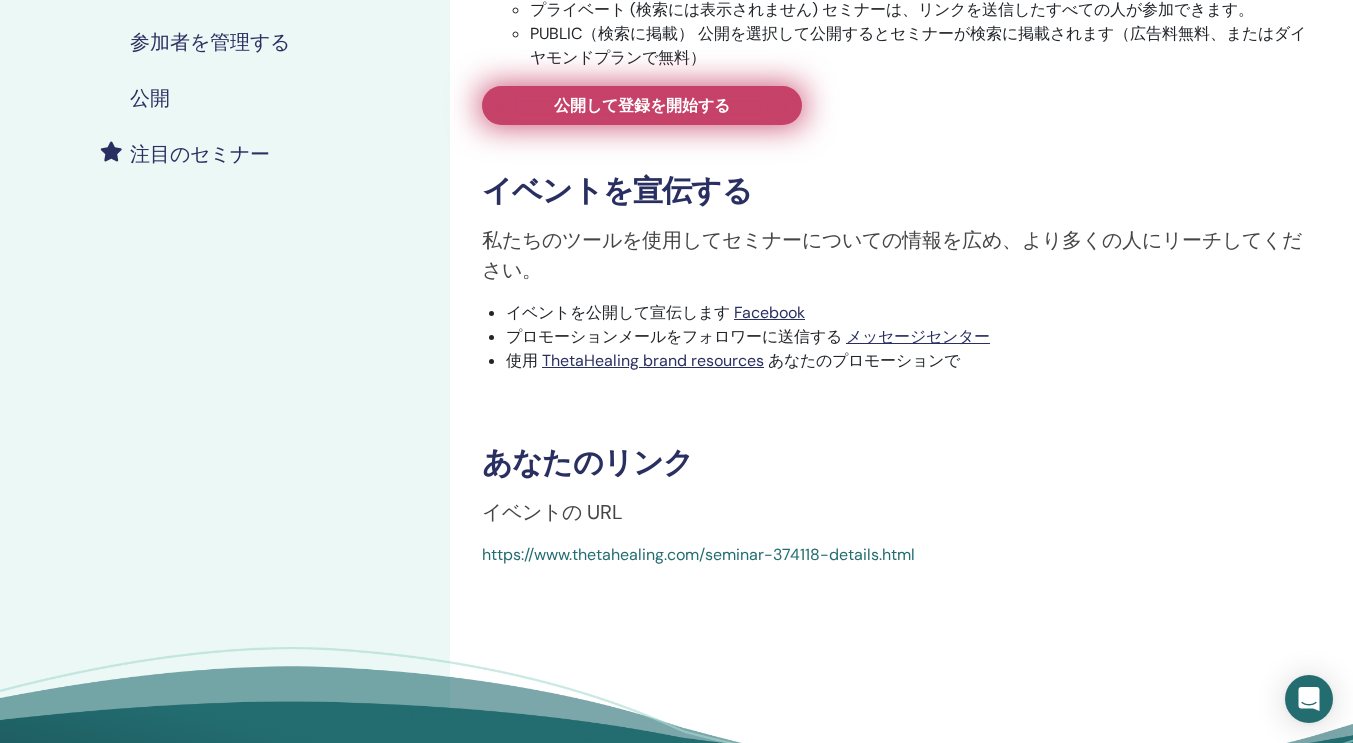 click on "公開して登録を開始する" at bounding box center (642, 105) 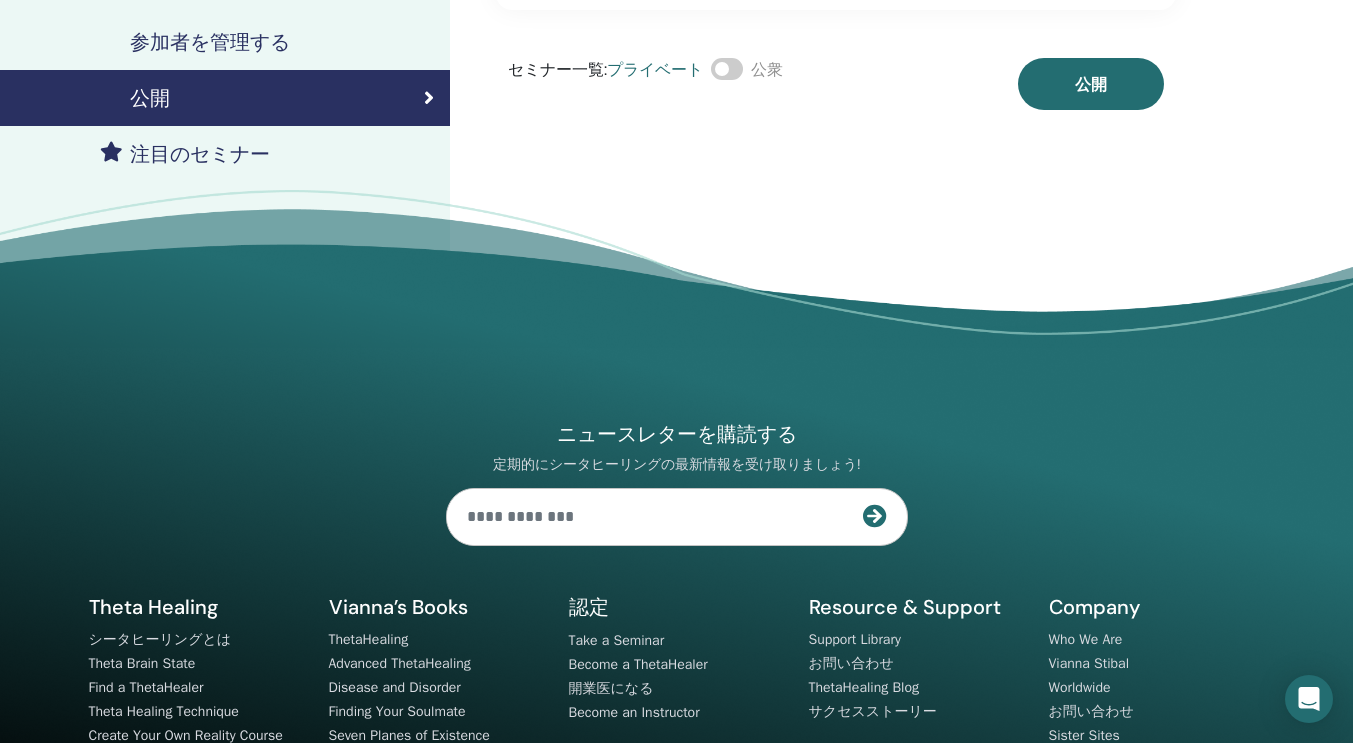 click on "ニュースレターを購読する
定期的にシータヒーリングの最新情報を受け取りましょう!
Theta Healing
シータヒーリングとは" at bounding box center (676, 522) 